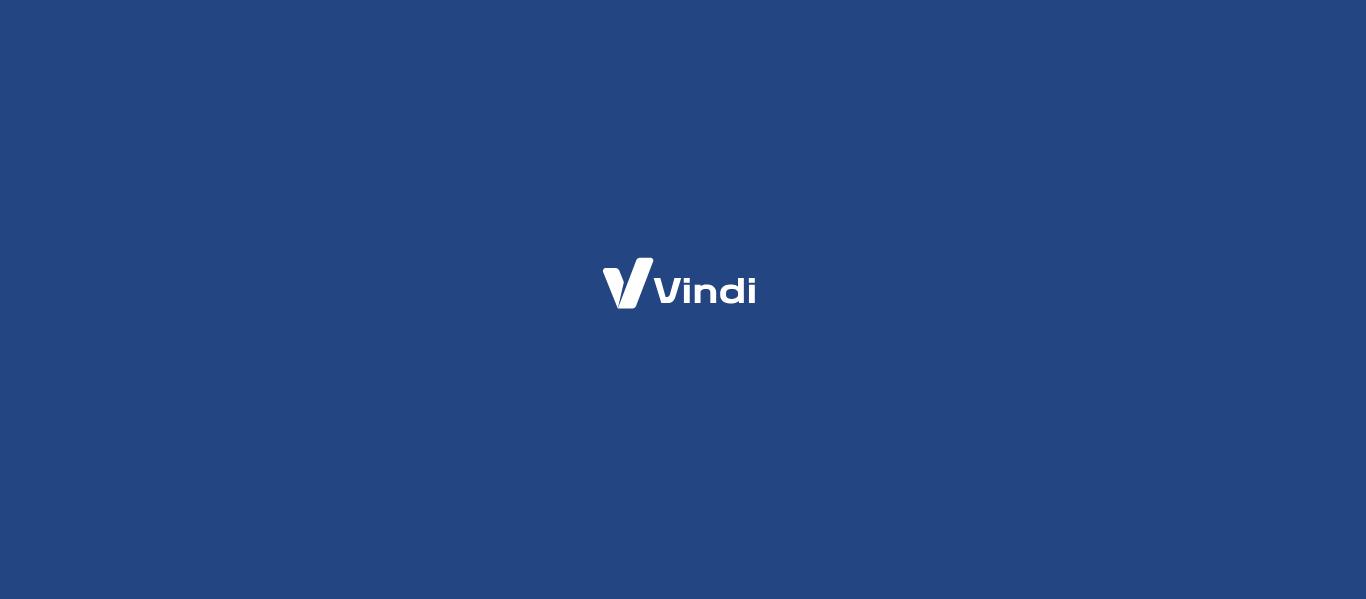 scroll, scrollTop: 0, scrollLeft: 0, axis: both 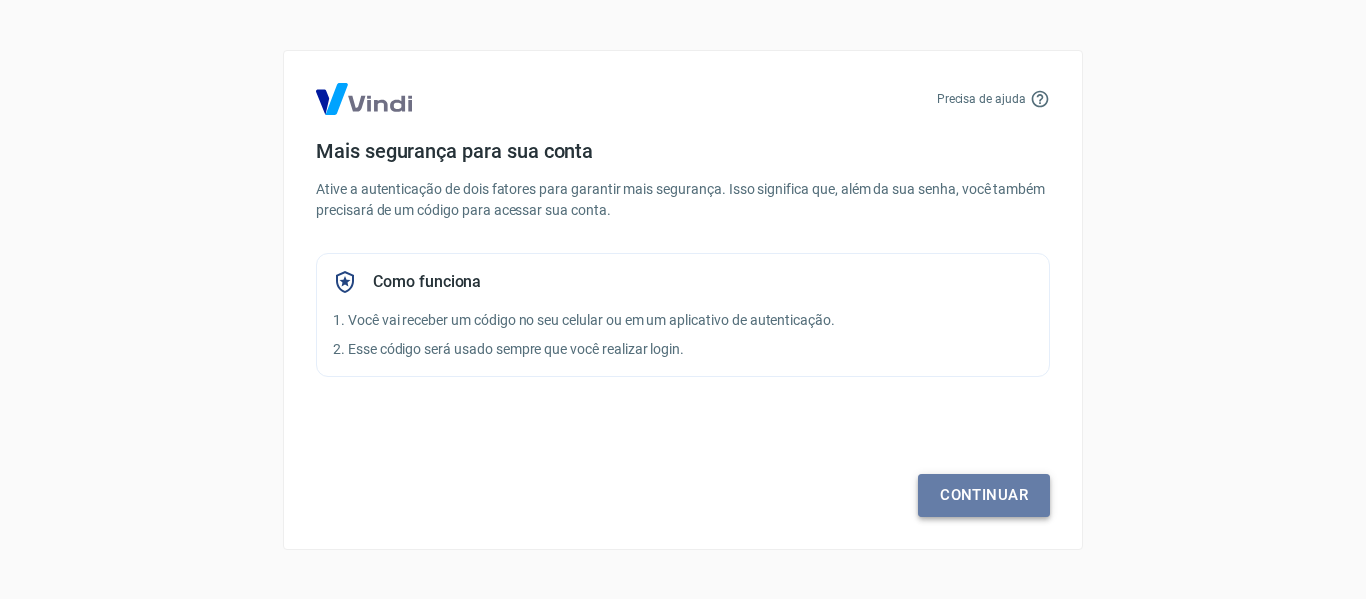 click on "Continuar" at bounding box center (984, 495) 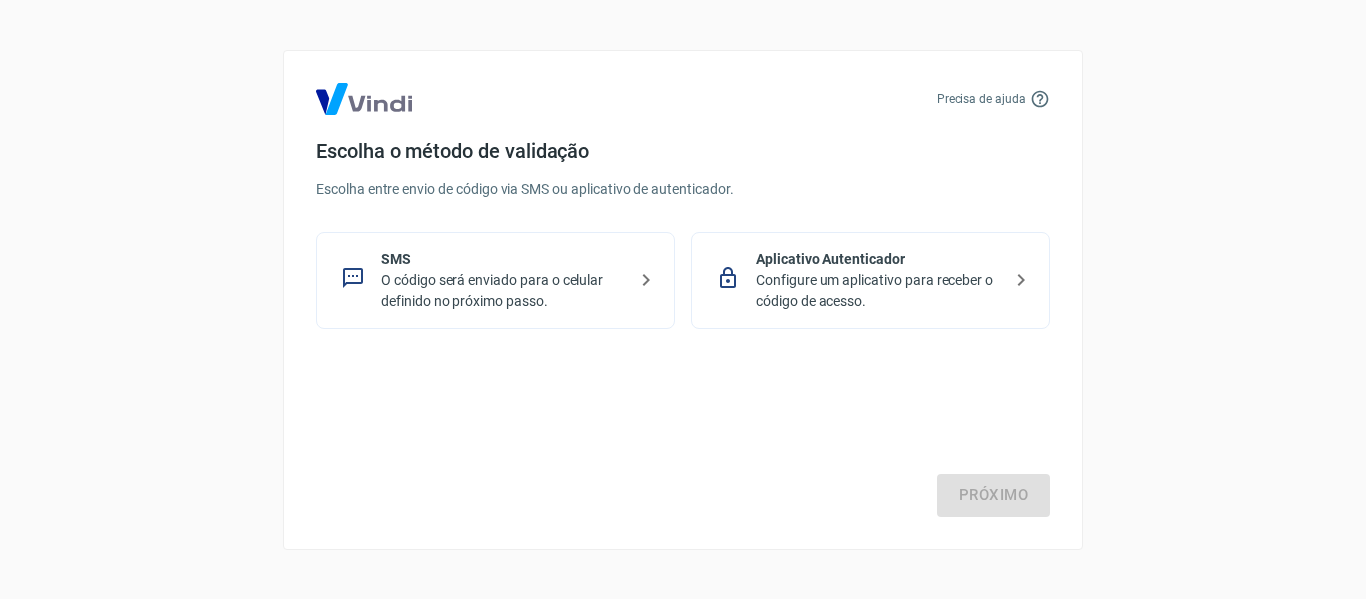 click on "Configure um aplicativo para receber o código de acesso." at bounding box center (878, 291) 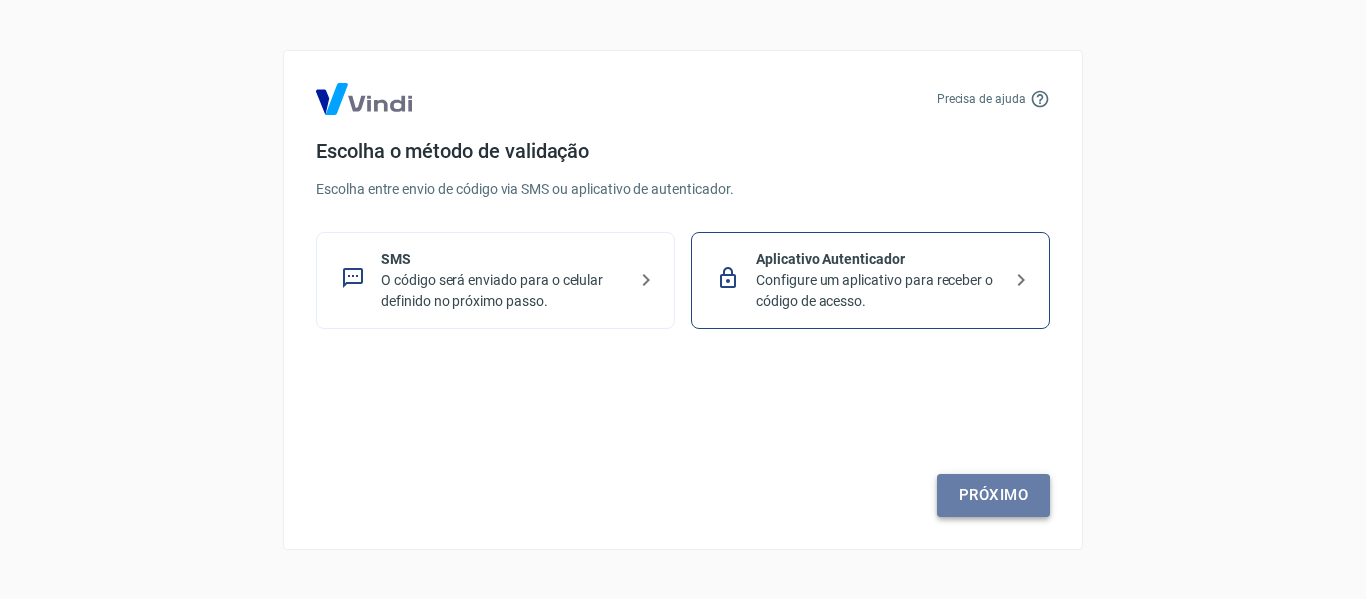 click on "Próximo" at bounding box center [993, 495] 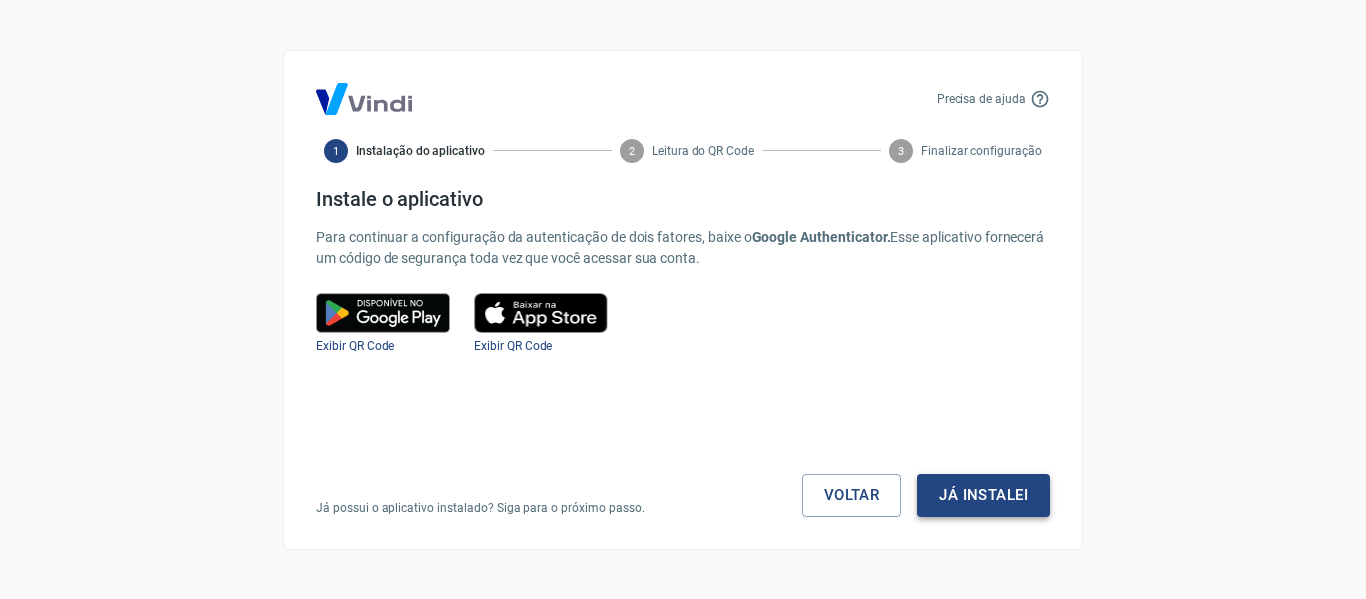 click on "Já instalei" at bounding box center (983, 495) 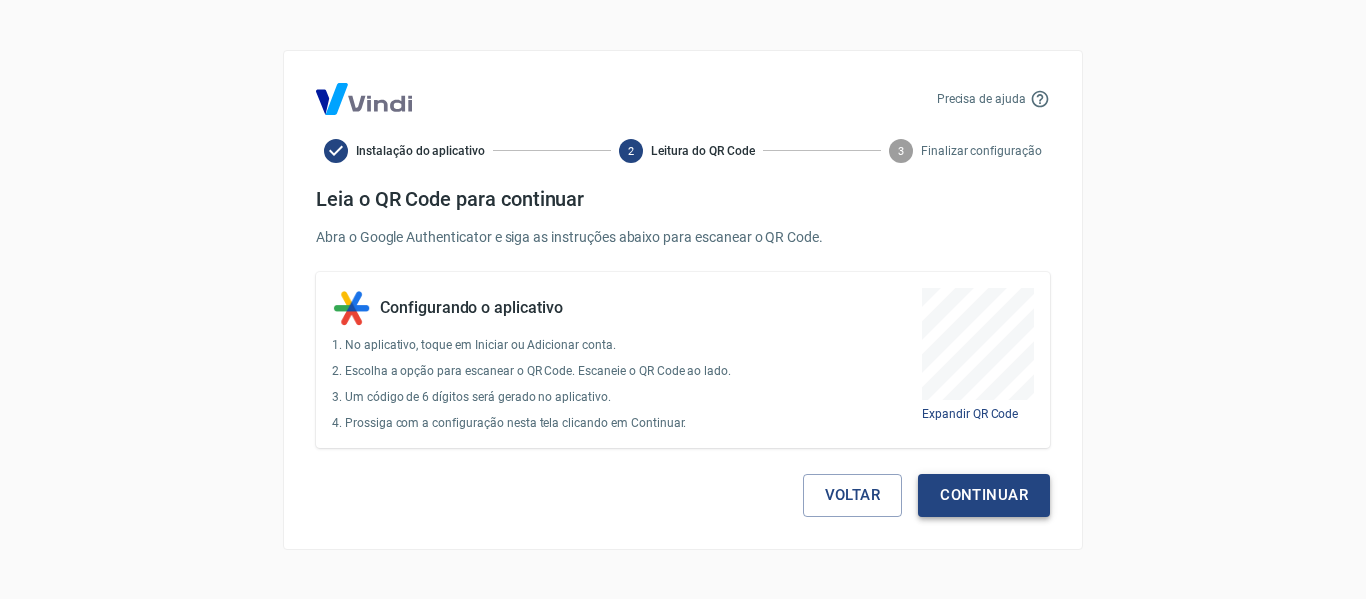 click on "Continuar" at bounding box center (984, 495) 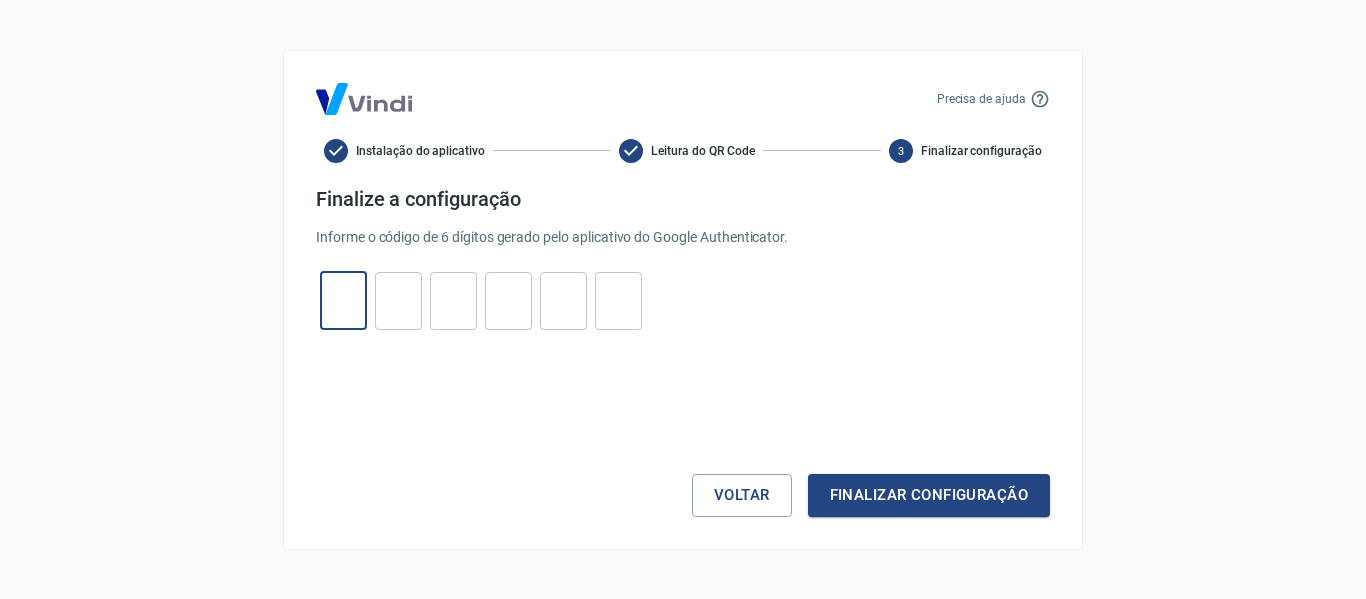 click at bounding box center (343, 300) 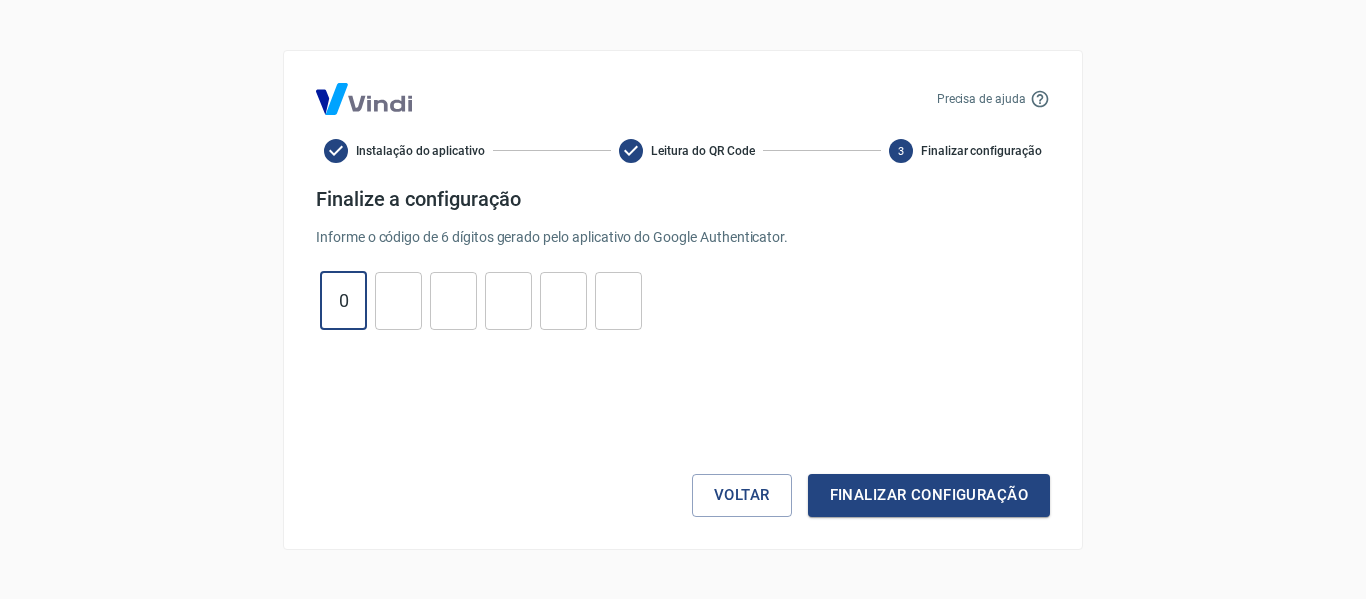 type on "0" 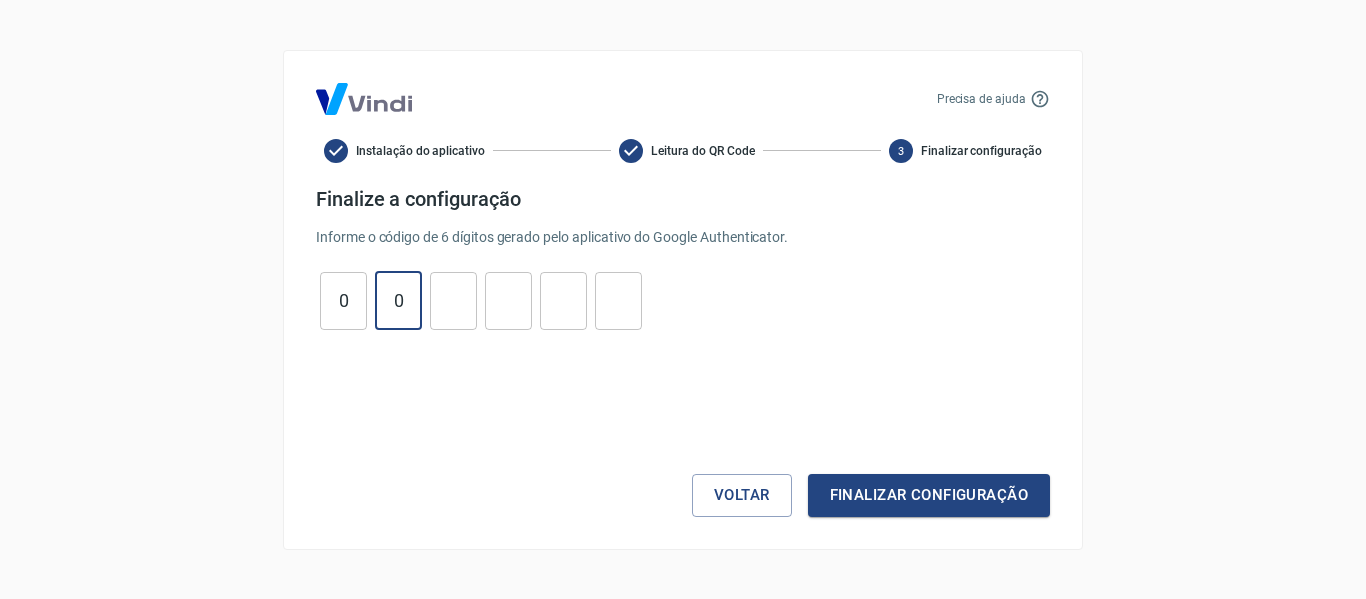 type on "0" 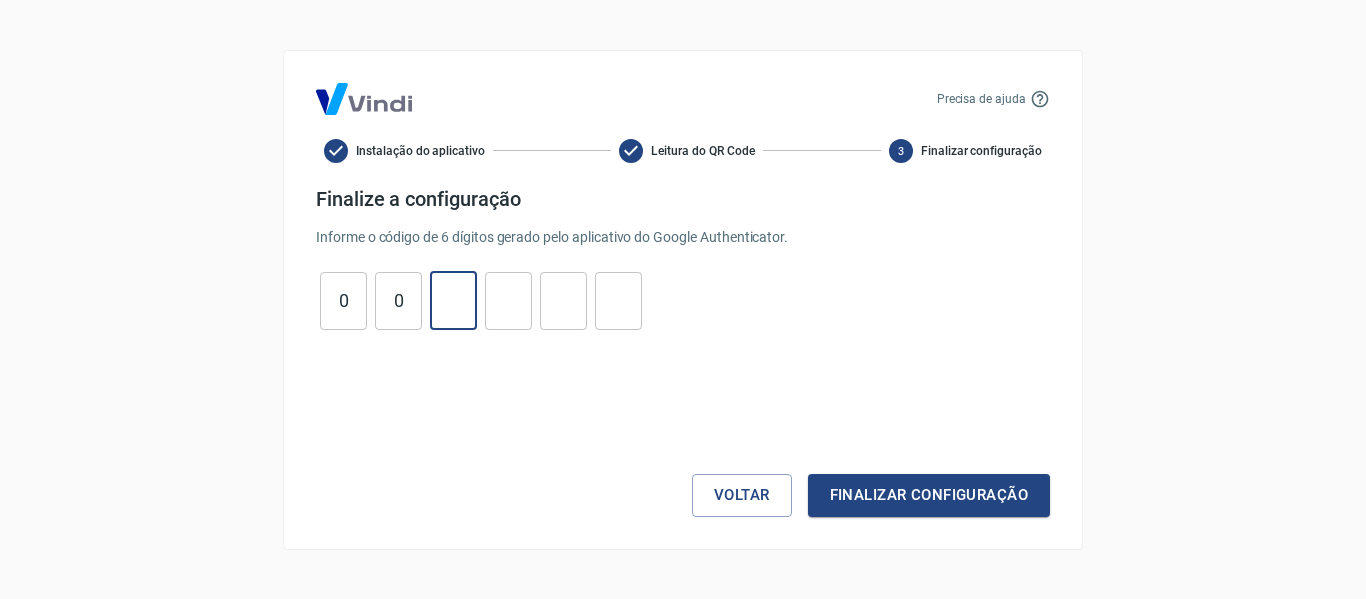 type on "9" 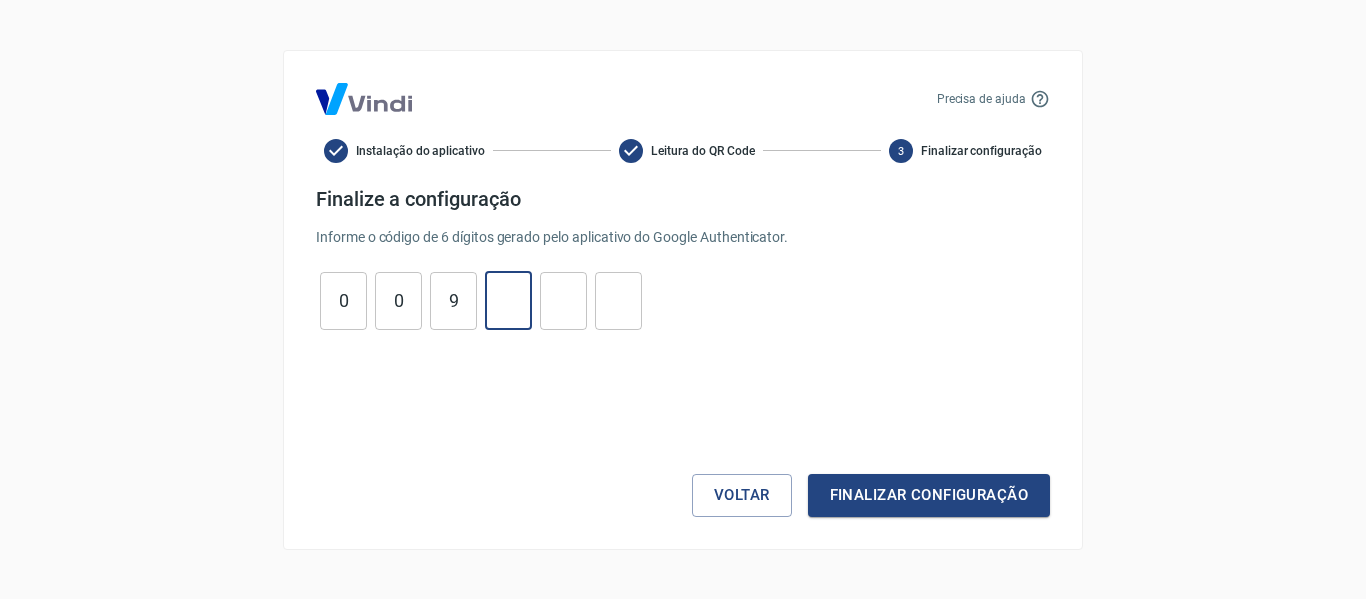 type on "0" 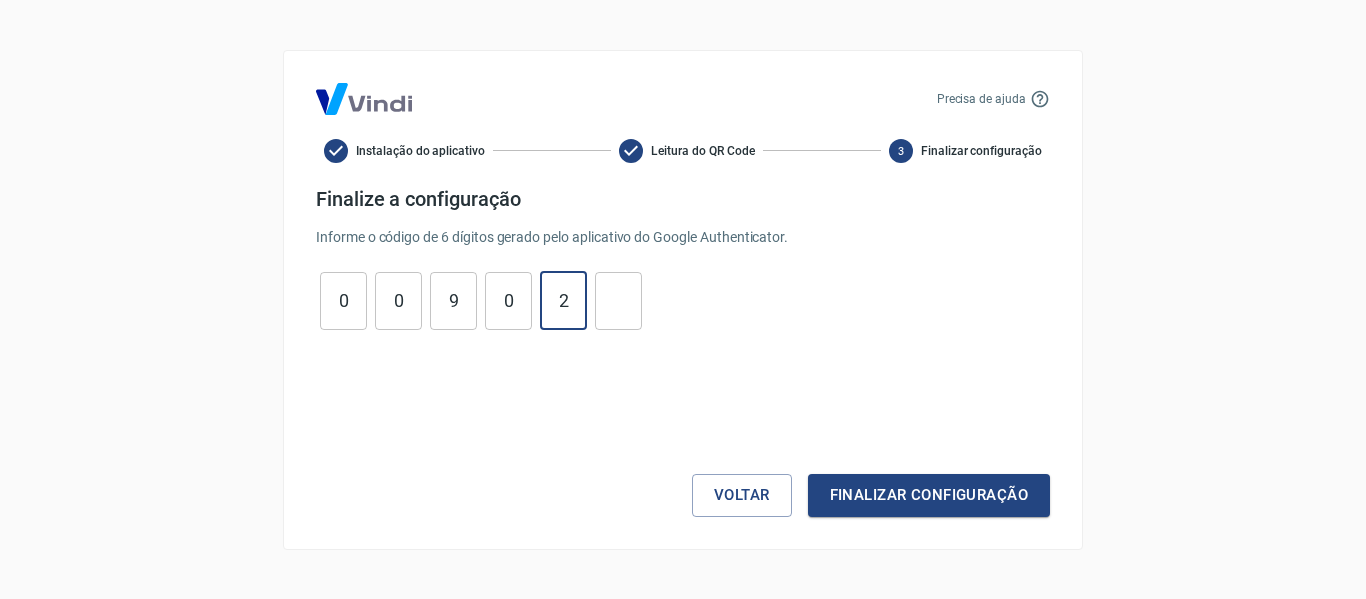type on "2" 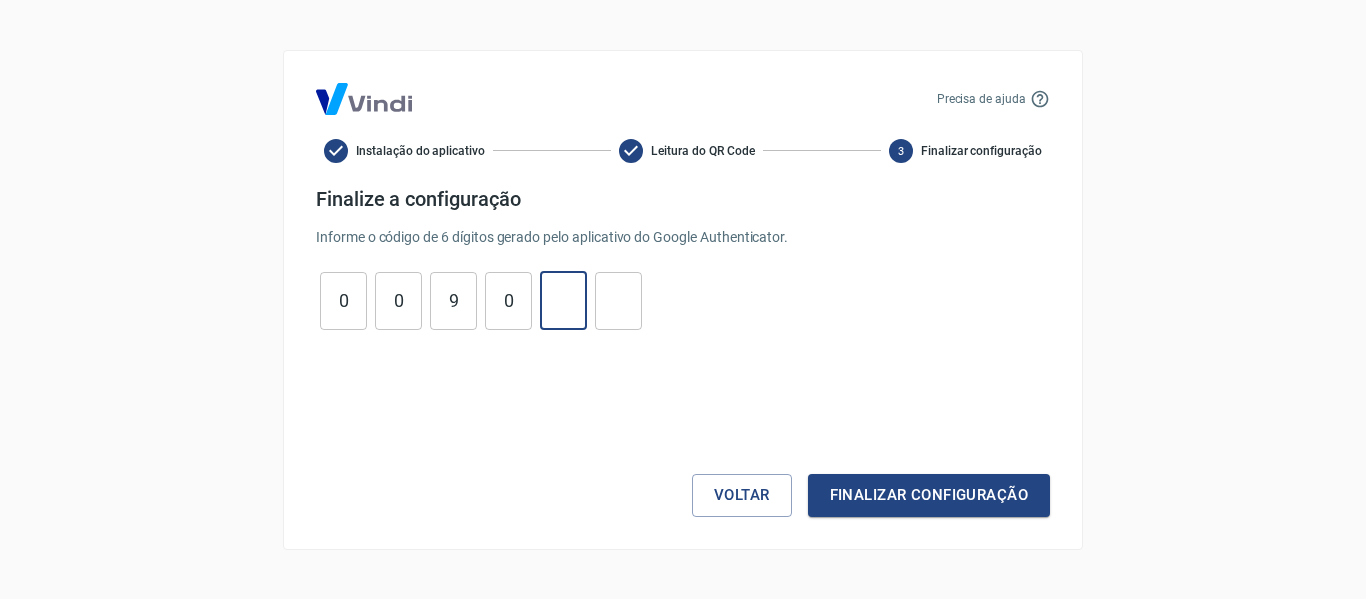 type 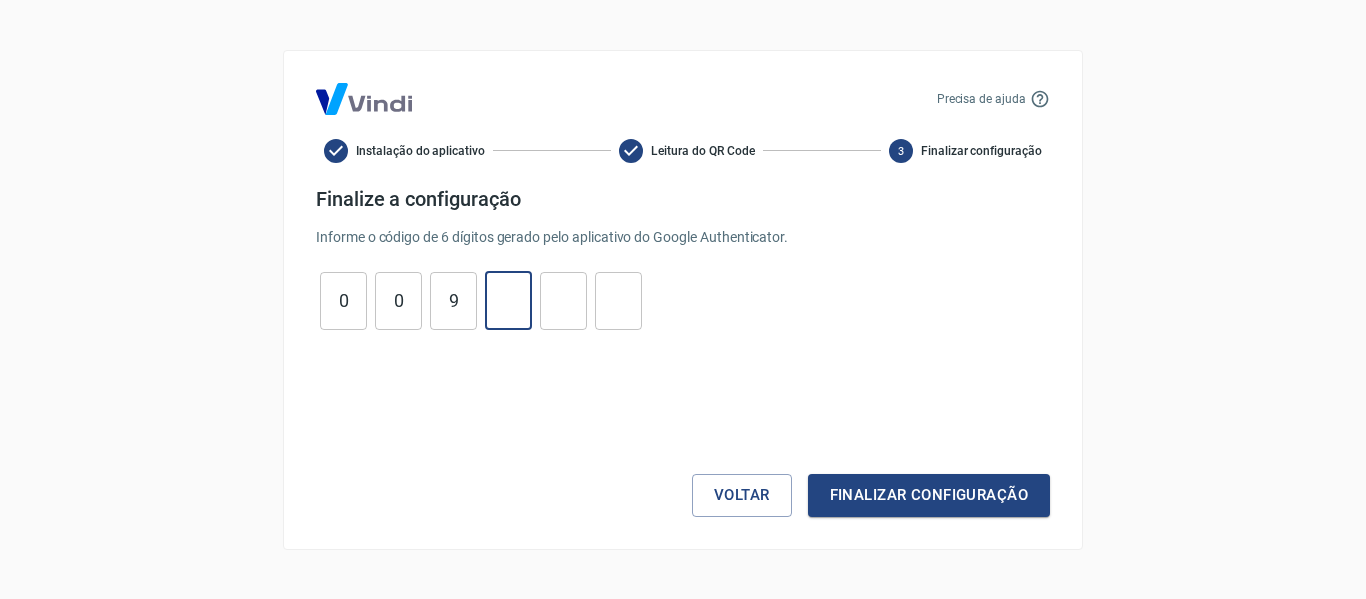 type 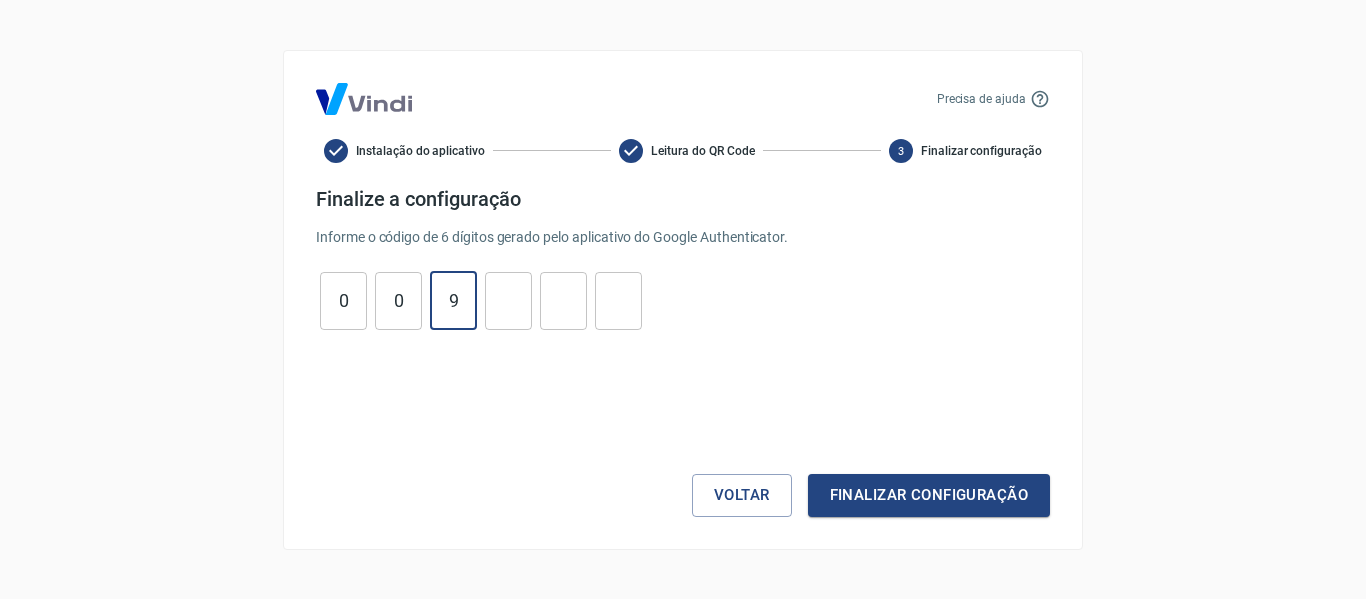 type on "9" 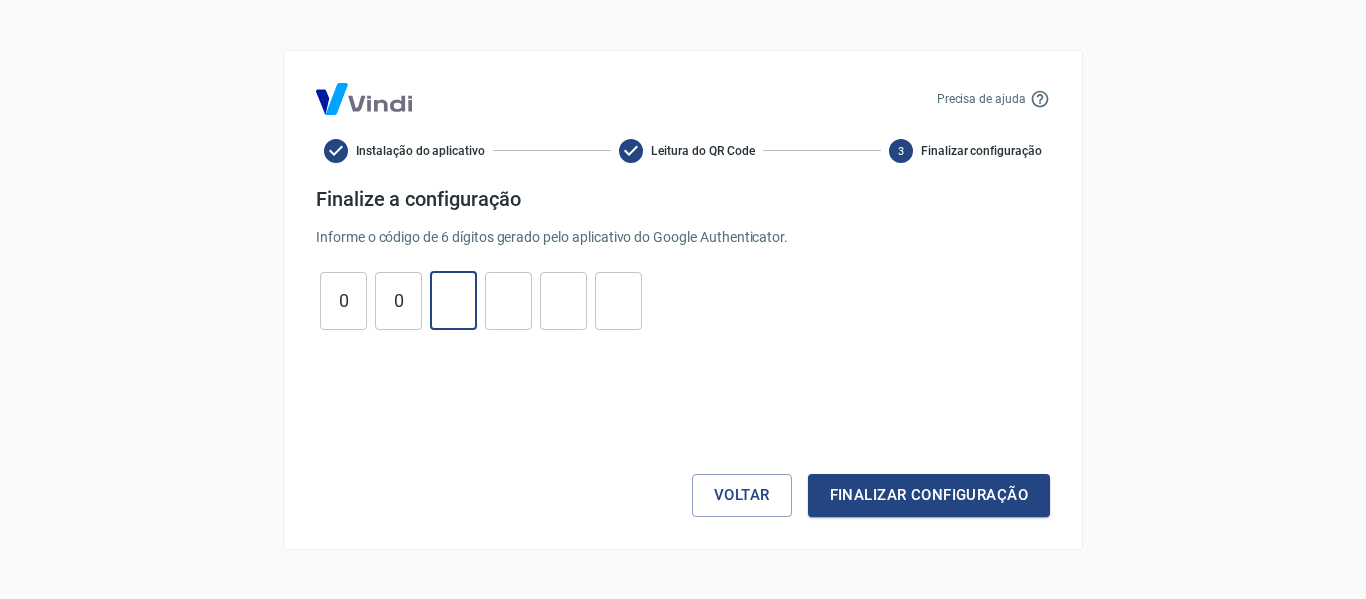 type 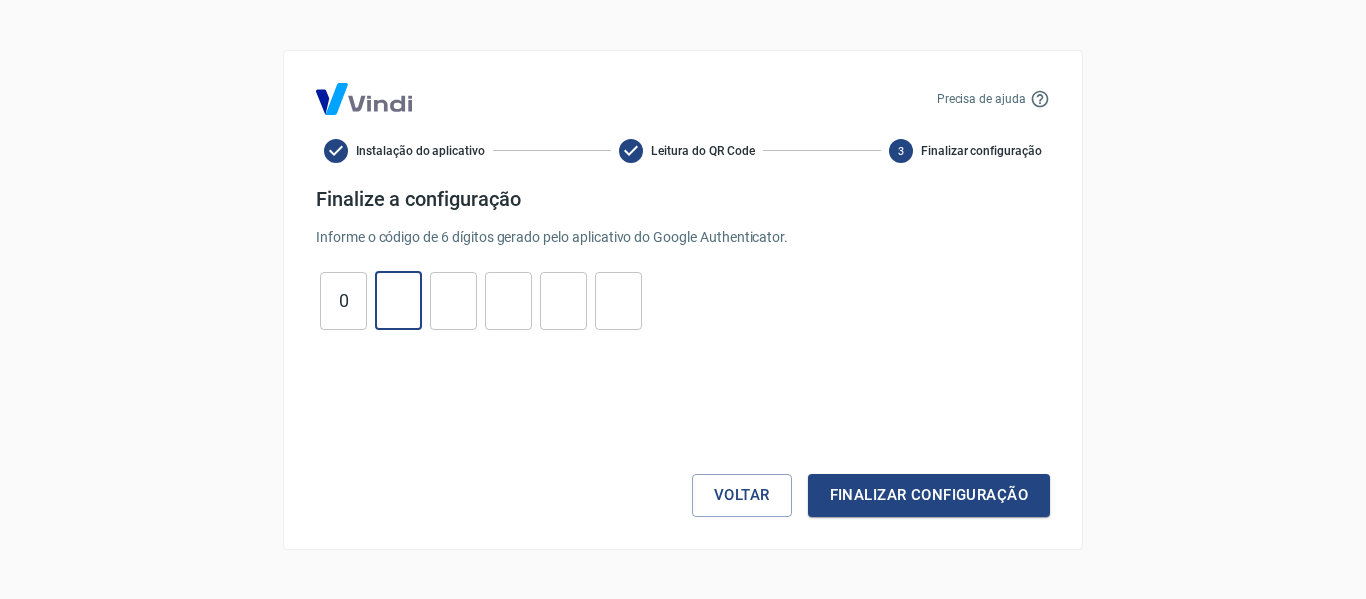 type 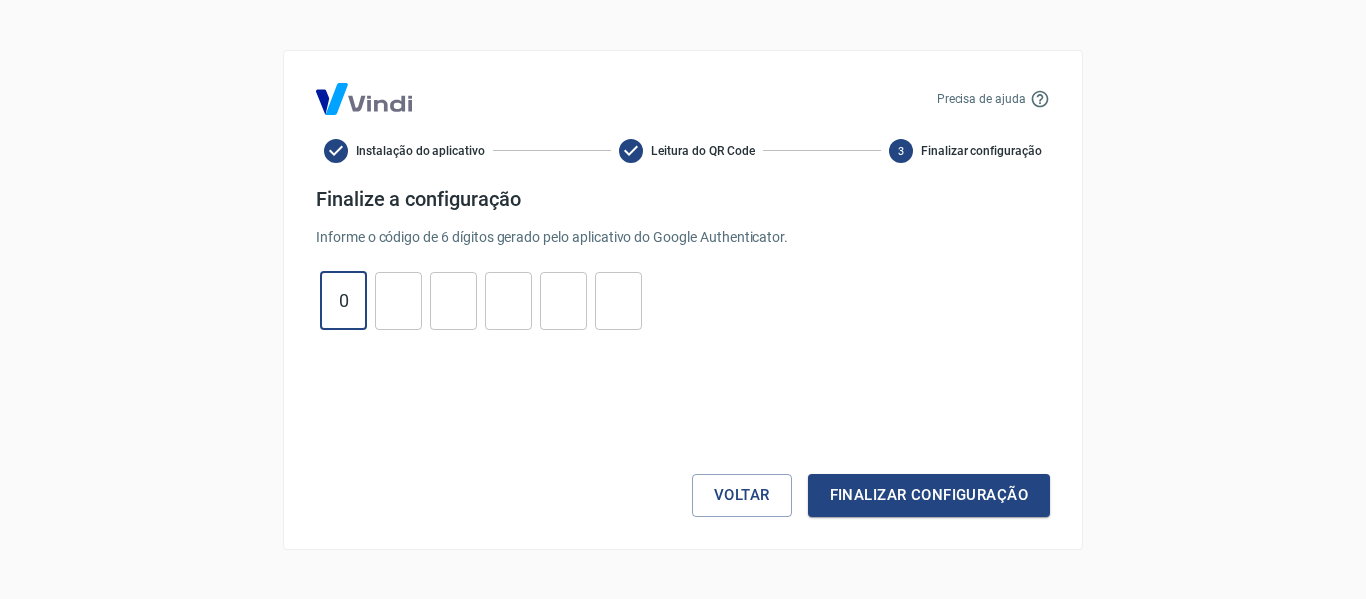 type on "0" 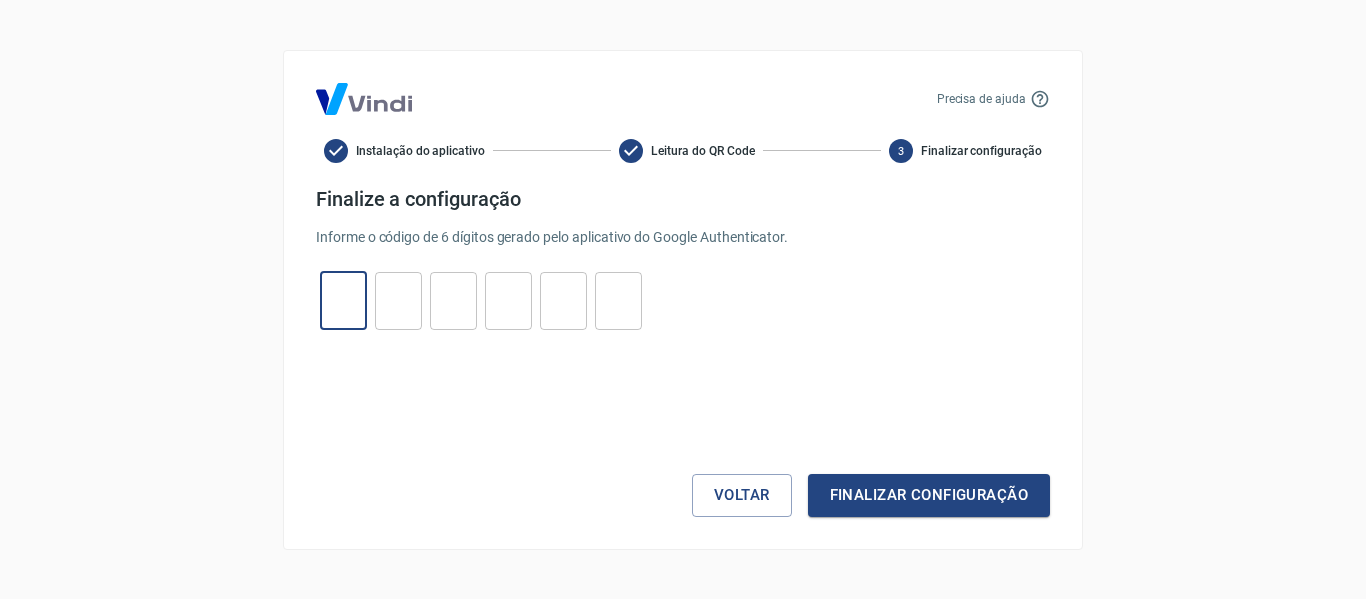 type on "0" 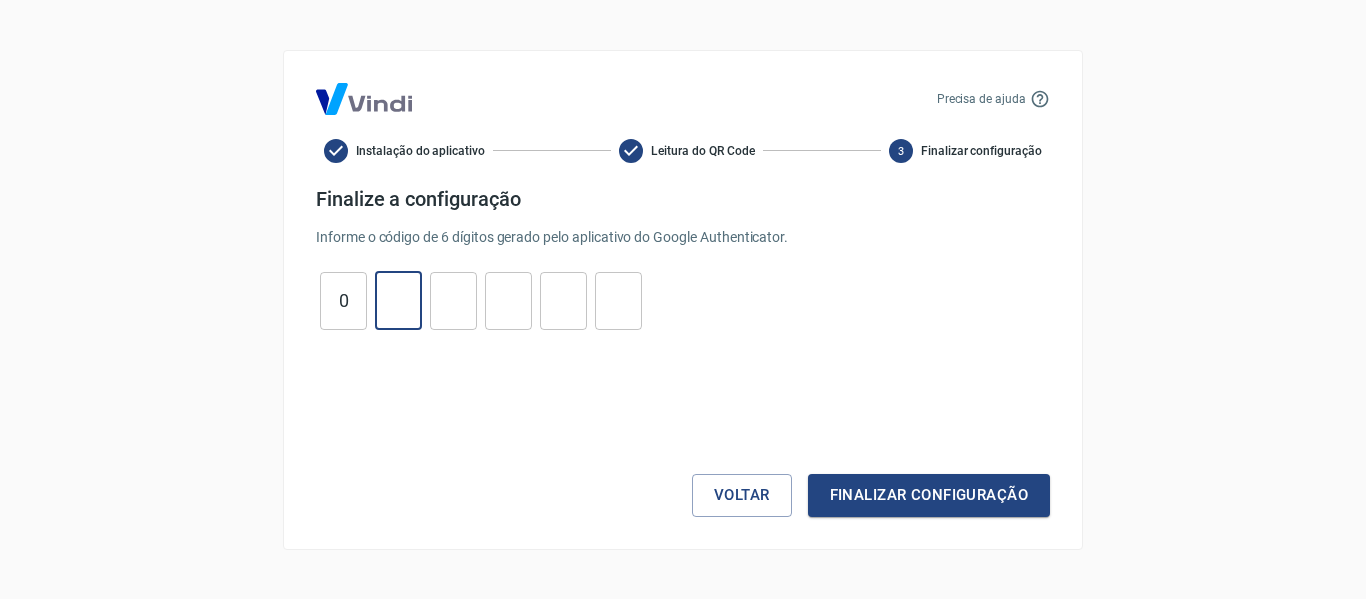 type on "4" 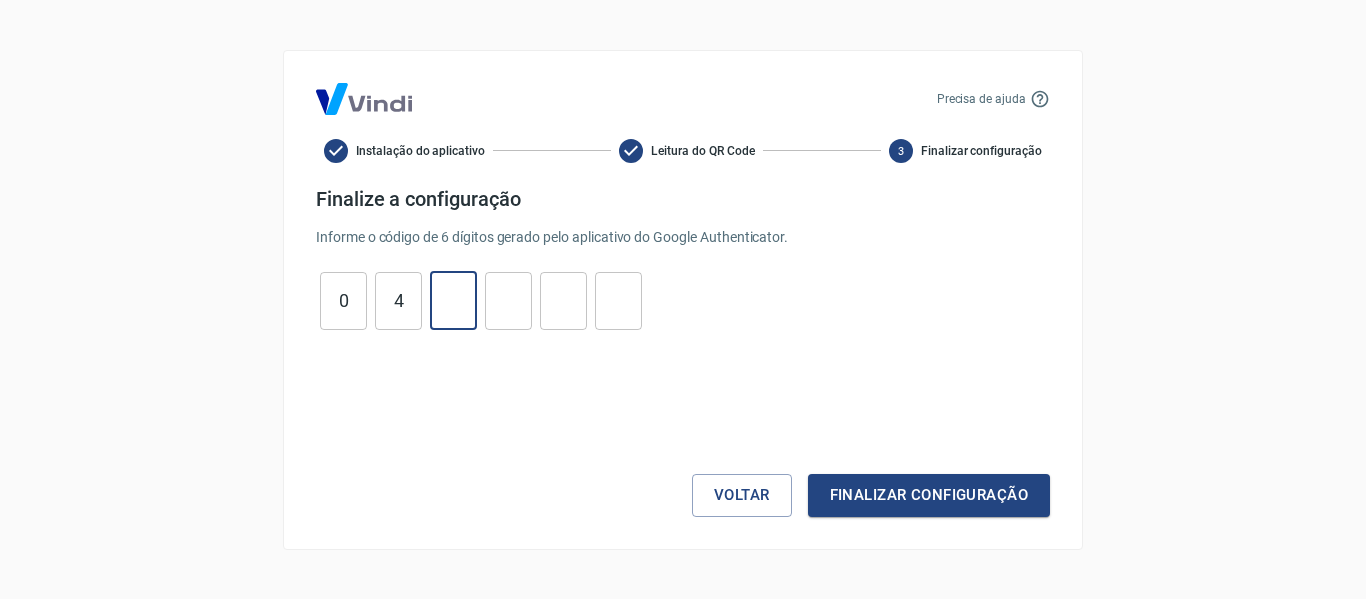 type on "0" 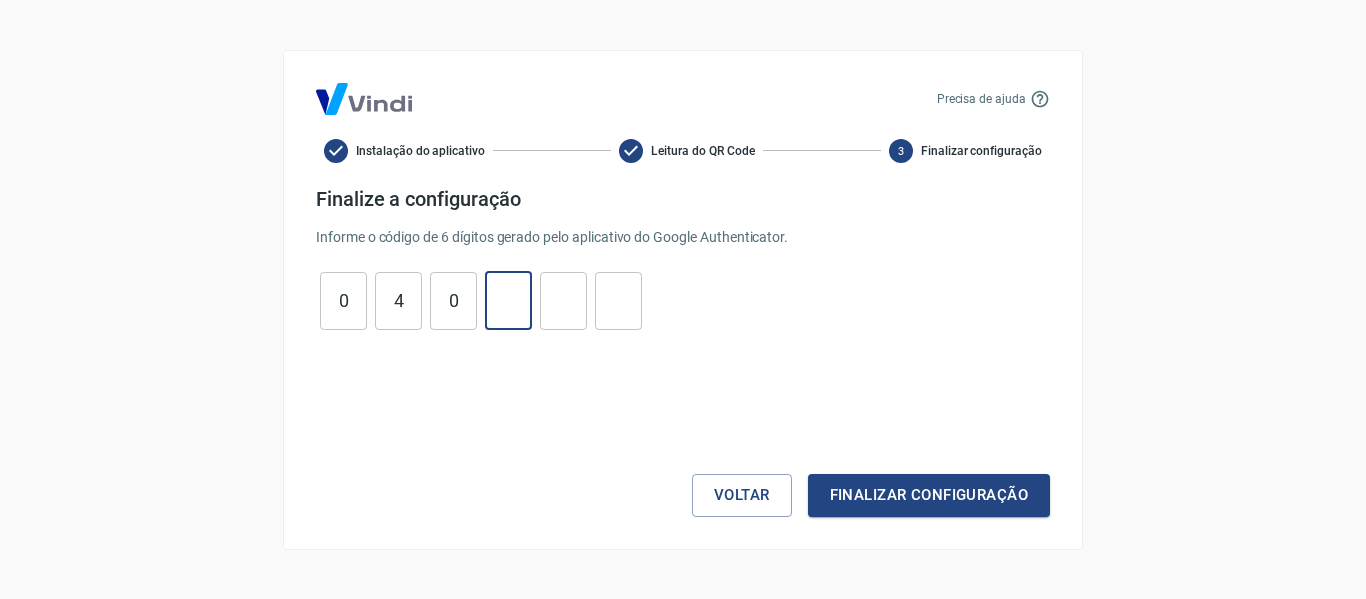 type on "9" 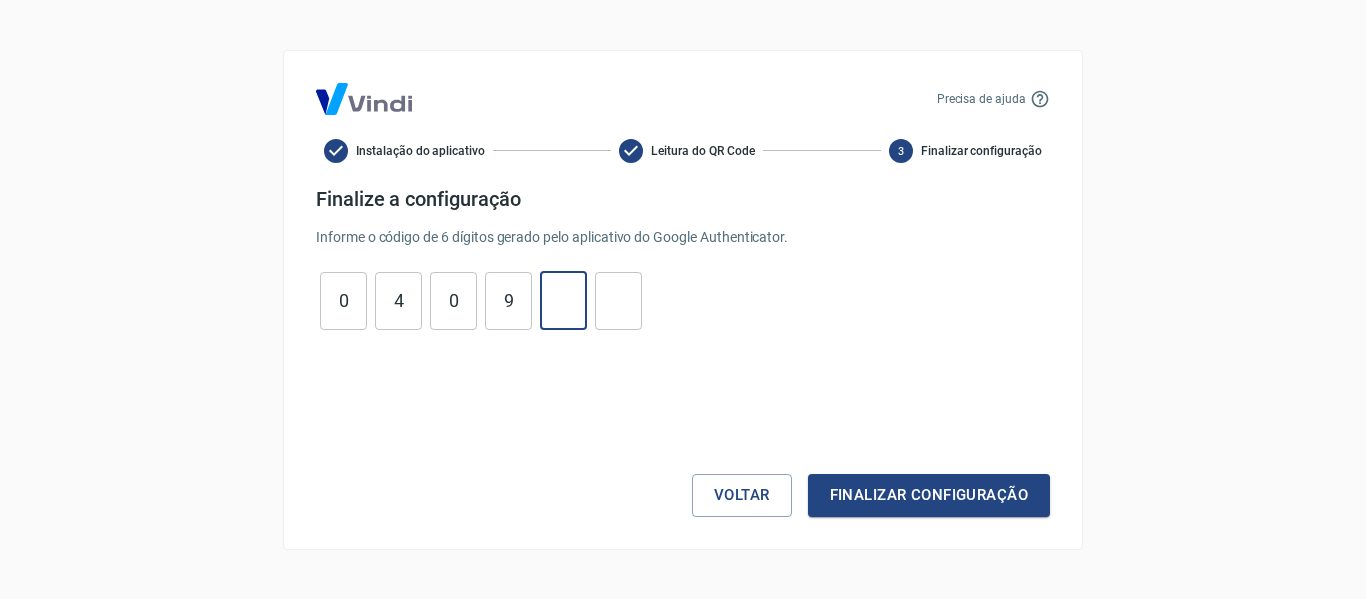 type on "0" 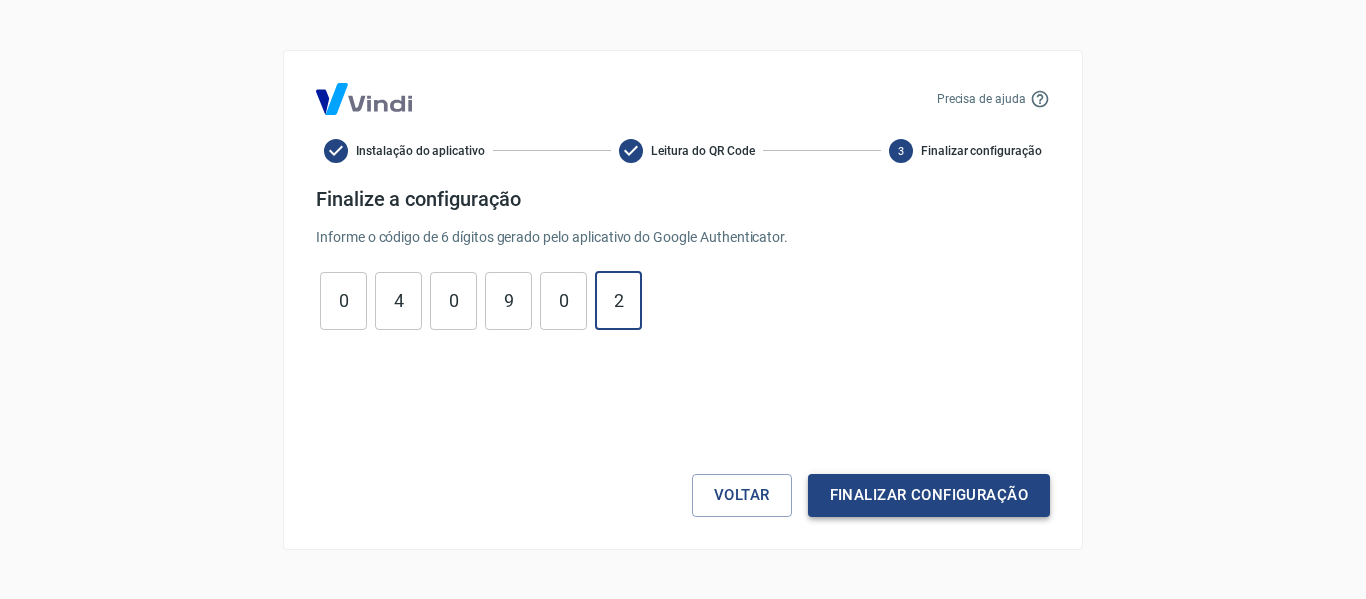 type on "2" 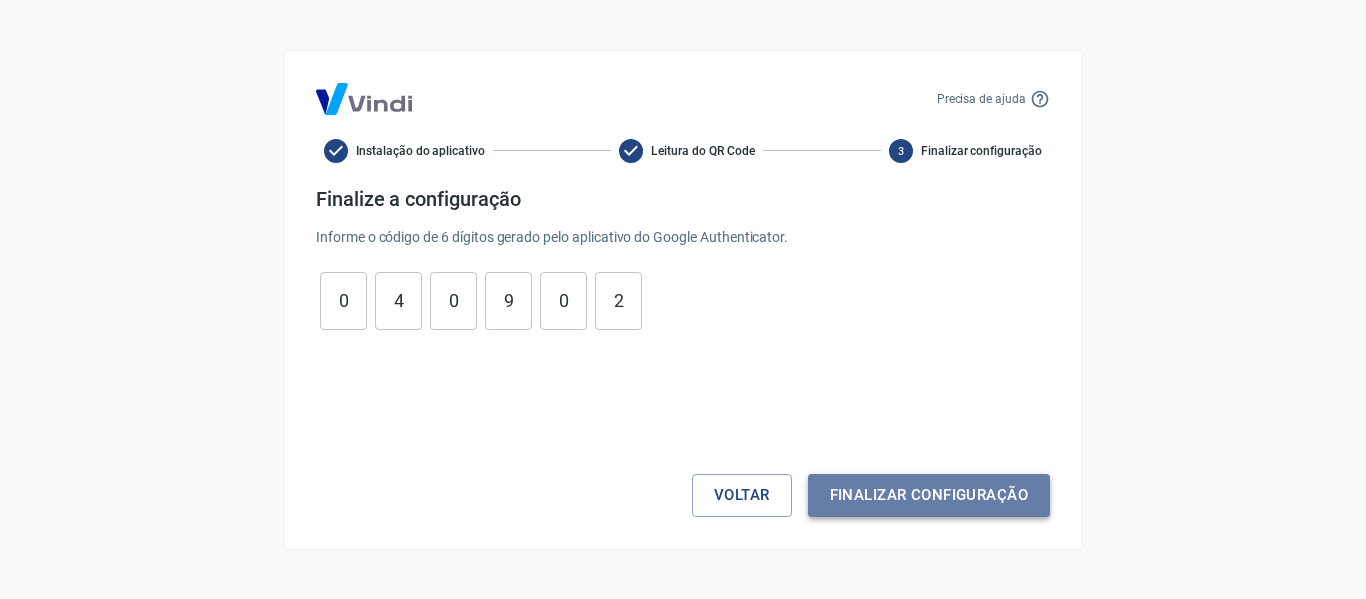 click on "Finalizar configuração" at bounding box center (929, 495) 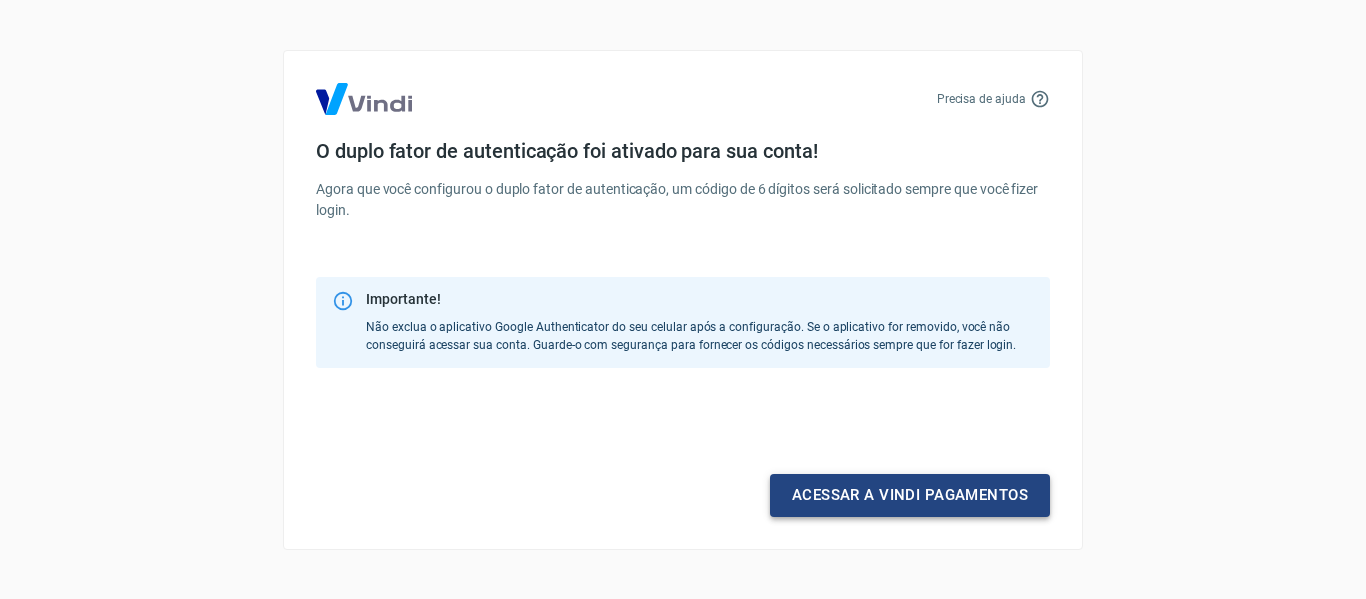 click on "Acessar a Vindi pagamentos" at bounding box center (910, 495) 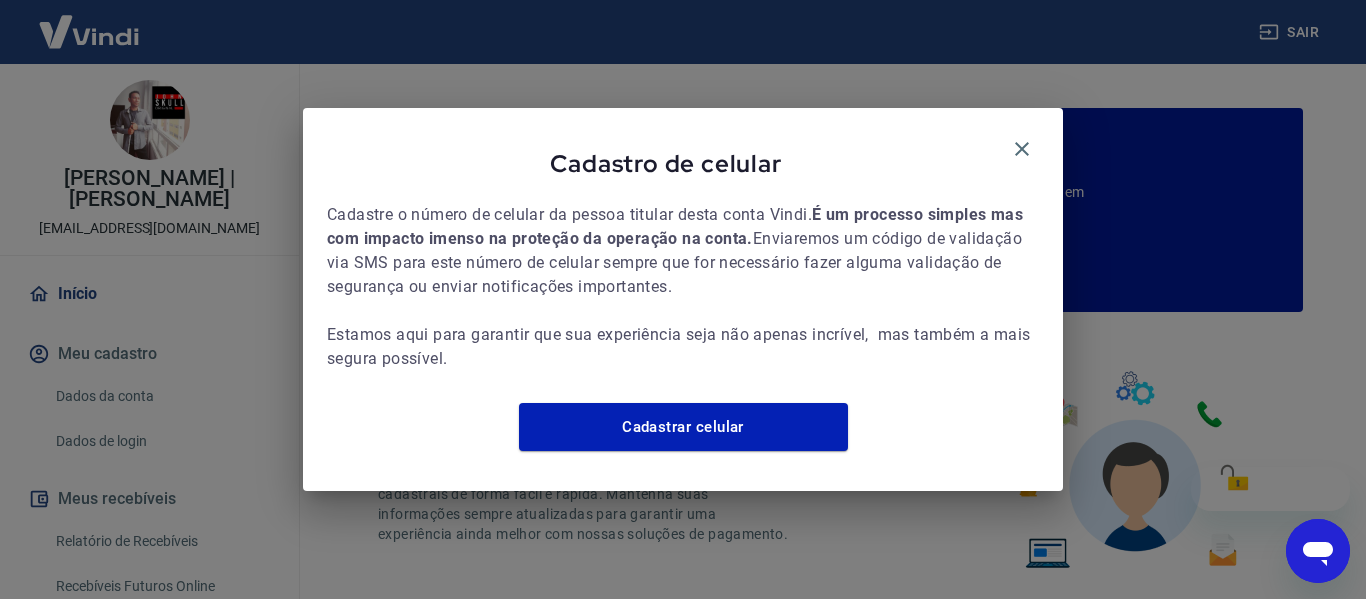 scroll, scrollTop: 0, scrollLeft: 0, axis: both 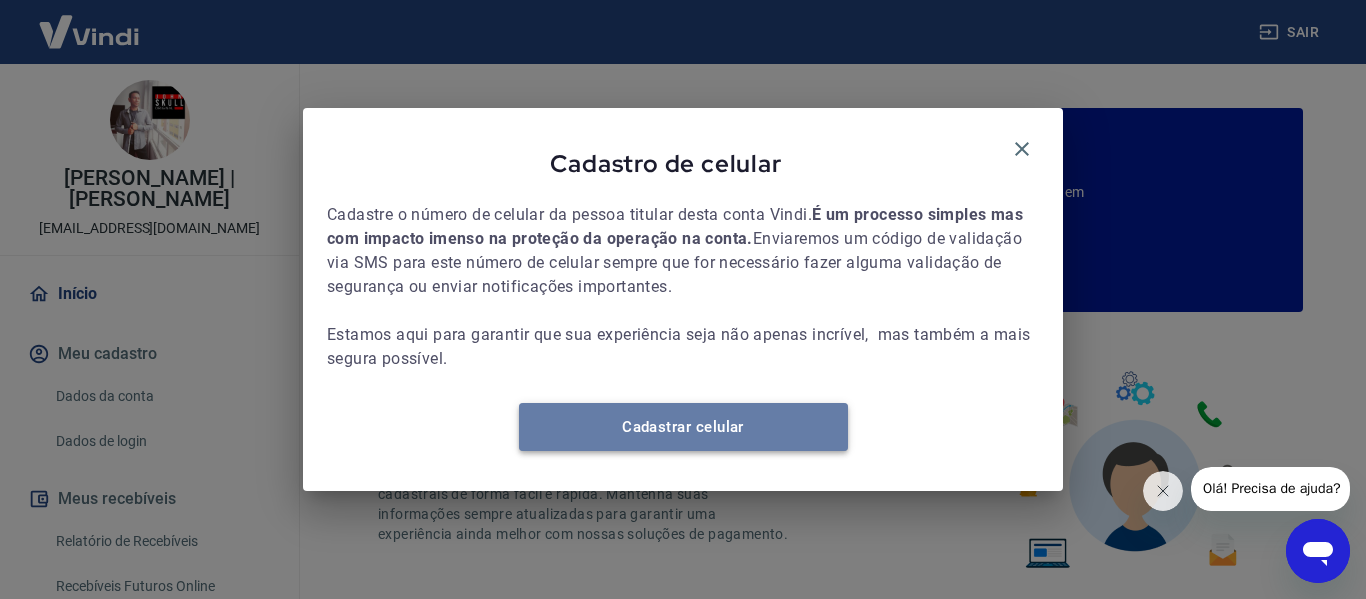 click on "Cadastrar celular" at bounding box center [683, 427] 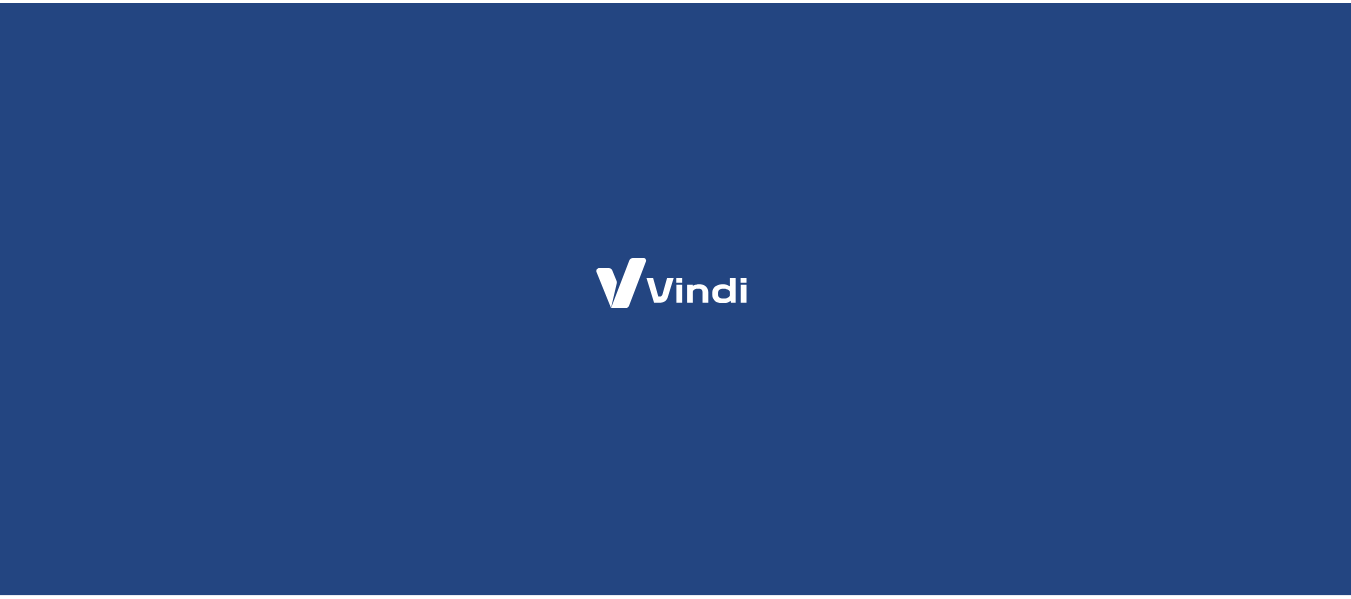 scroll, scrollTop: 0, scrollLeft: 0, axis: both 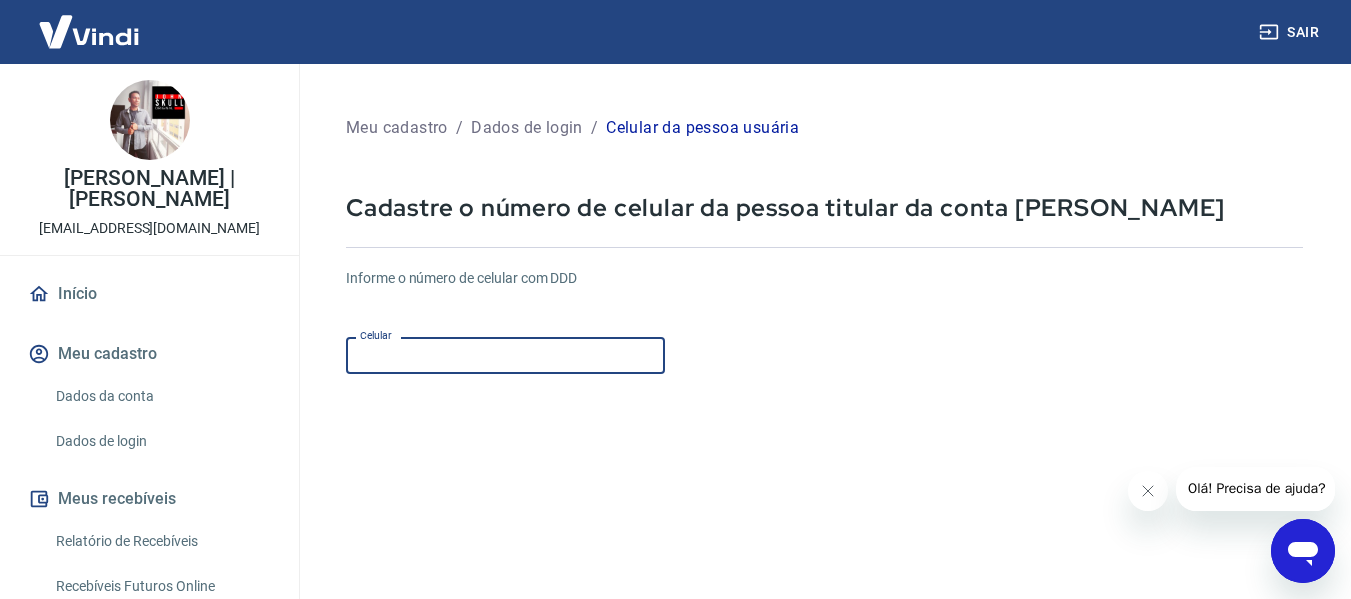 click on "Celular" at bounding box center (505, 355) 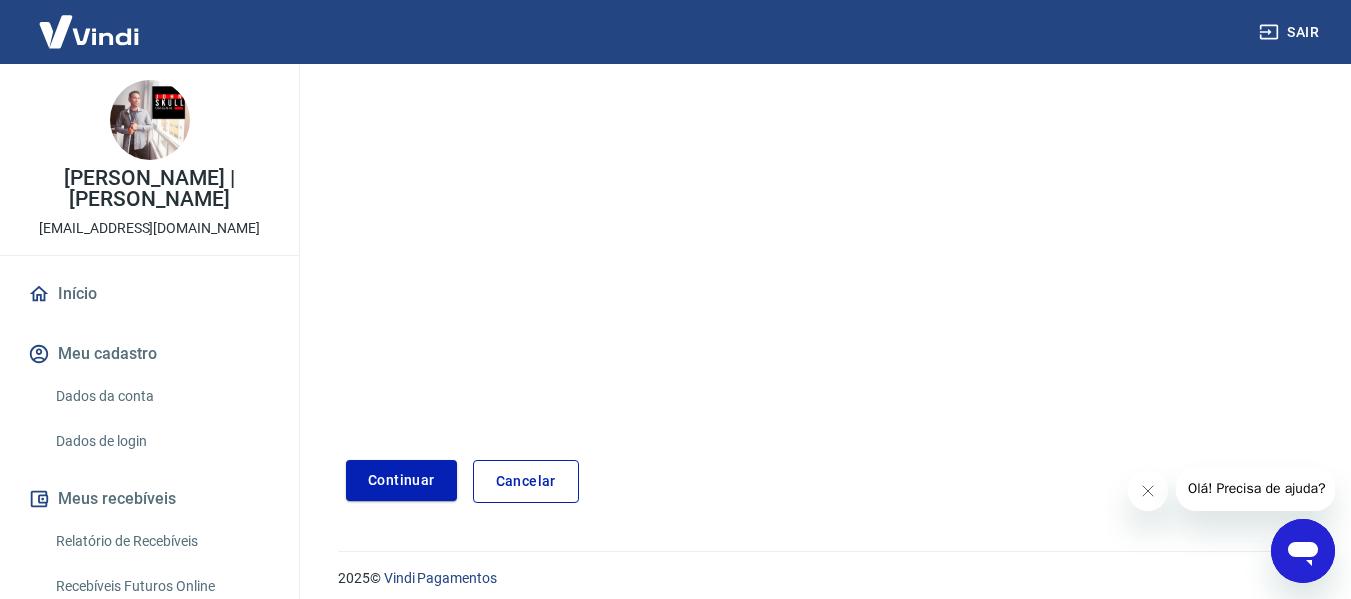 scroll, scrollTop: 348, scrollLeft: 0, axis: vertical 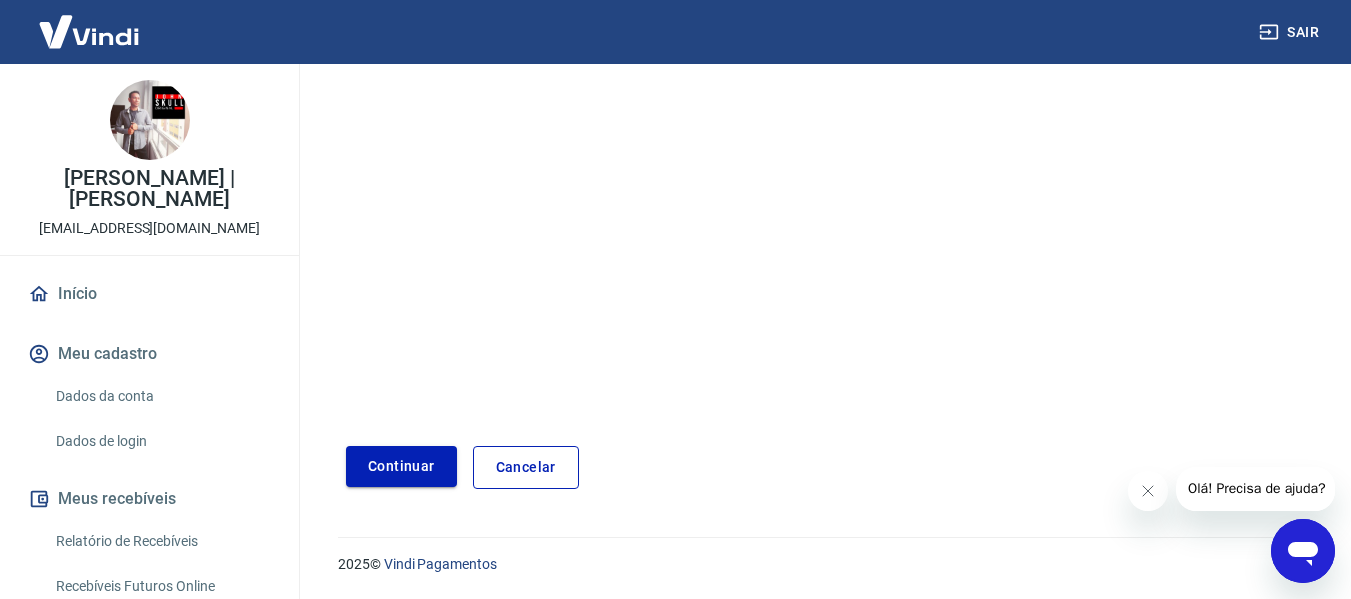type on "[PHONE_NUMBER]" 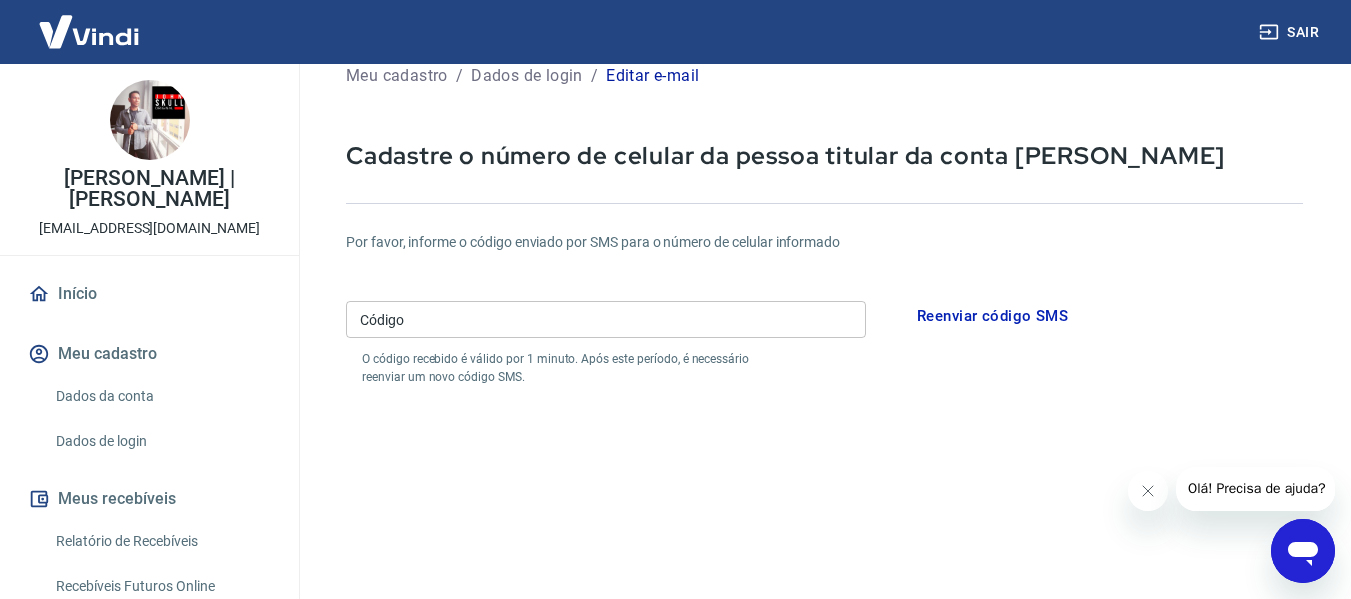 scroll, scrollTop: 0, scrollLeft: 0, axis: both 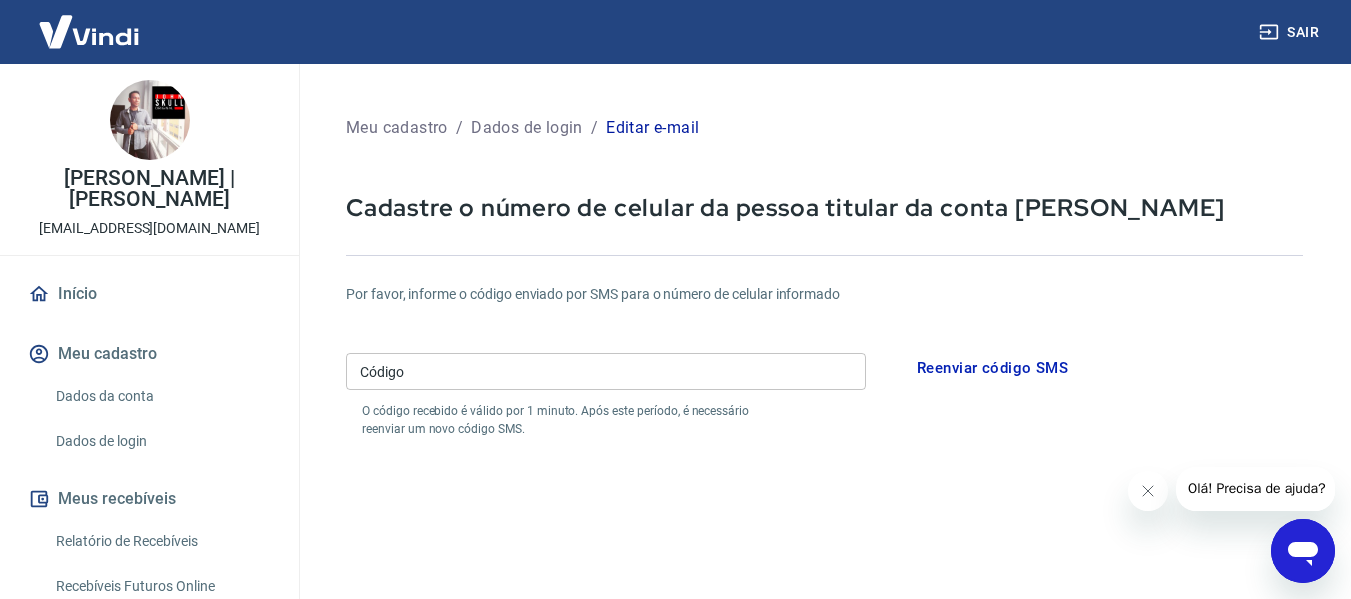 click on "Reenviar código SMS" at bounding box center (992, 368) 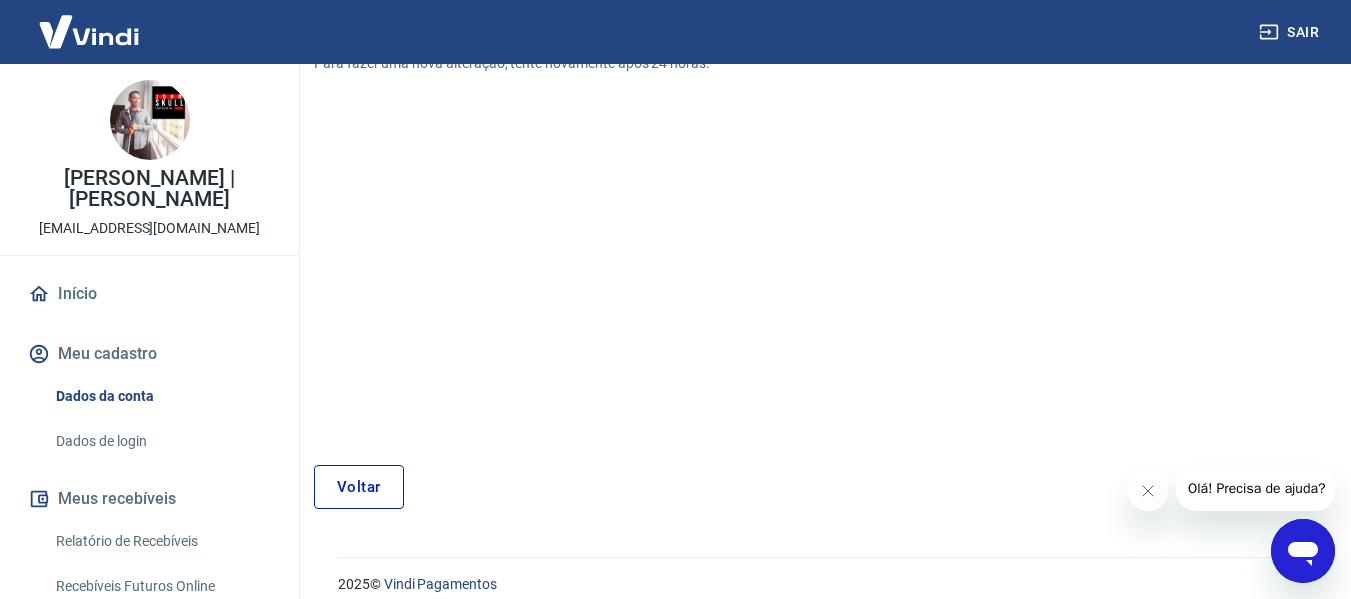 scroll, scrollTop: 249, scrollLeft: 0, axis: vertical 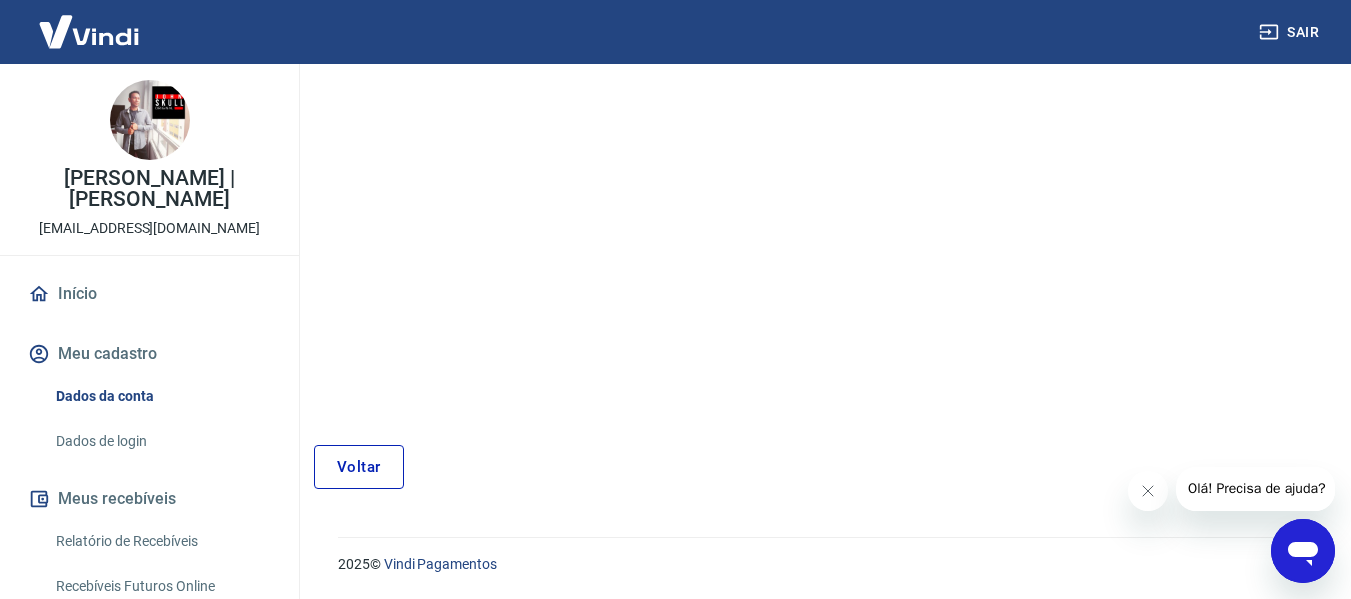 click on "Voltar" at bounding box center (359, 467) 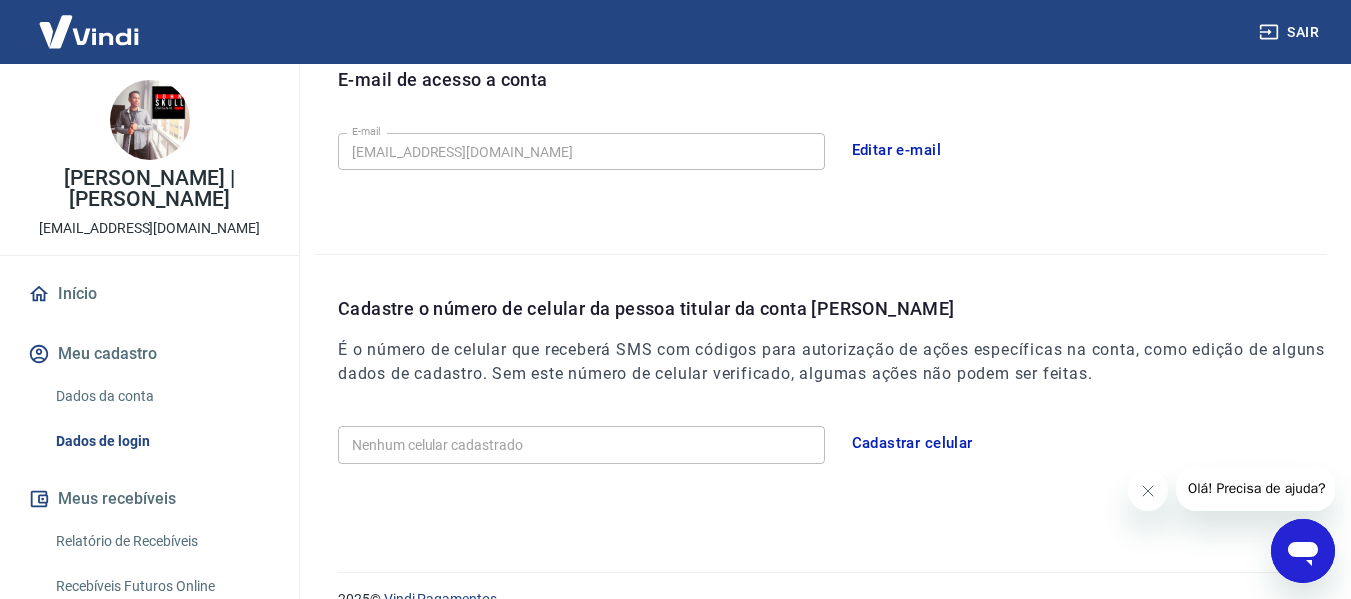 scroll, scrollTop: 614, scrollLeft: 0, axis: vertical 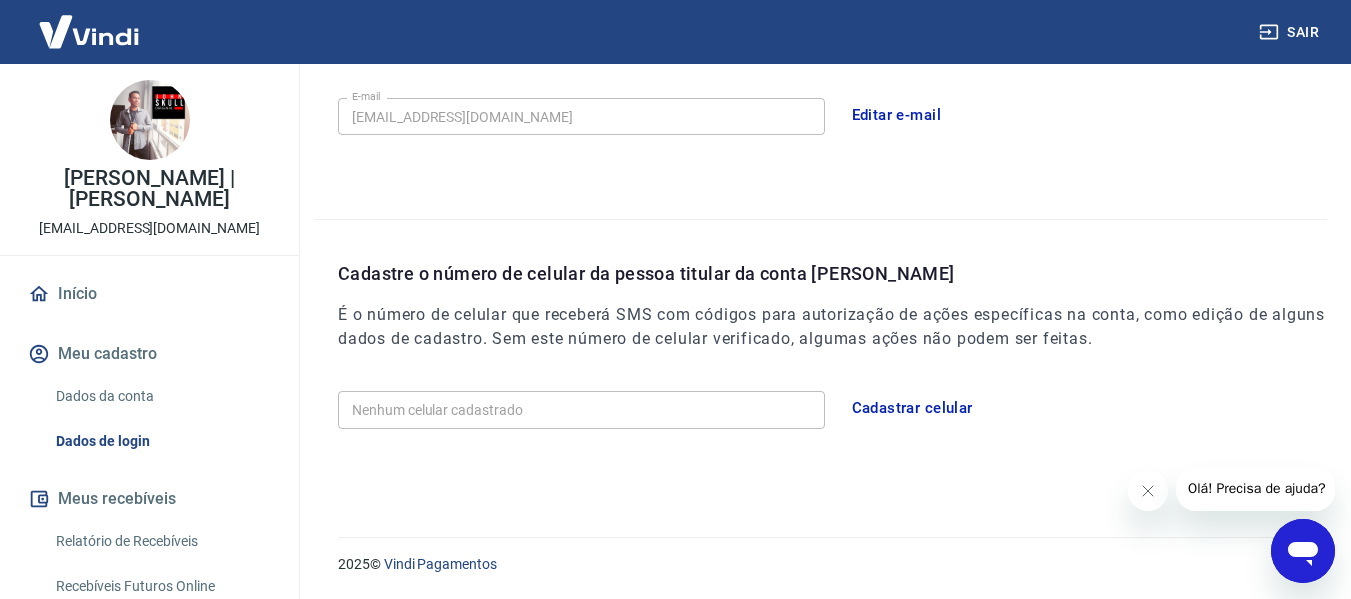 click on "Cadastrar celular" at bounding box center (912, 408) 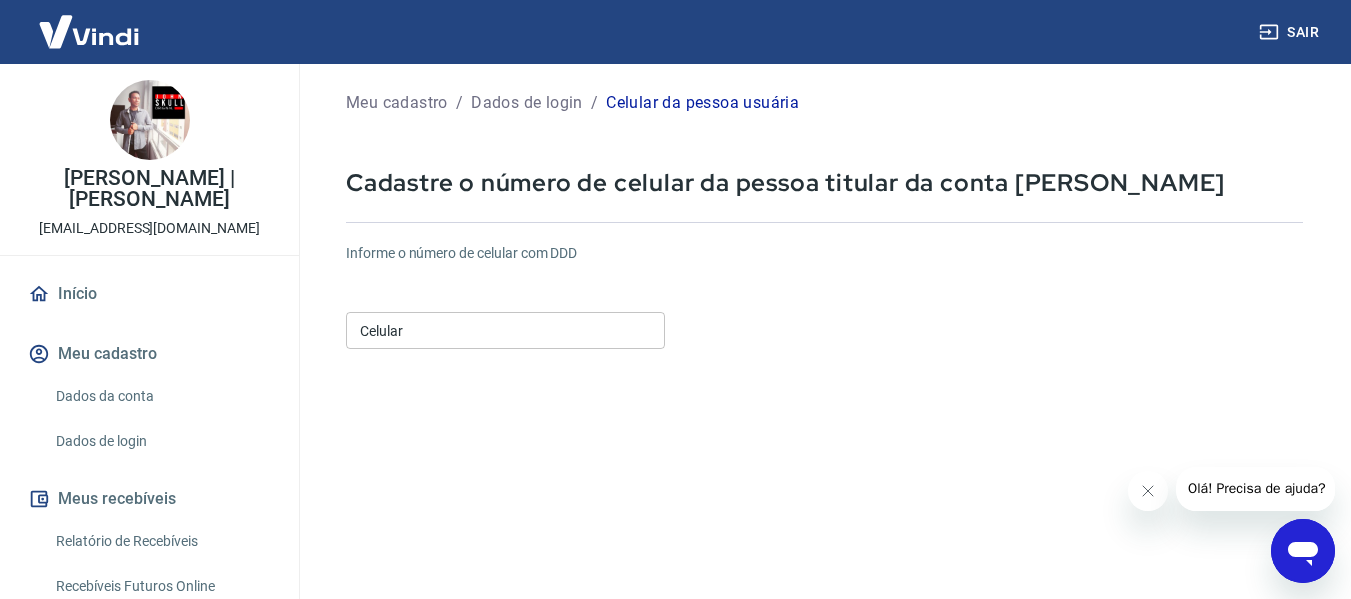 scroll, scrollTop: 0, scrollLeft: 0, axis: both 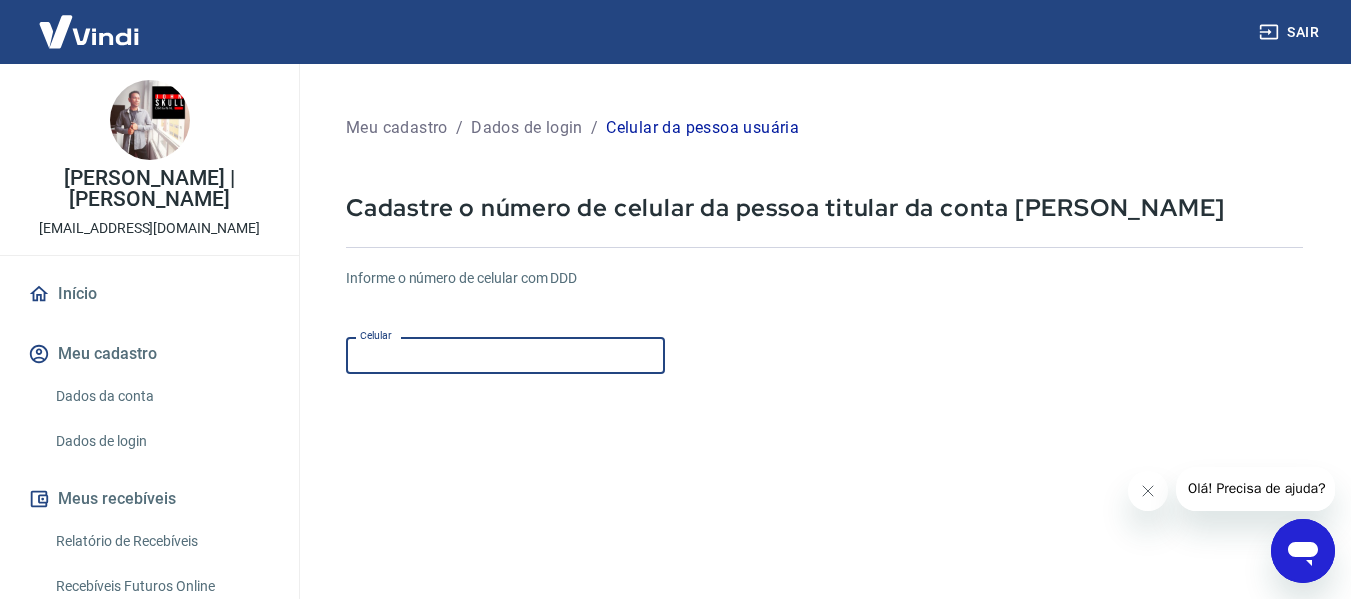click on "Celular" at bounding box center (505, 355) 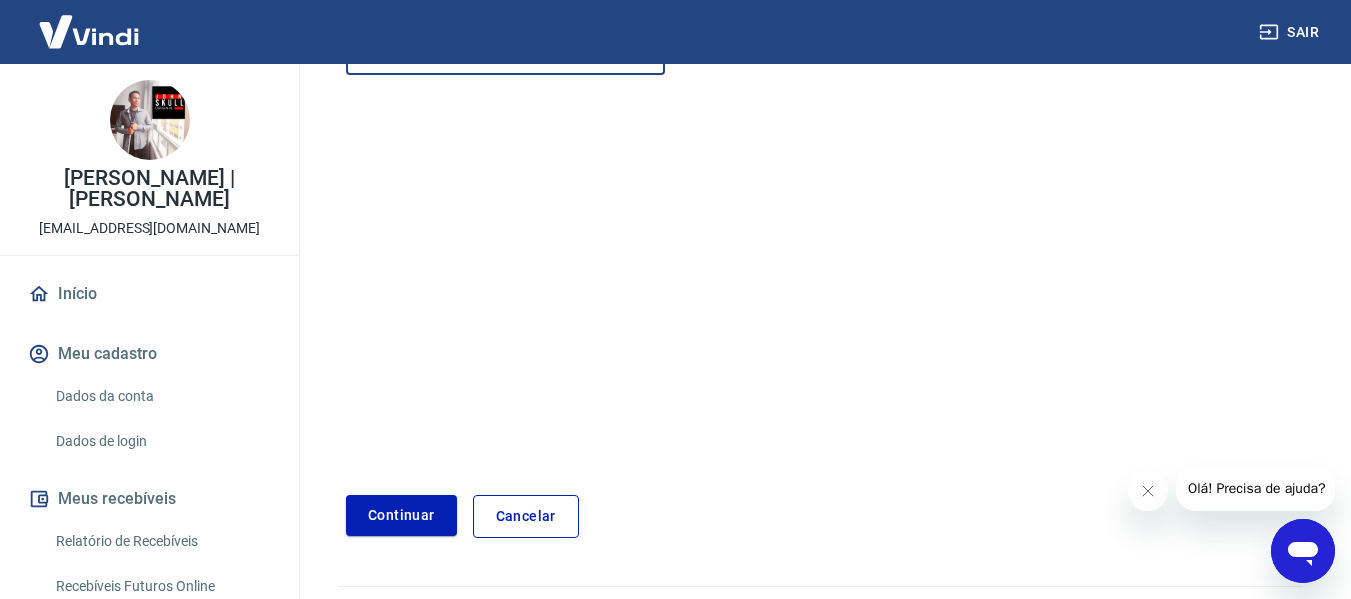 scroll, scrollTop: 348, scrollLeft: 0, axis: vertical 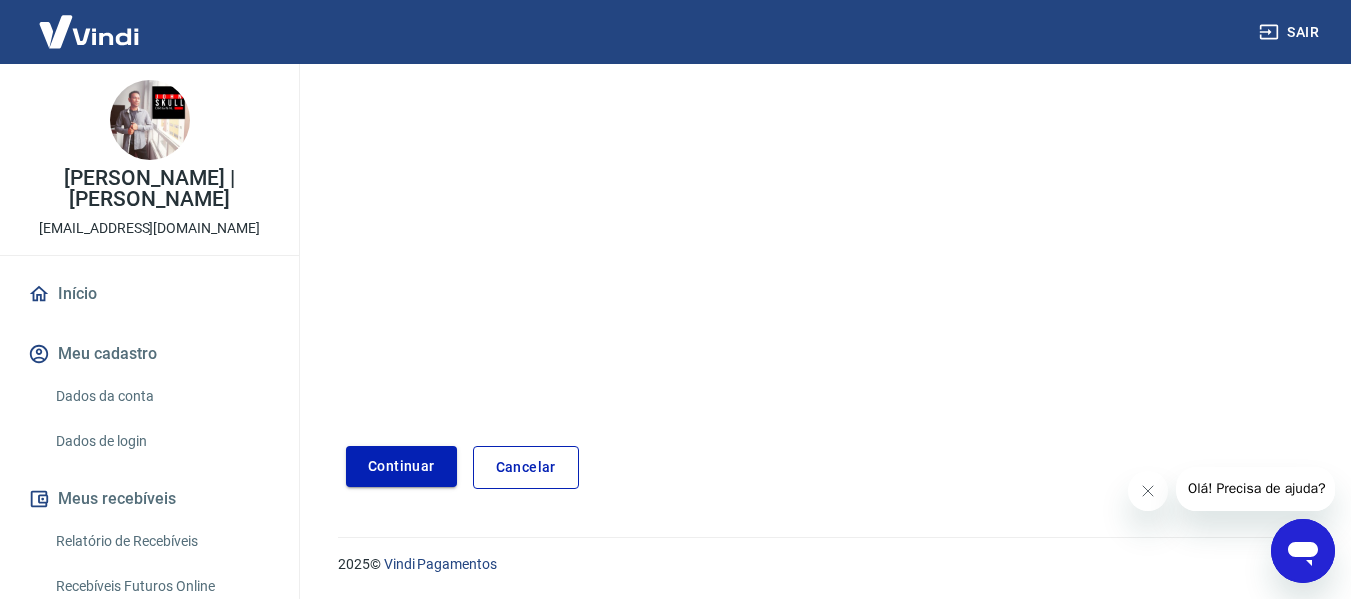type on "(13) 98882-9281" 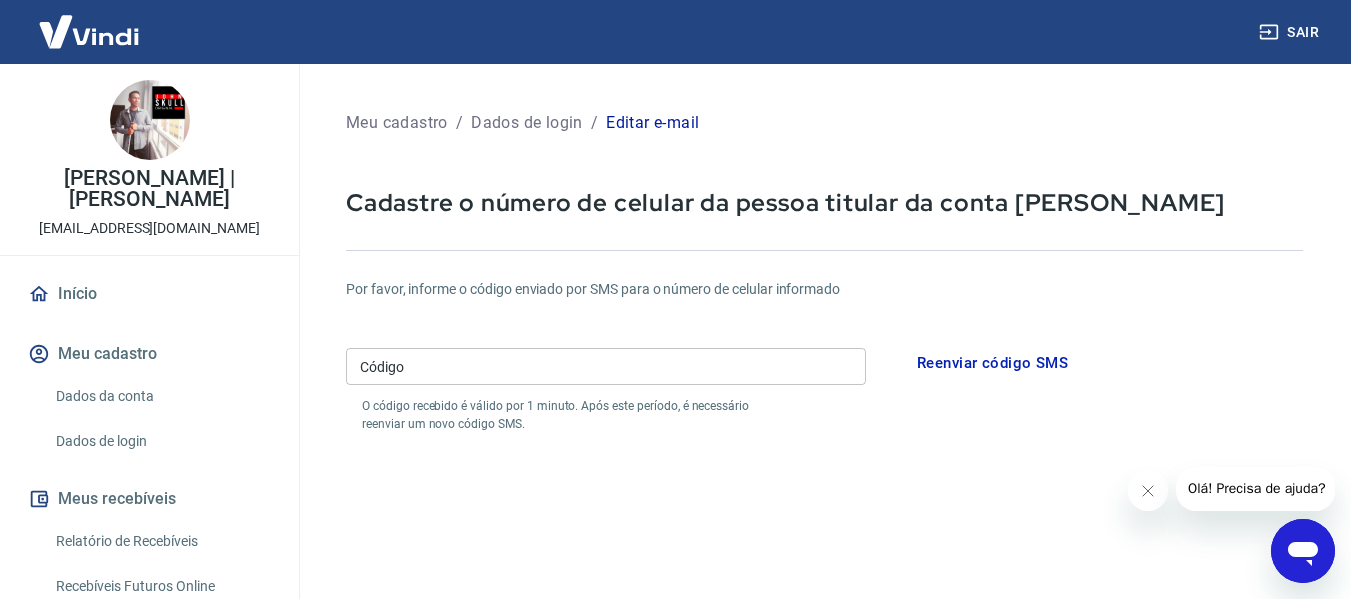 scroll, scrollTop: 0, scrollLeft: 0, axis: both 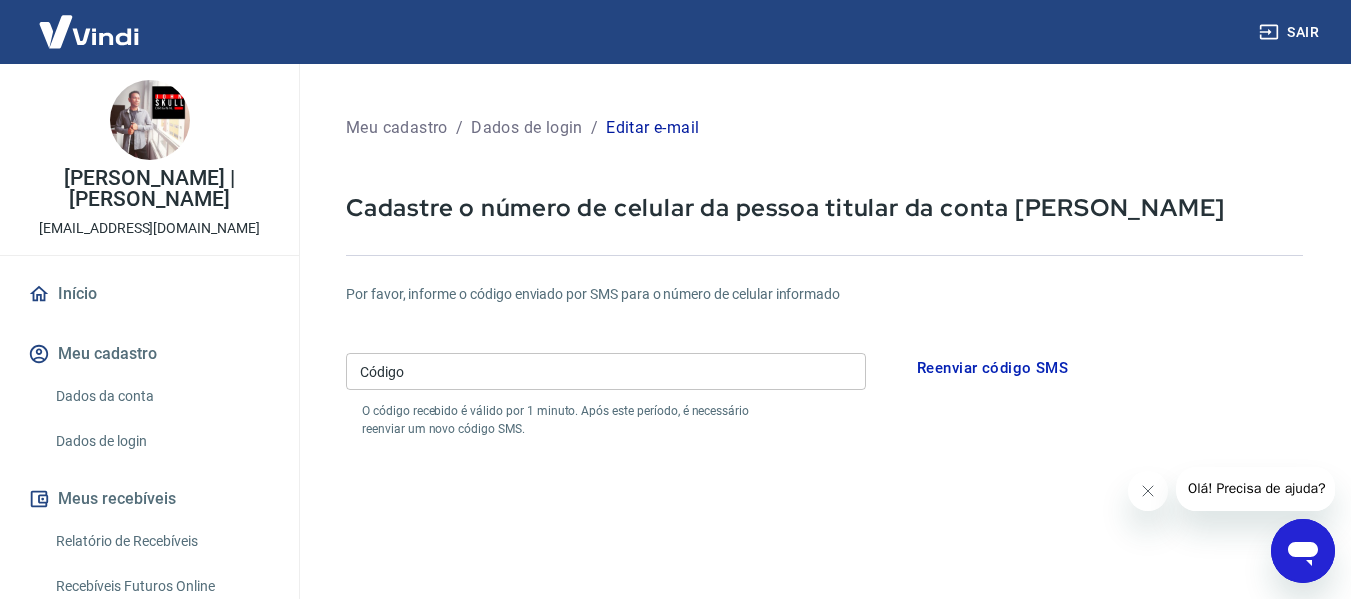 click on "Código" at bounding box center [606, 371] 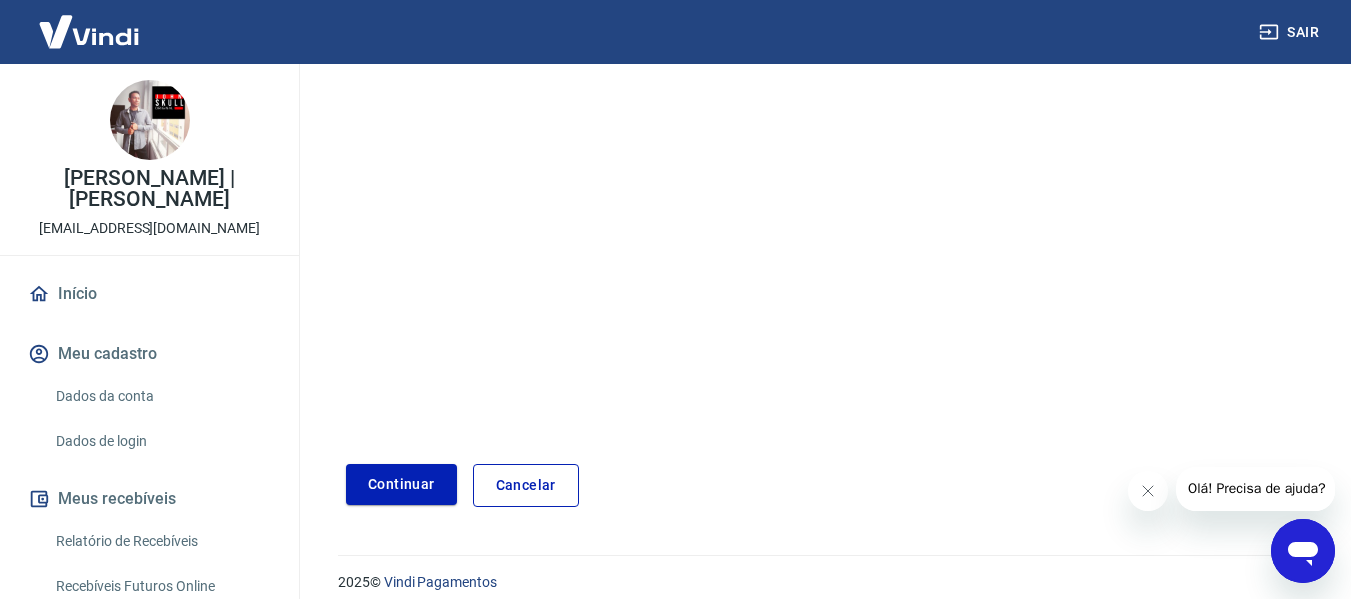 scroll, scrollTop: 424, scrollLeft: 0, axis: vertical 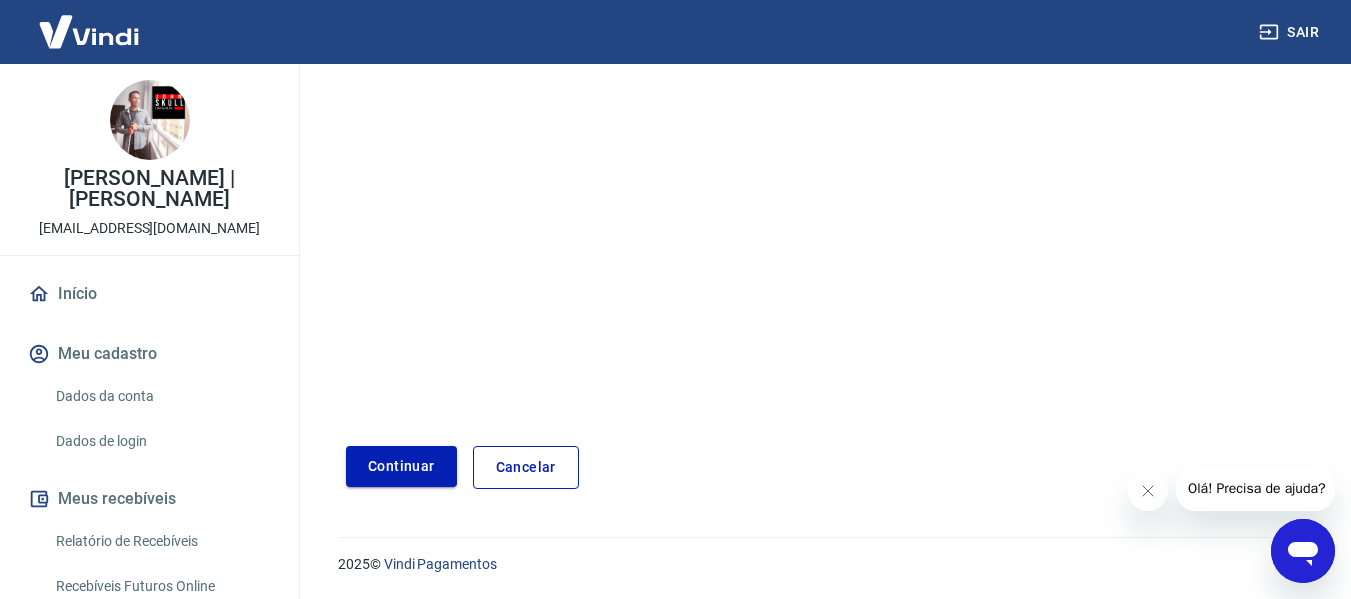 type on "572880" 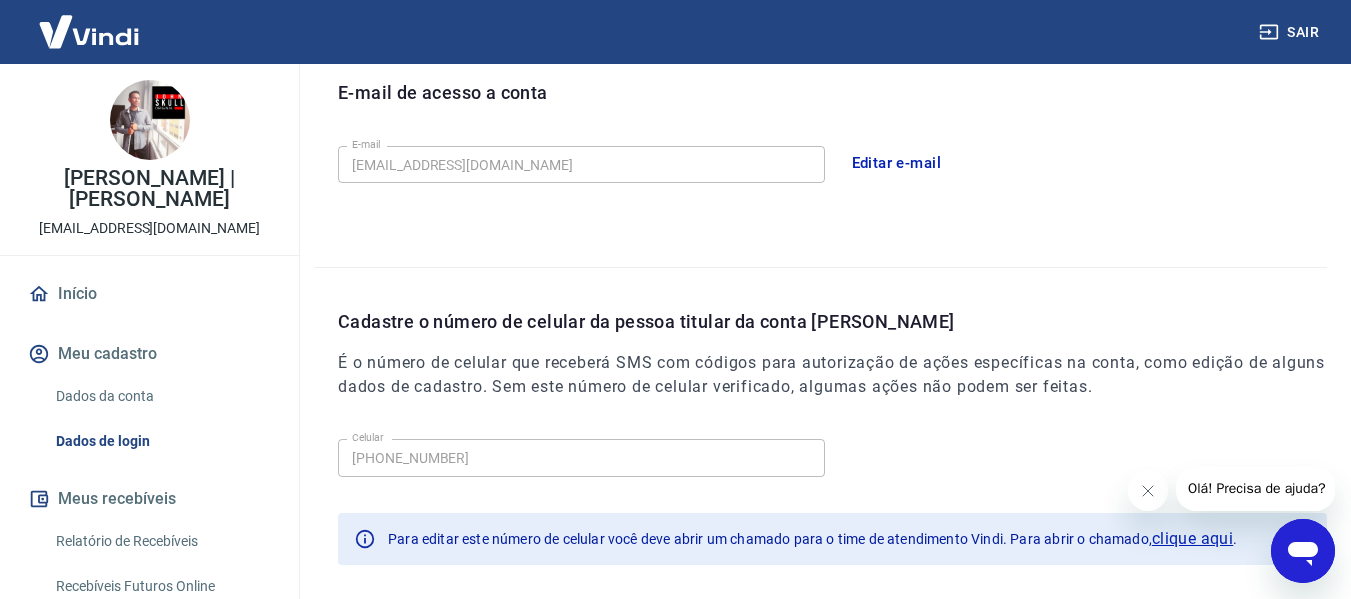 scroll, scrollTop: 666, scrollLeft: 0, axis: vertical 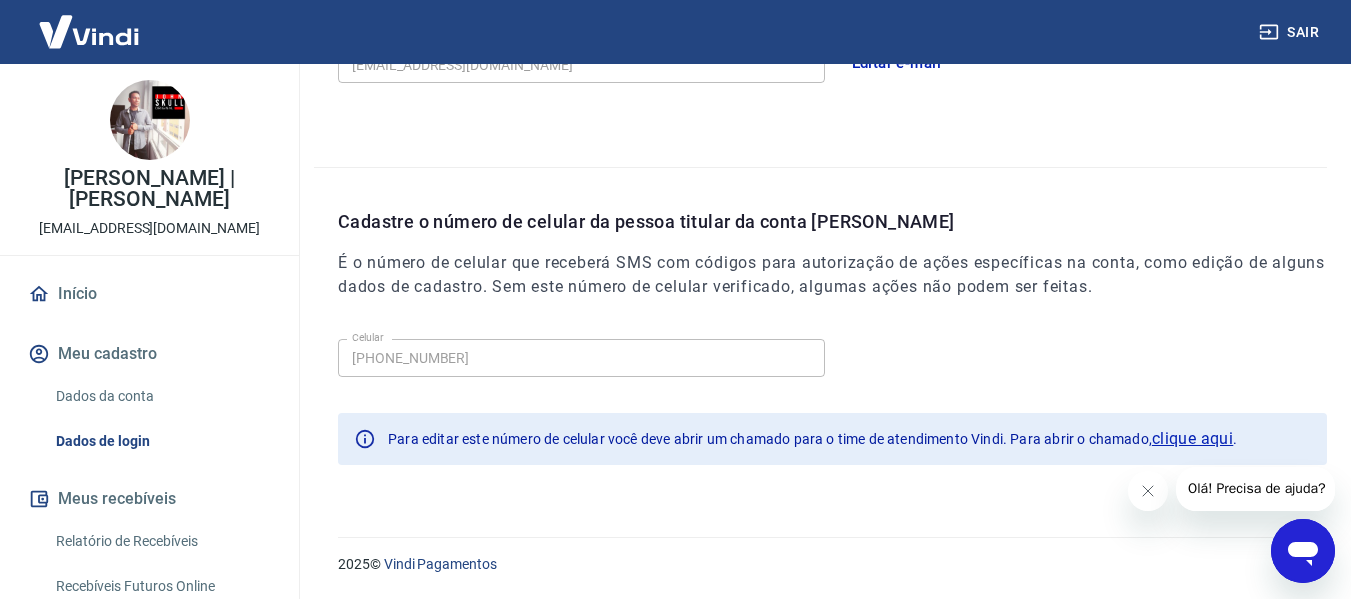 click on "Dados de login" at bounding box center [161, 441] 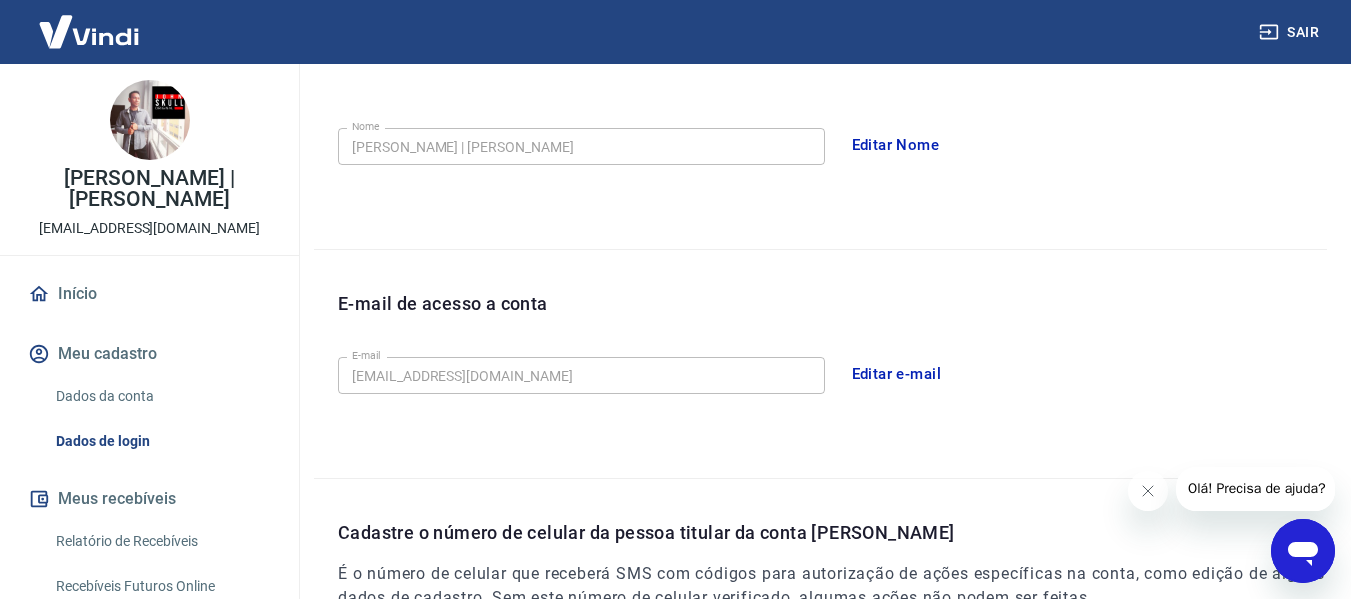 scroll, scrollTop: 366, scrollLeft: 0, axis: vertical 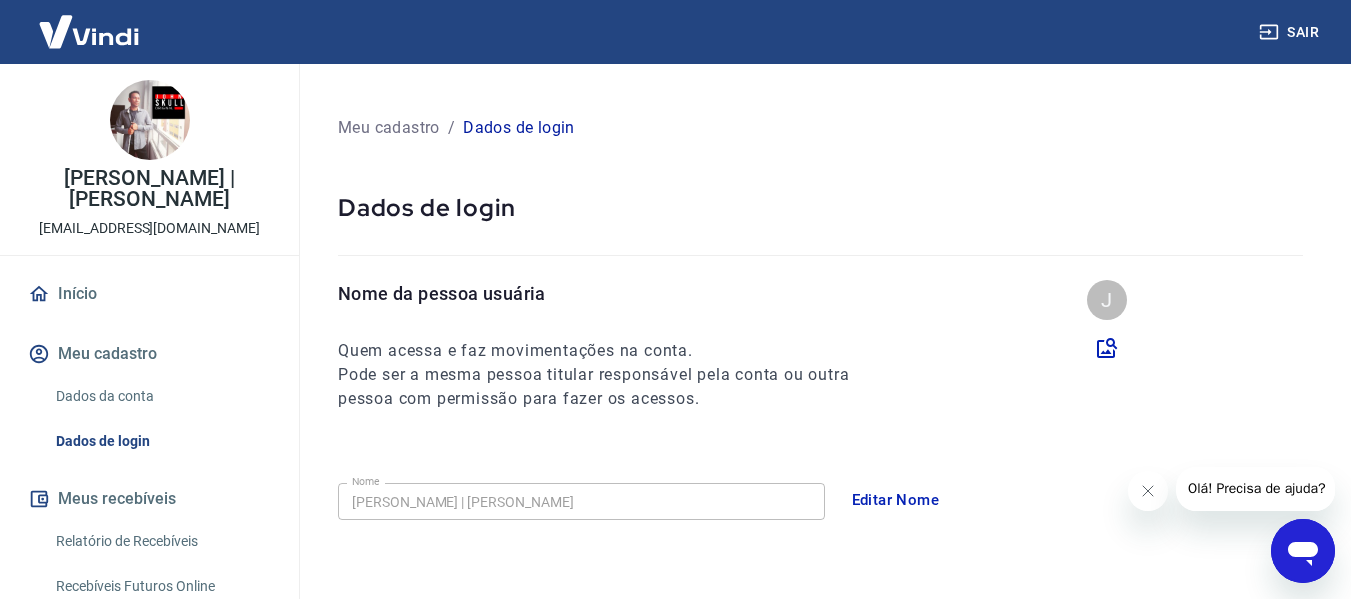 click on "Início" at bounding box center [149, 294] 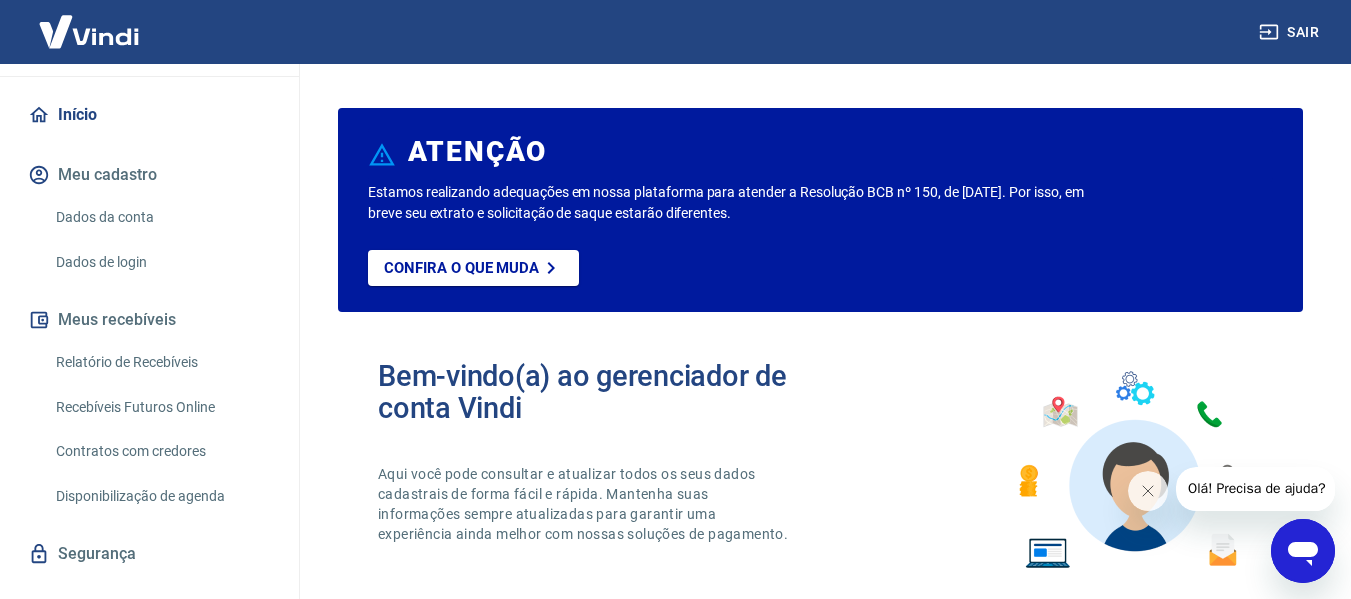 scroll, scrollTop: 195, scrollLeft: 0, axis: vertical 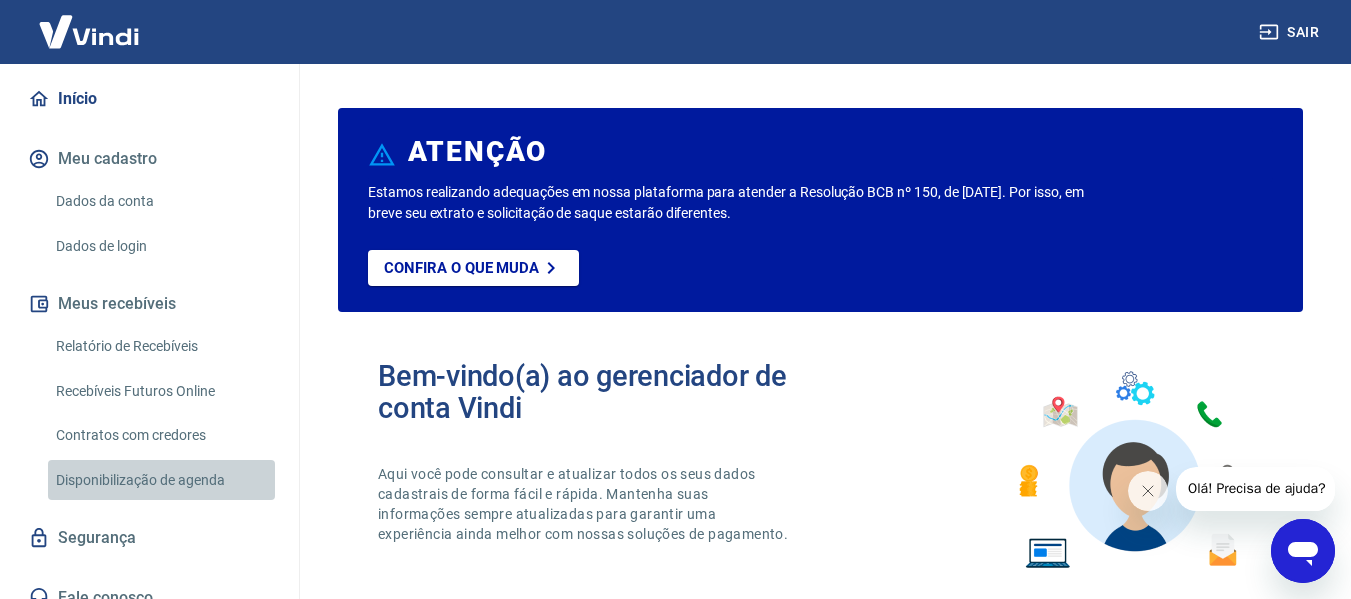 click on "Disponibilização de agenda" at bounding box center [161, 480] 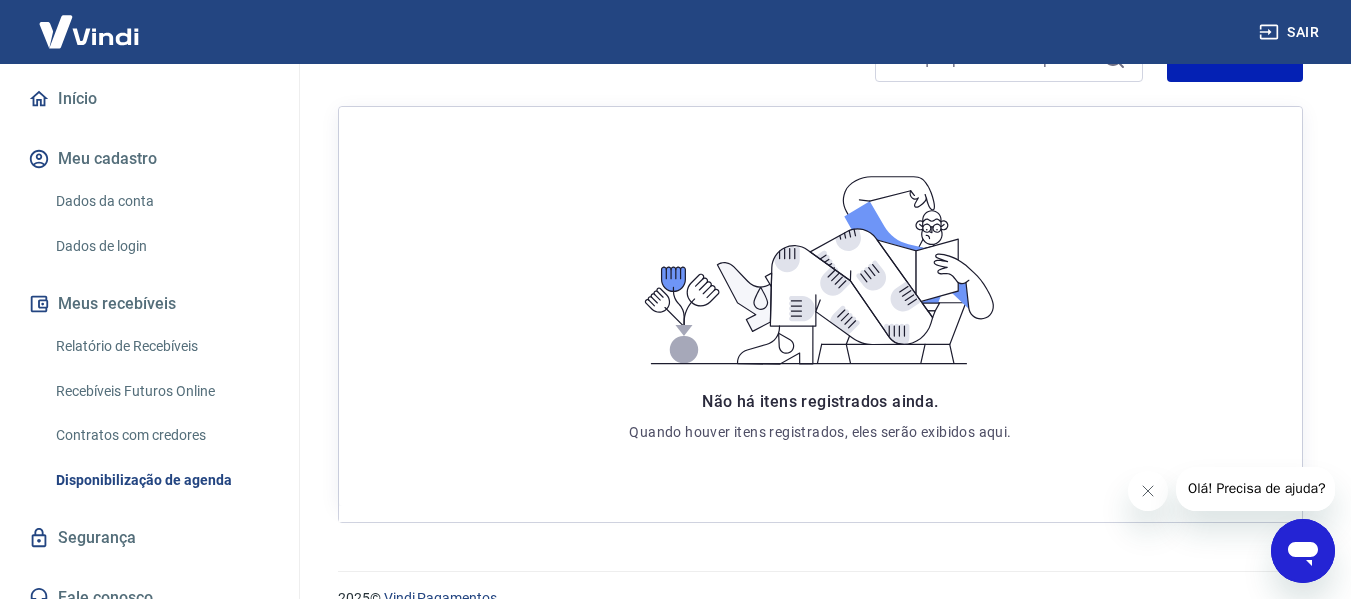 scroll, scrollTop: 386, scrollLeft: 0, axis: vertical 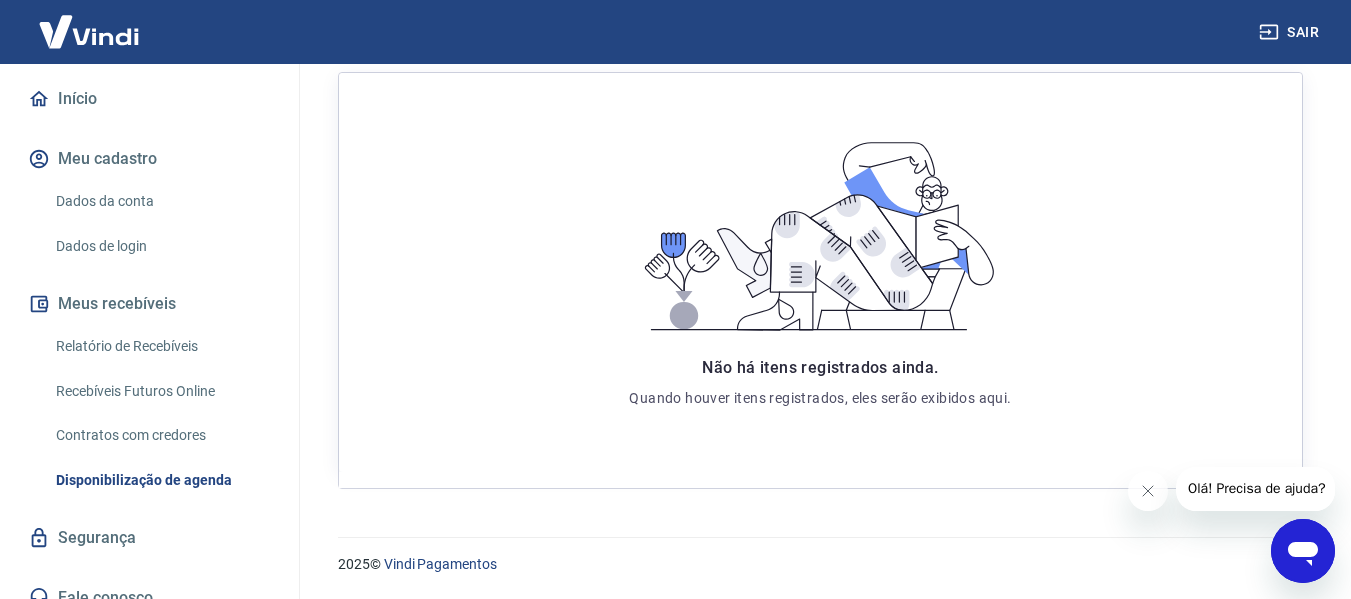 click on "Contratos com credores" at bounding box center (161, 435) 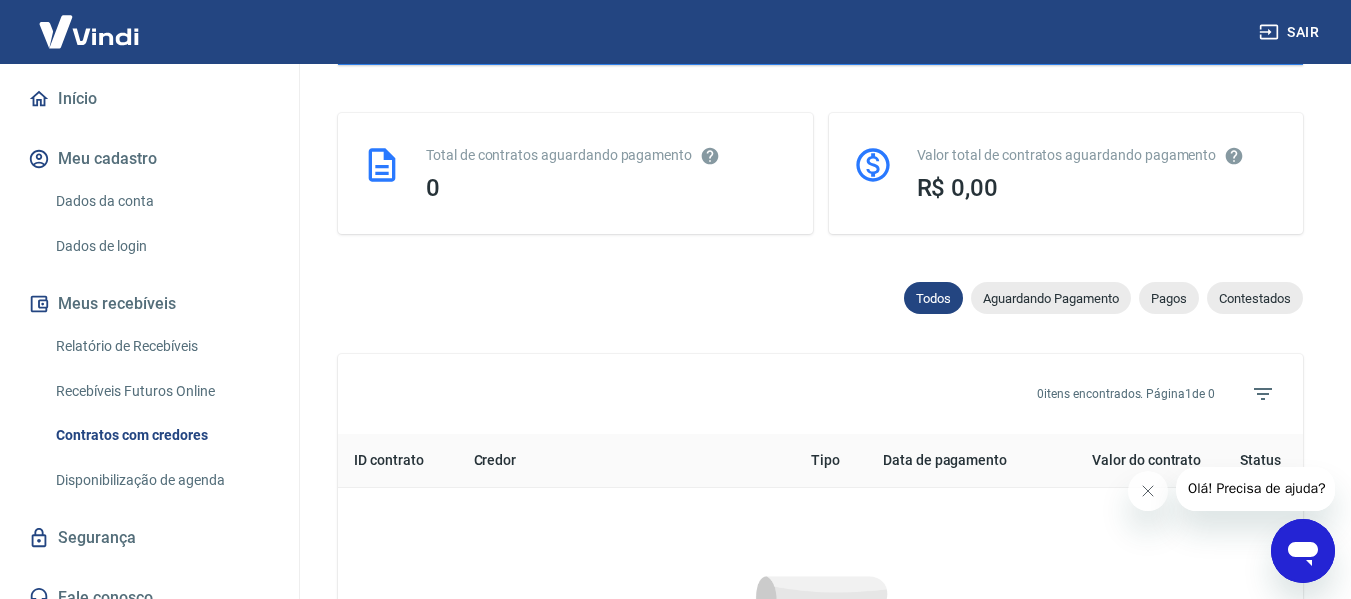 scroll, scrollTop: 995, scrollLeft: 0, axis: vertical 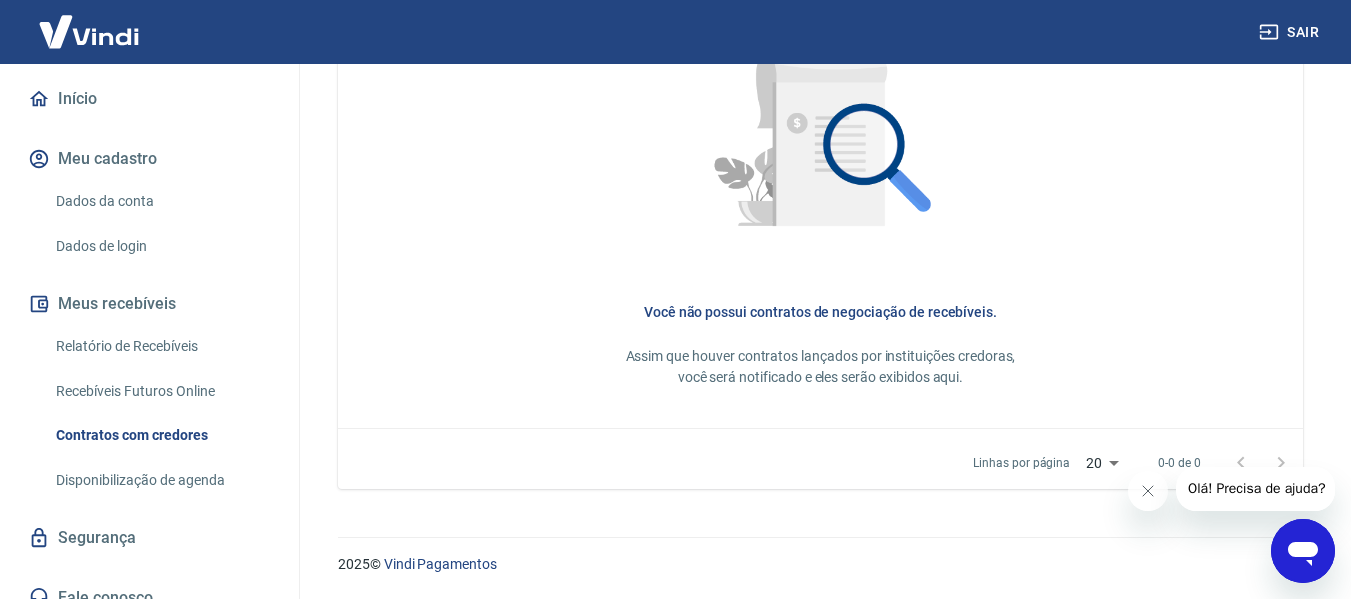 click at bounding box center (89, 31) 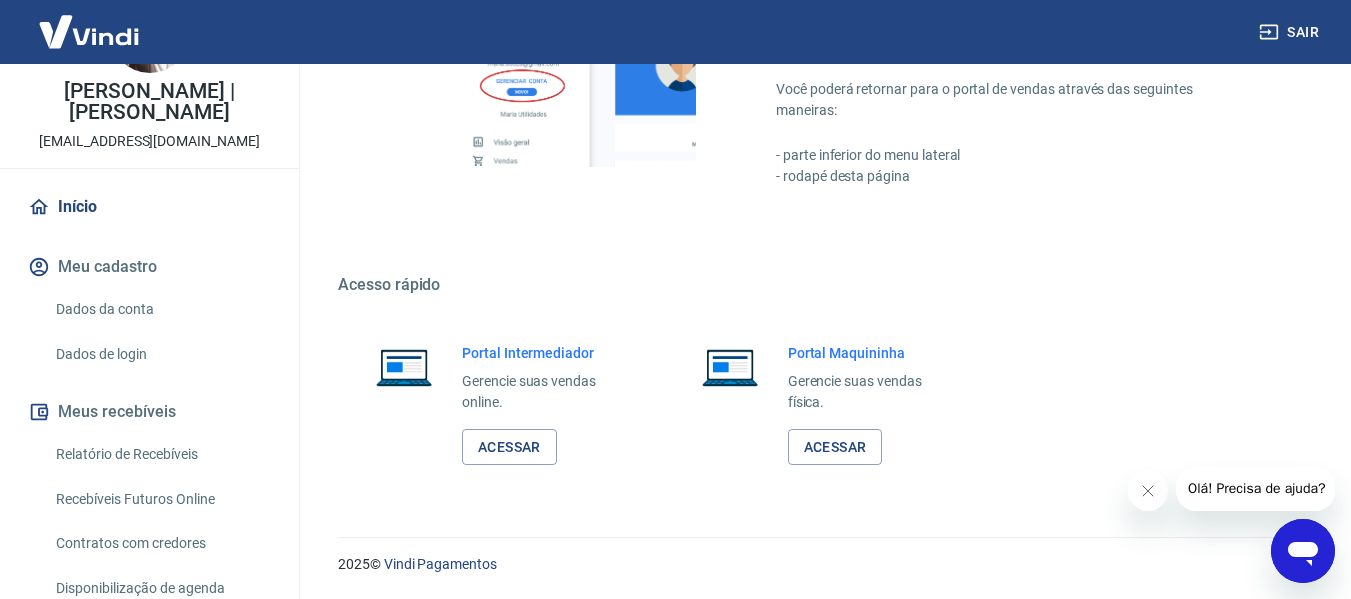 scroll, scrollTop: 0, scrollLeft: 0, axis: both 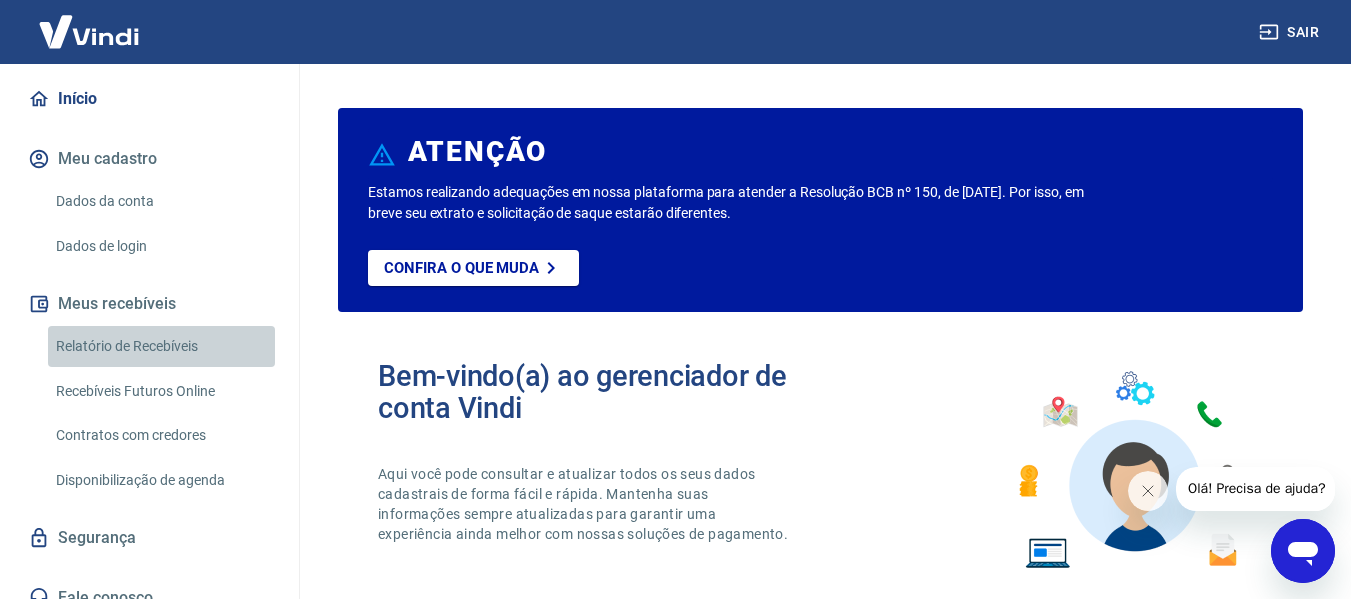 click on "Relatório de Recebíveis" at bounding box center [161, 346] 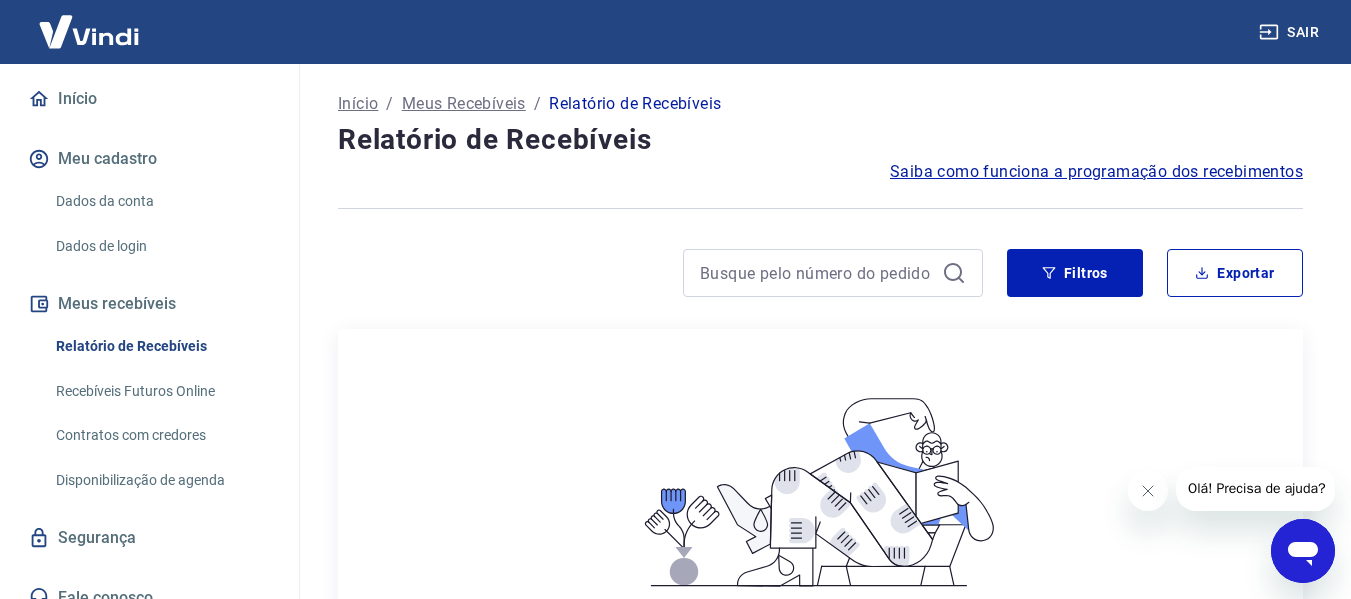 click on "Recebíveis Futuros Online" at bounding box center (161, 391) 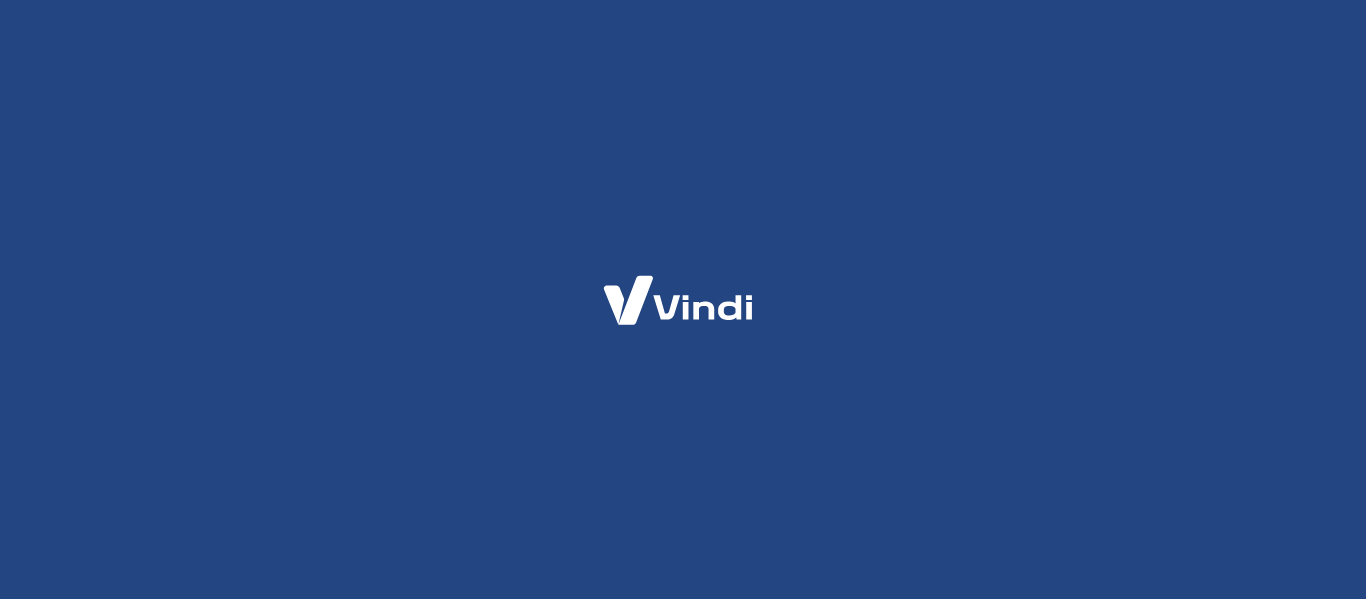scroll, scrollTop: 0, scrollLeft: 0, axis: both 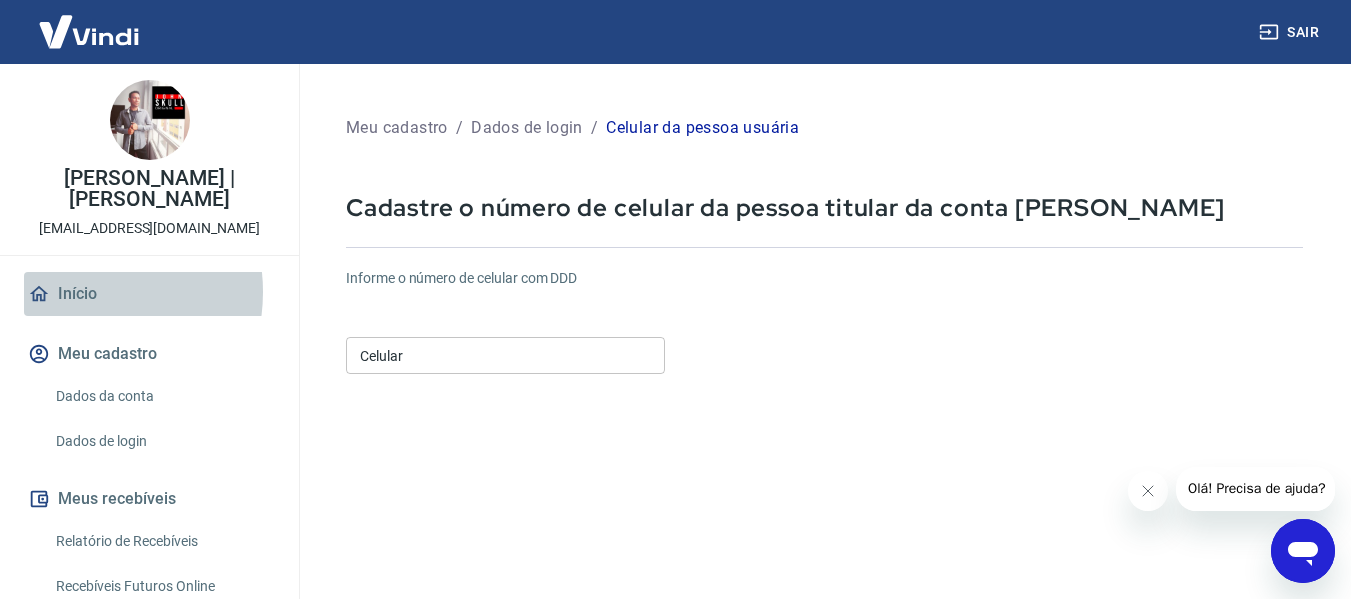 click on "Início" at bounding box center (149, 294) 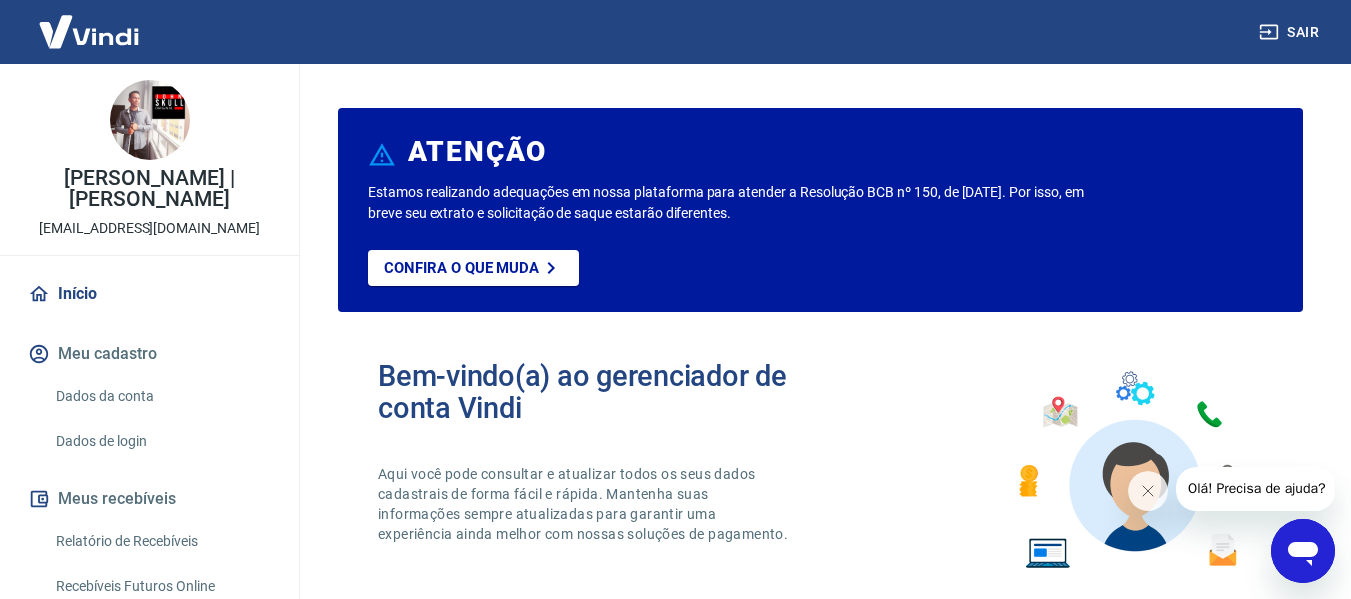 drag, startPoint x: 431, startPoint y: 0, endPoint x: 1343, endPoint y: 240, distance: 943.05035 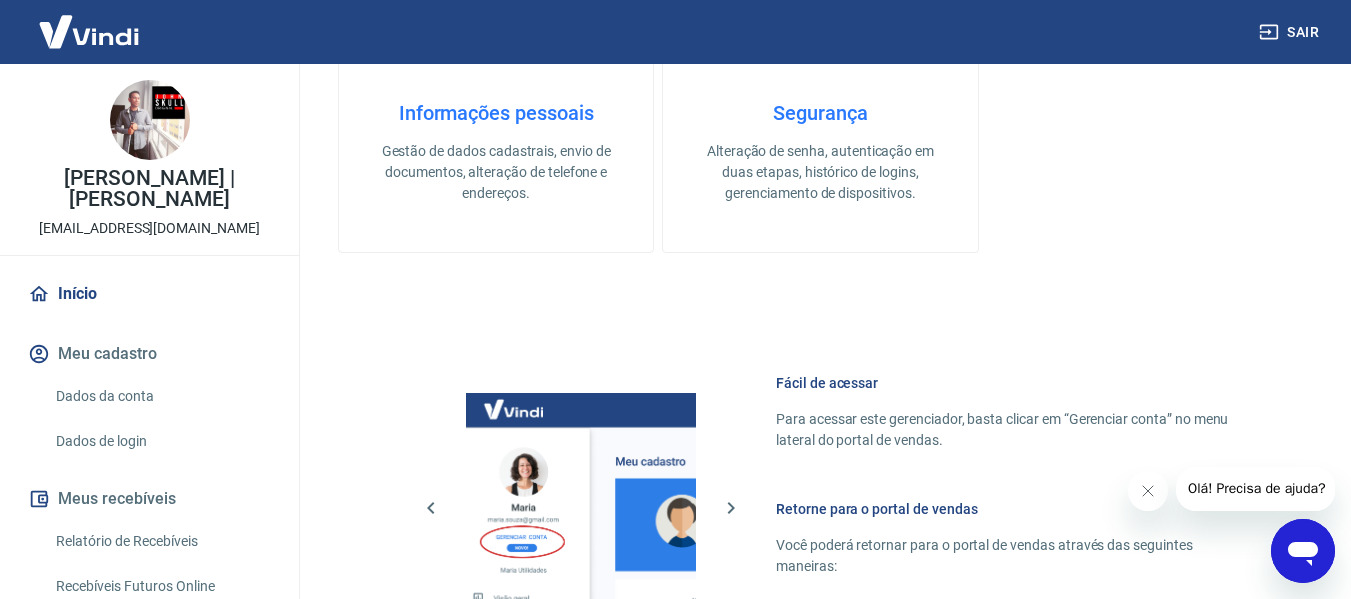 scroll, scrollTop: 800, scrollLeft: 0, axis: vertical 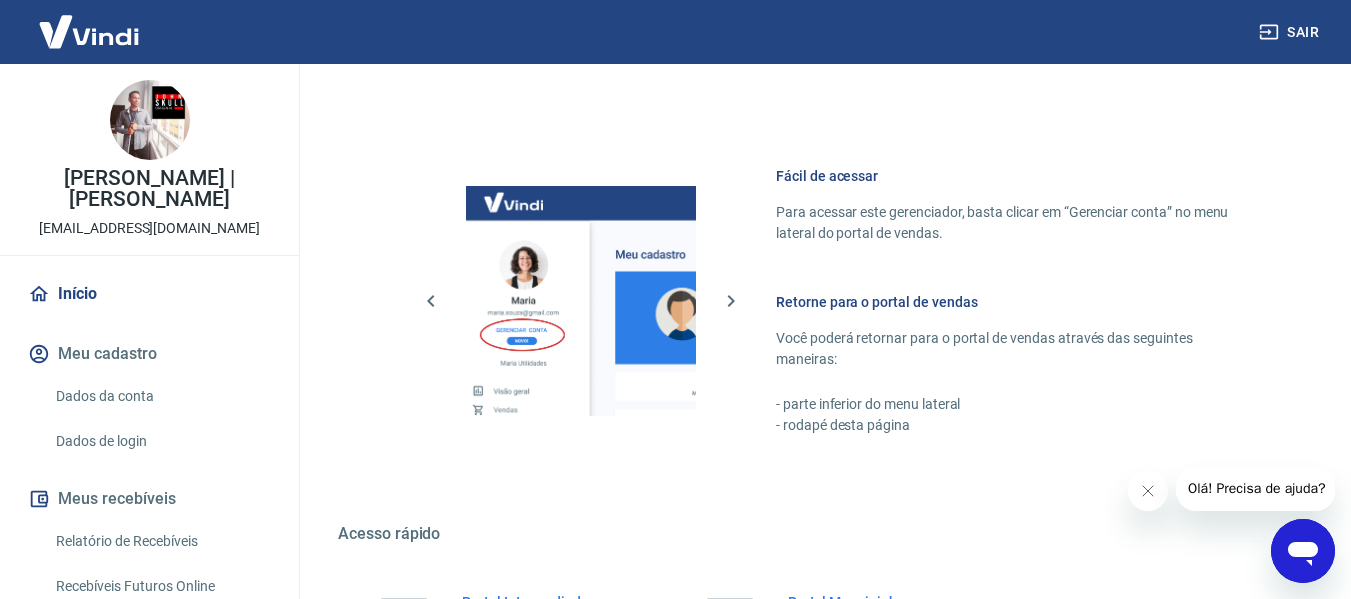drag, startPoint x: 1309, startPoint y: 556, endPoint x: 2579, endPoint y: 1074, distance: 1371.5771 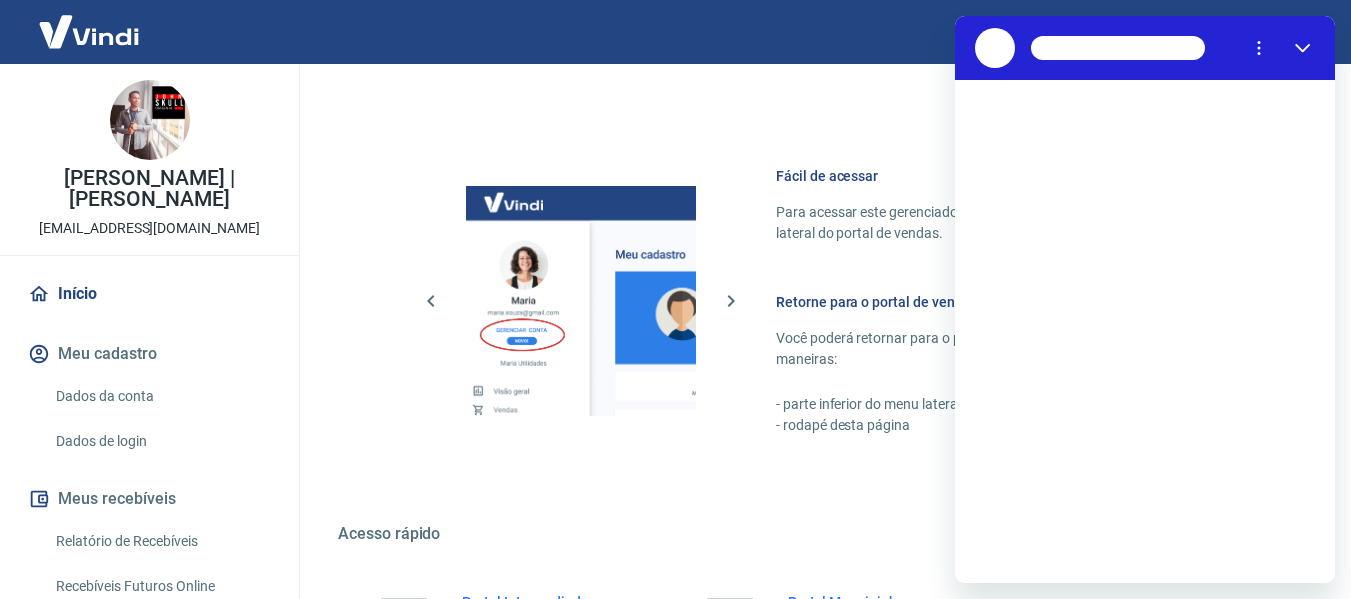 scroll, scrollTop: 0, scrollLeft: 0, axis: both 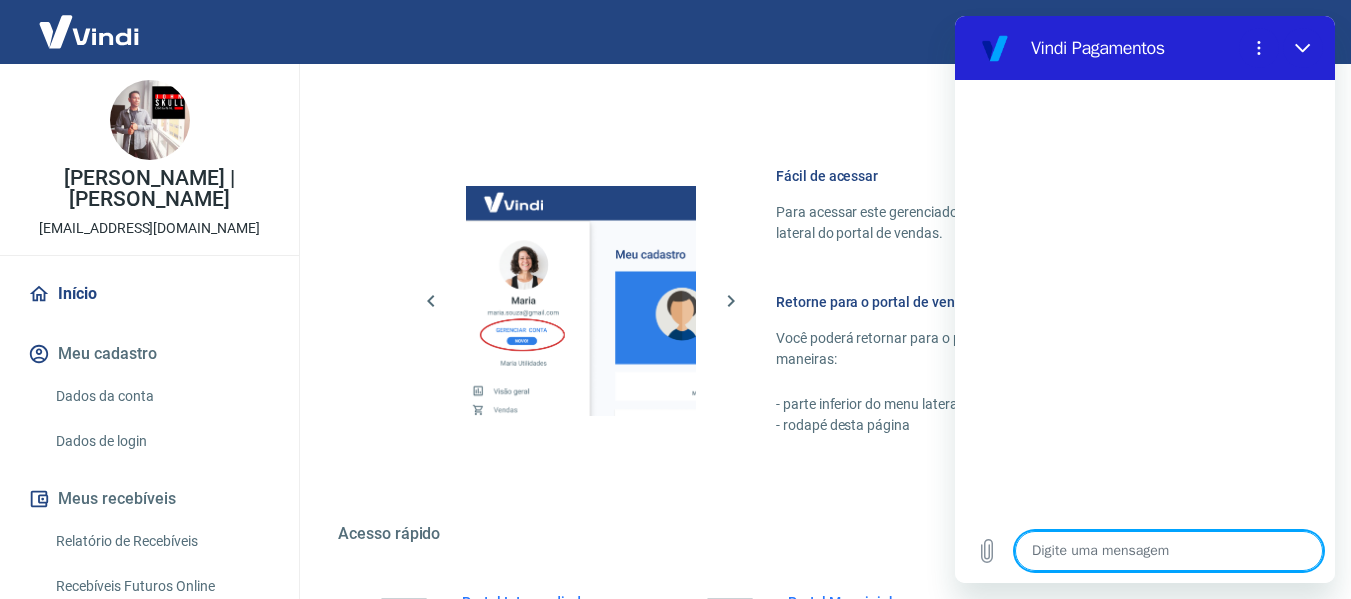 click at bounding box center (1169, 551) 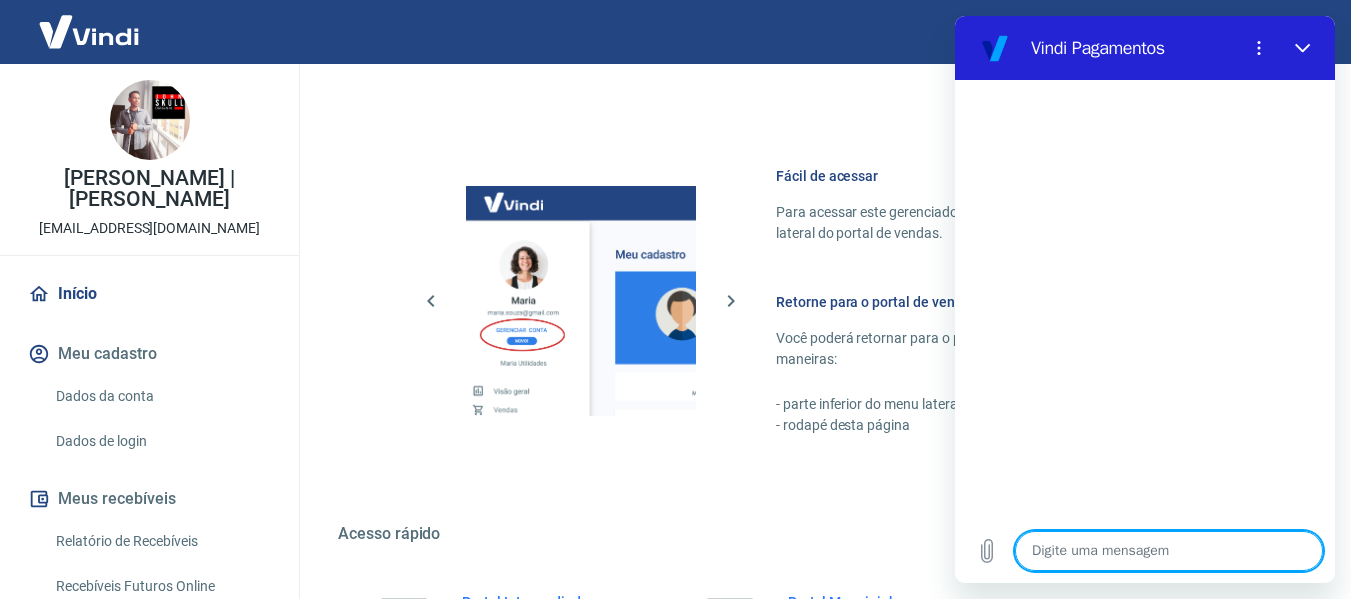type on "i" 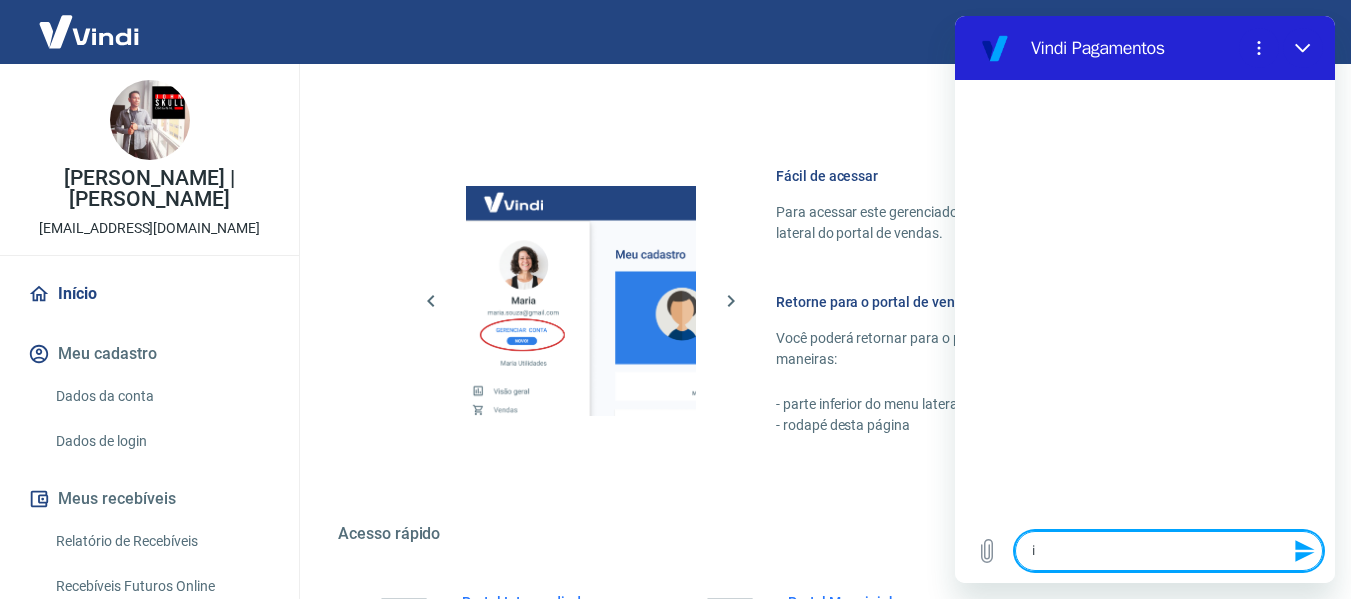 type on "in" 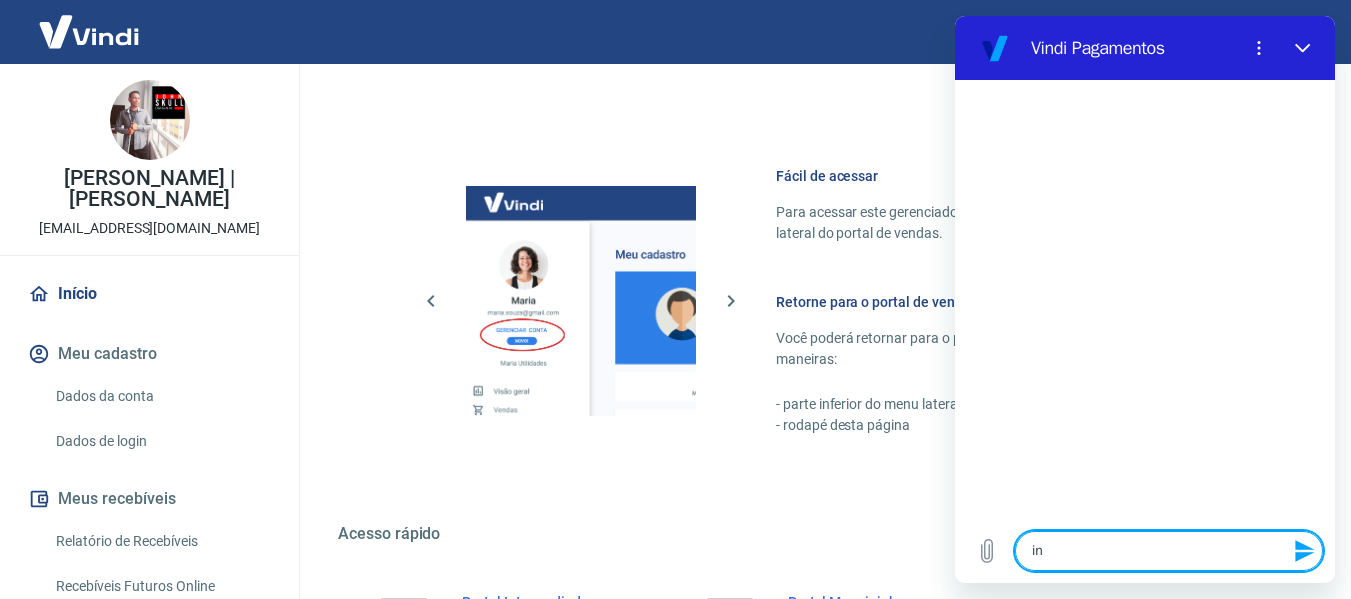 type on "int" 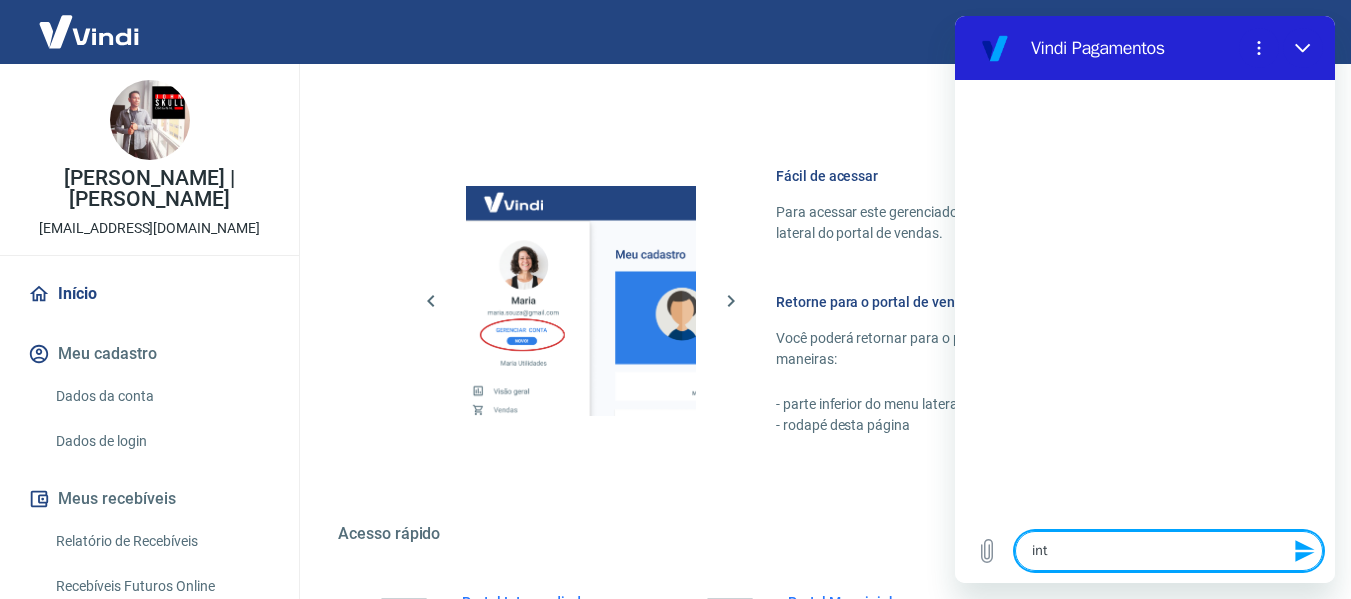 type on "inte" 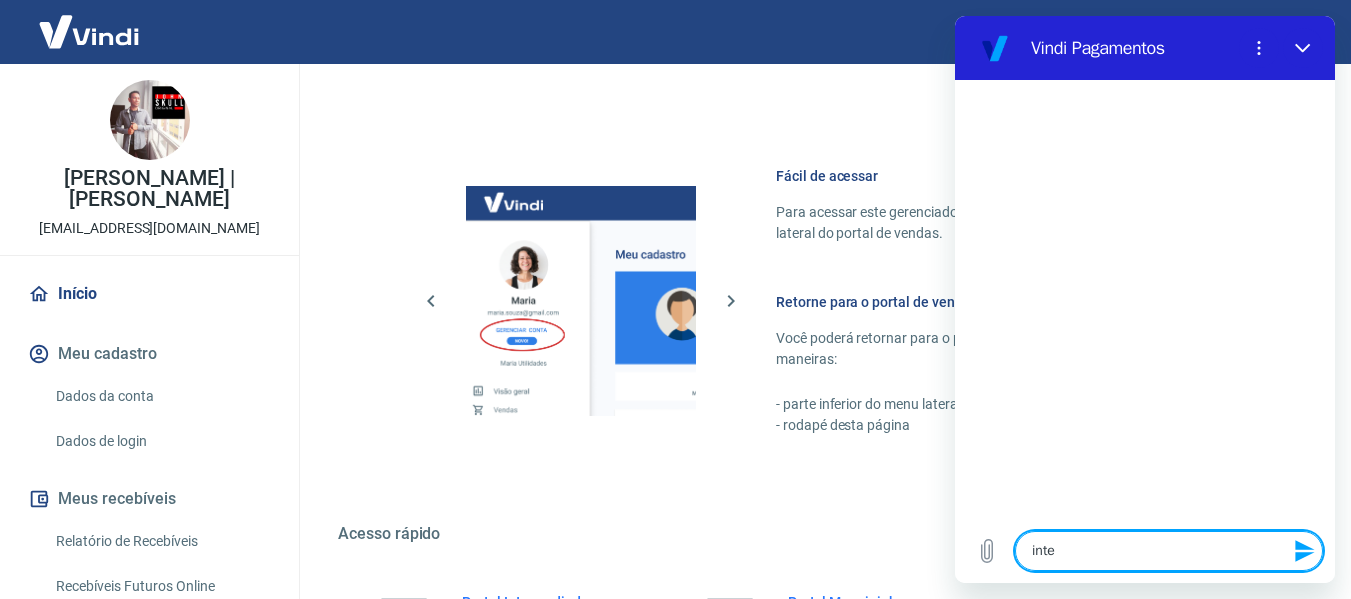 type on "integ" 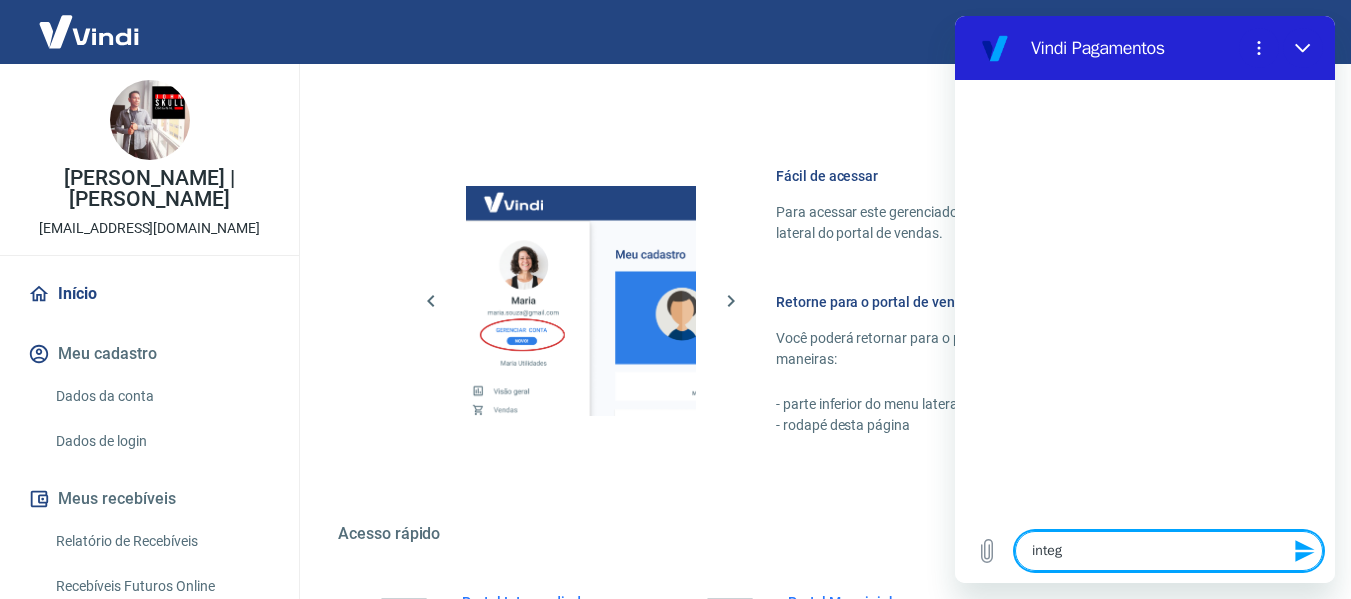 type on "integr" 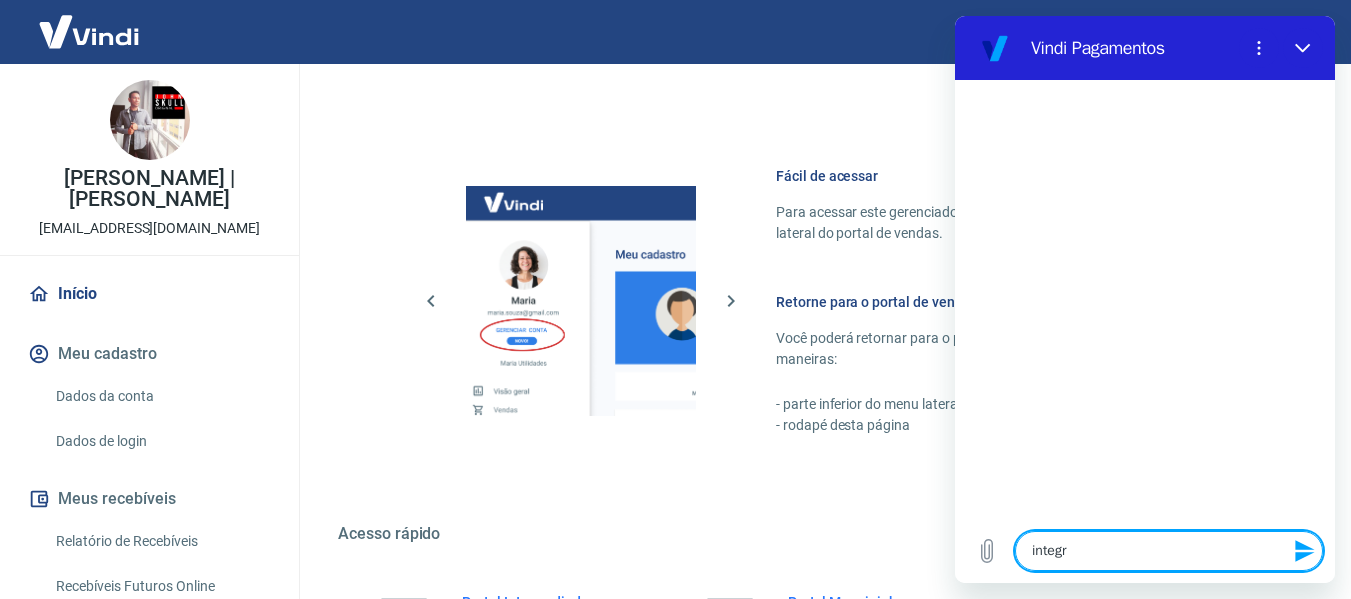 type on "integra" 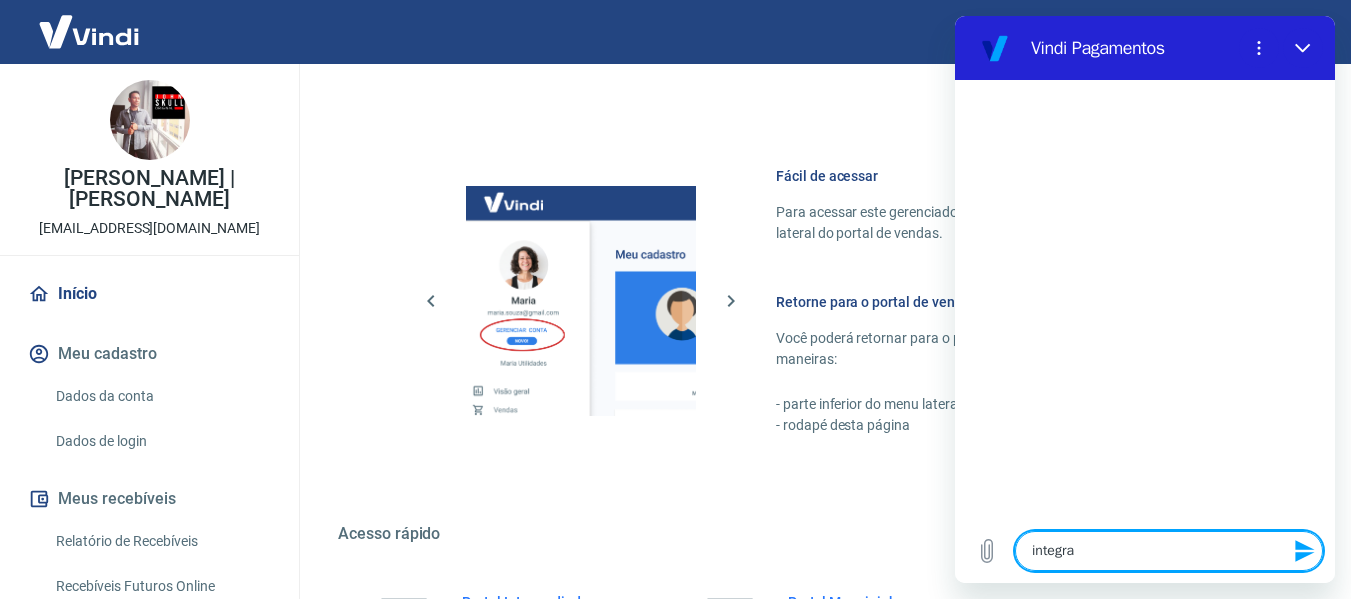type on "integraç" 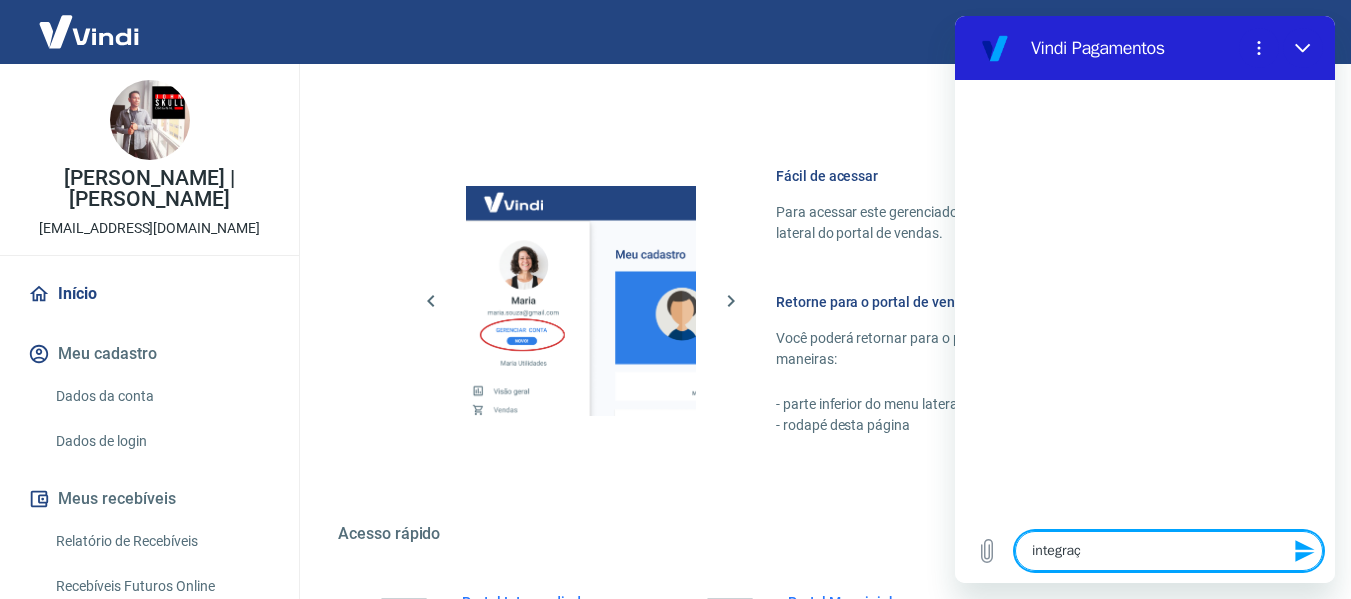 type on "integraçã" 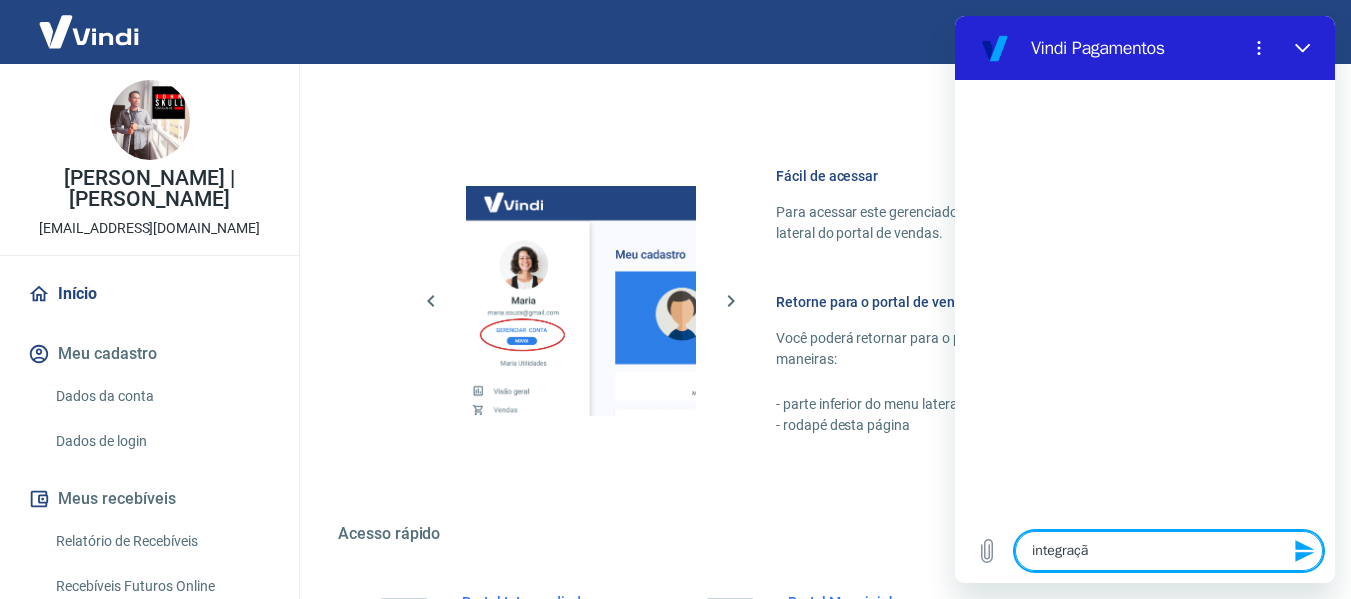 type on "x" 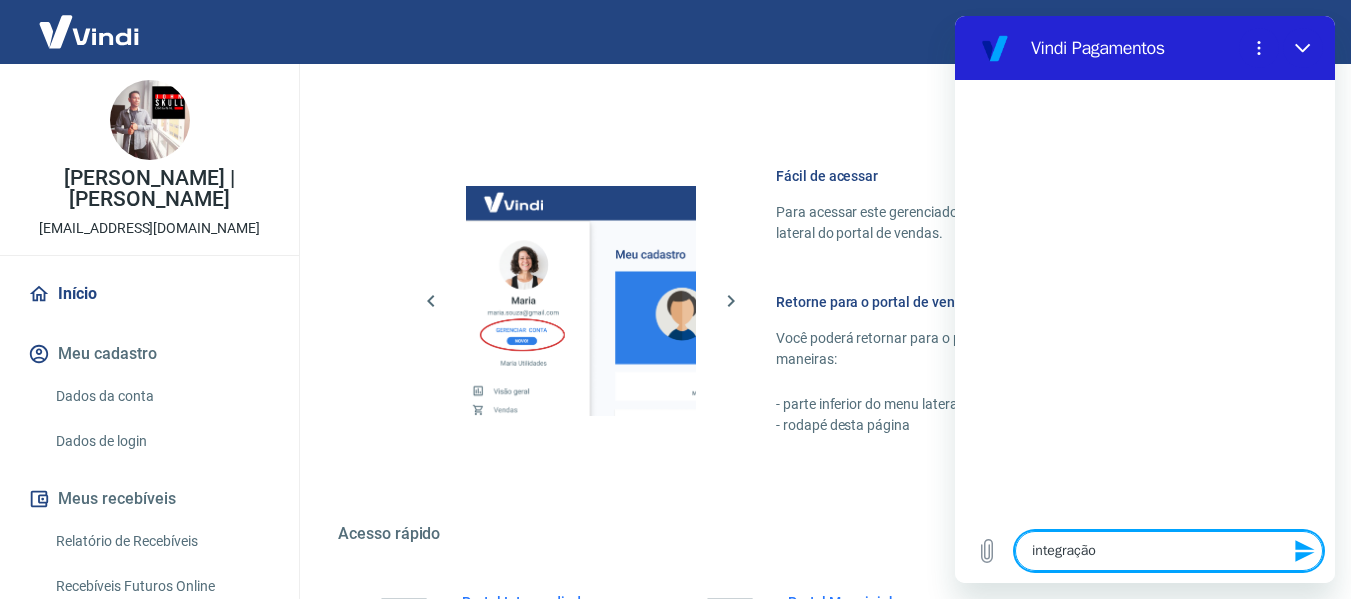 type on "x" 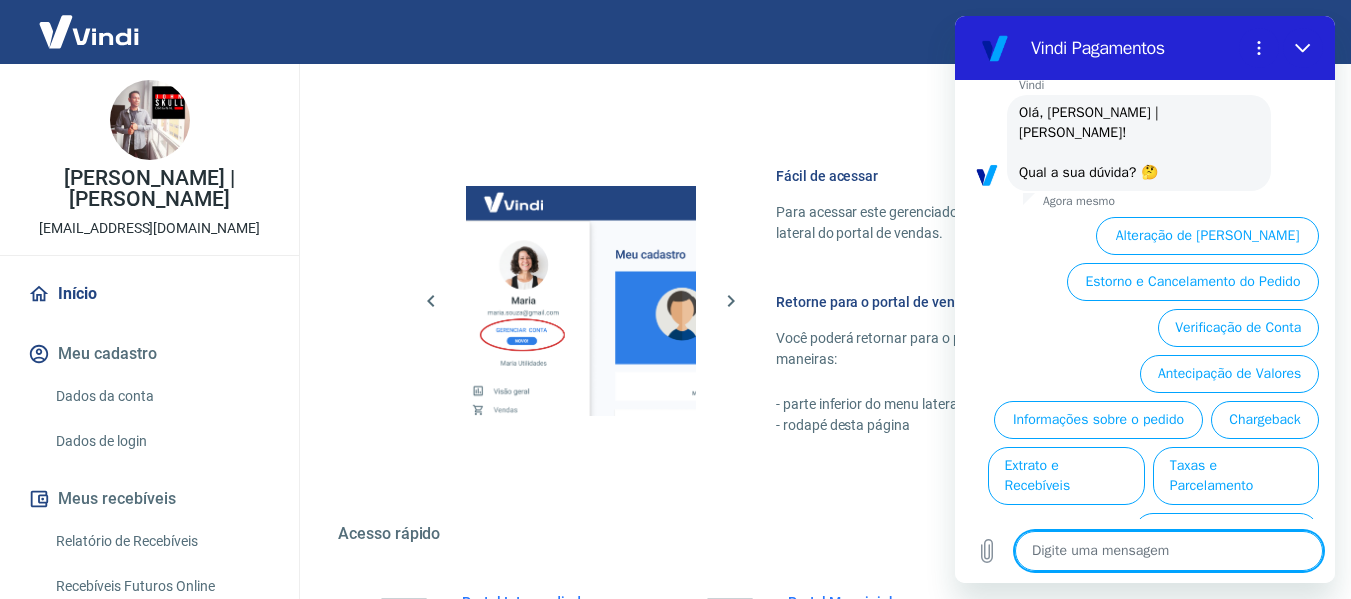 scroll, scrollTop: 134, scrollLeft: 0, axis: vertical 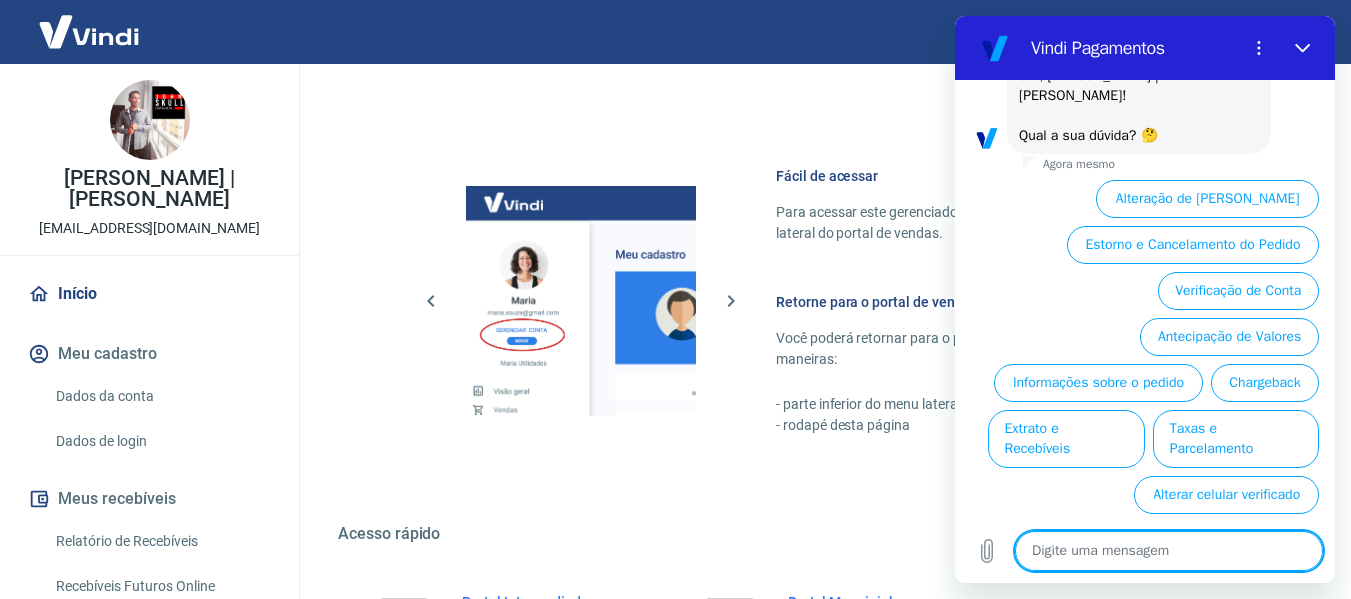 click on "ATENÇÃO Estamos realizando adequações em nossa plataforma para atender a Resolução BCB nº 150, de 6/10/2021. Por isso, em breve seu extrato e solicitação de saque estarão diferentes. Confira o que muda Bem-vindo(a) ao gerenciador de conta Vindi Aqui você pode consultar e atualizar todos os seus dados cadastrais de forma fácil e rápida. Mantenha suas informações sempre atualizadas para garantir uma experiência ainda melhor com nossas soluções de pagamento. O que deseja fazer hoje? Informações pessoais Gestão de dados cadastrais, envio de documentos, alteração de telefone e endereços. Segurança Alteração de senha, autenticação em duas etapas, histórico de logins, gerenciamento de dispositivos. Fácil de acessar Para acessar este gerenciador, basta clicar em “Gerenciar conta” no menu lateral do portal de vendas. Retorne para o portal de vendas Você poderá retornar para o portal de vendas através das seguintes maneiras: - parte inferior do menu lateral - rodapé desta página" at bounding box center [820, -79] 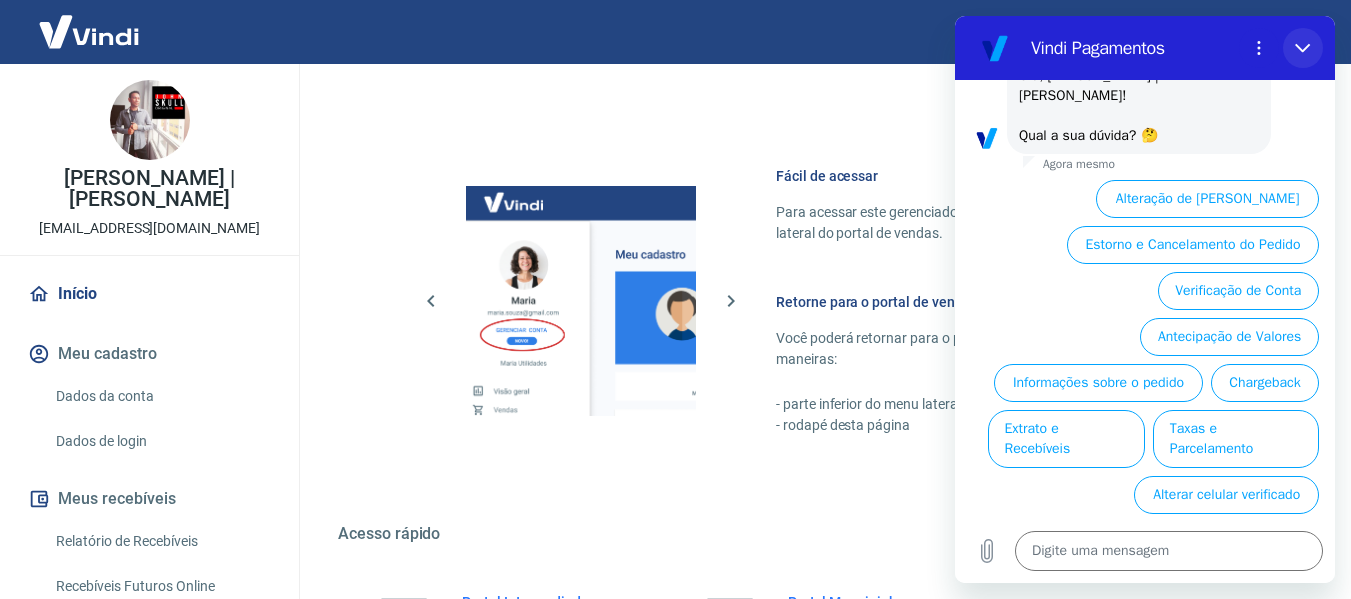 click at bounding box center [1303, 48] 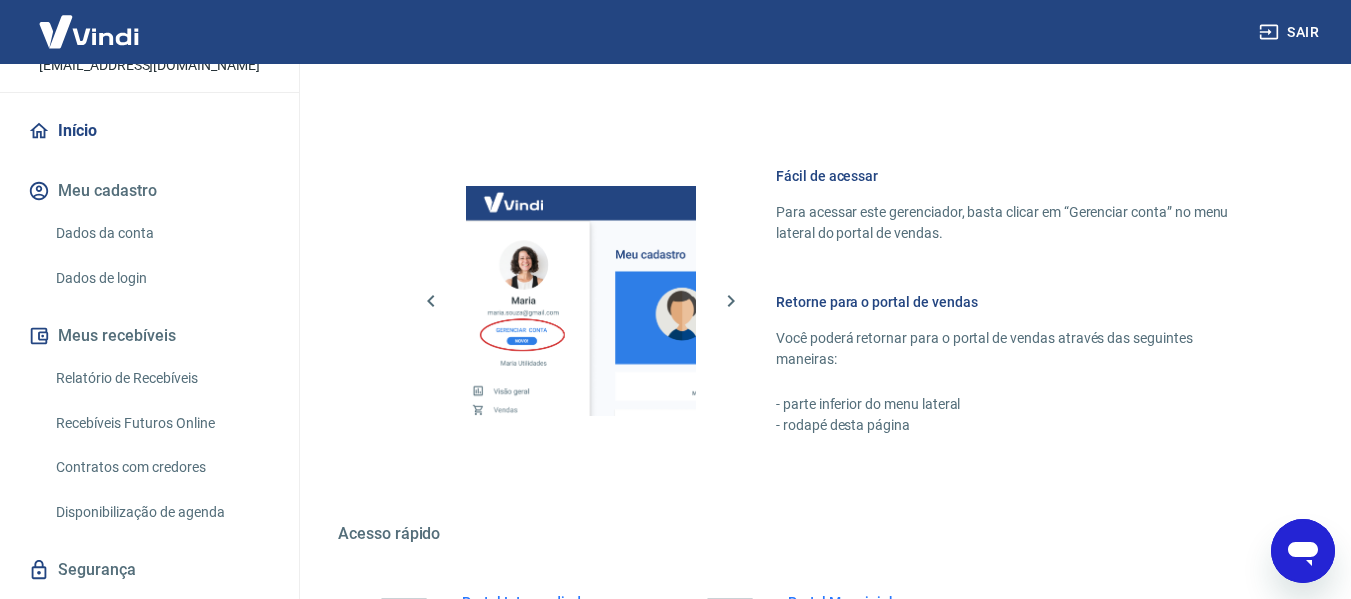 scroll, scrollTop: 195, scrollLeft: 0, axis: vertical 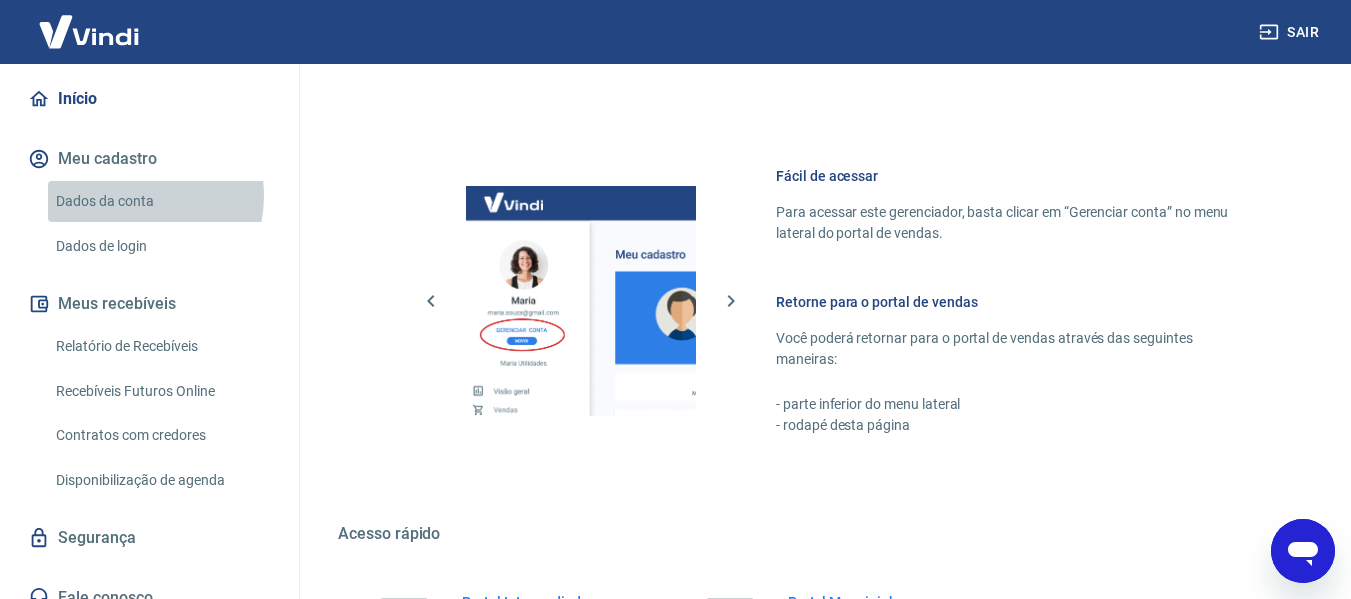click on "Dados da conta" at bounding box center (161, 201) 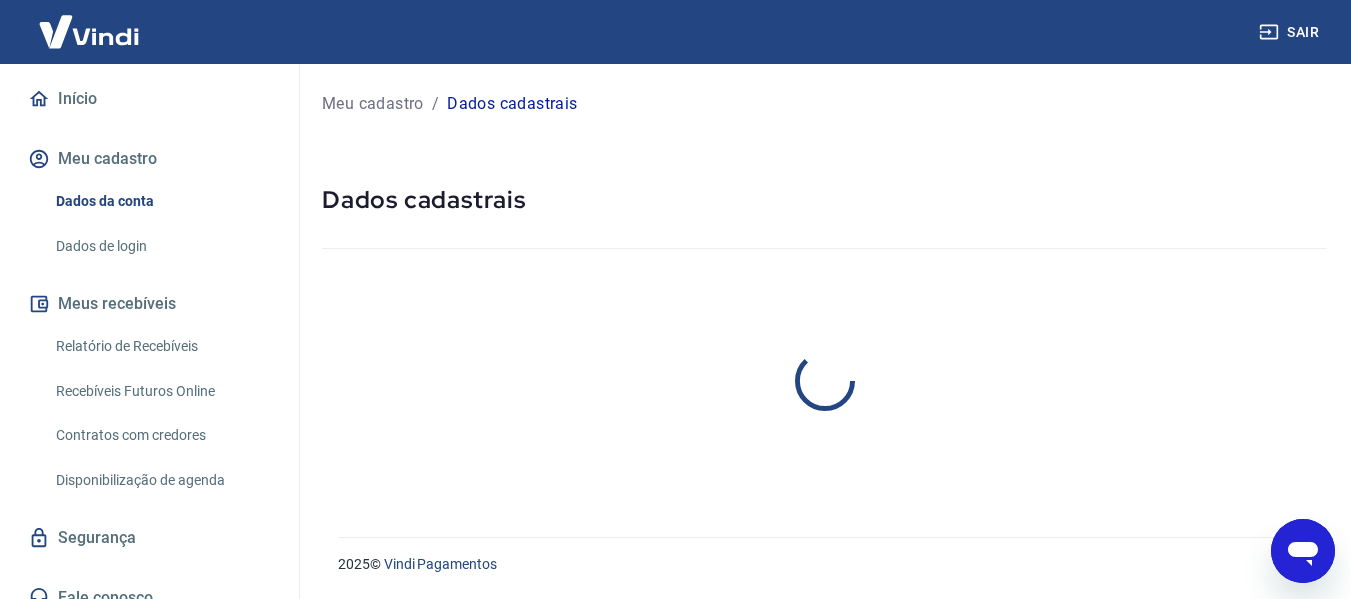 scroll, scrollTop: 0, scrollLeft: 0, axis: both 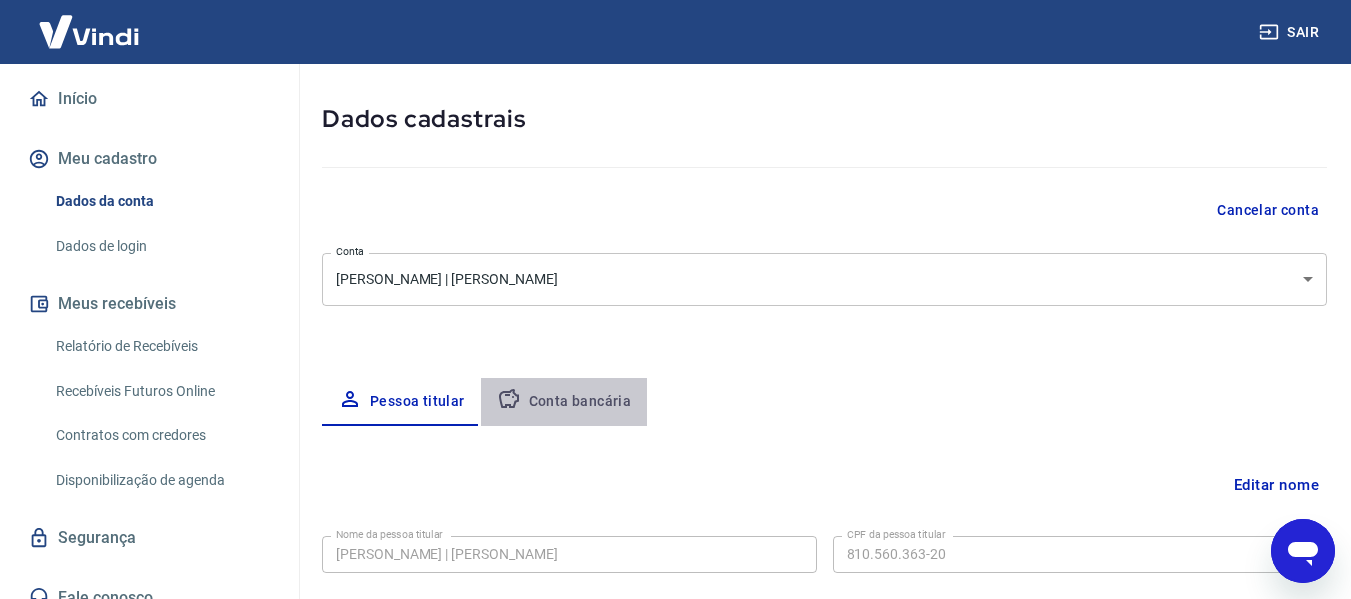 click on "Conta bancária" at bounding box center (564, 402) 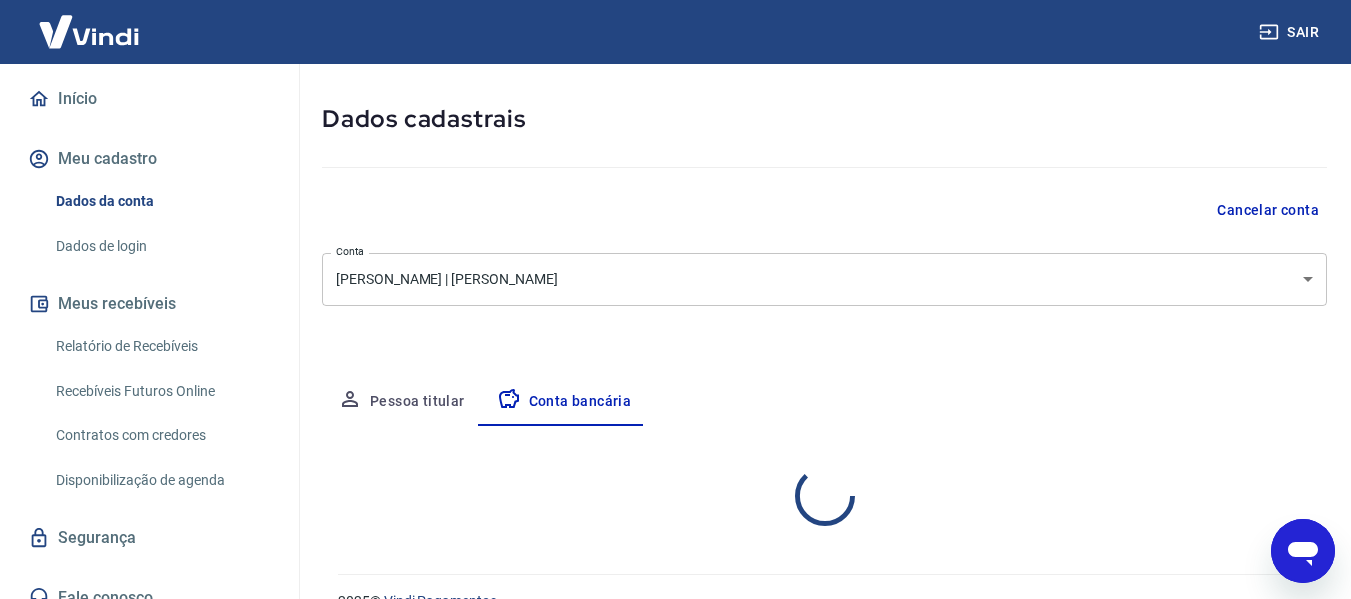select on "1" 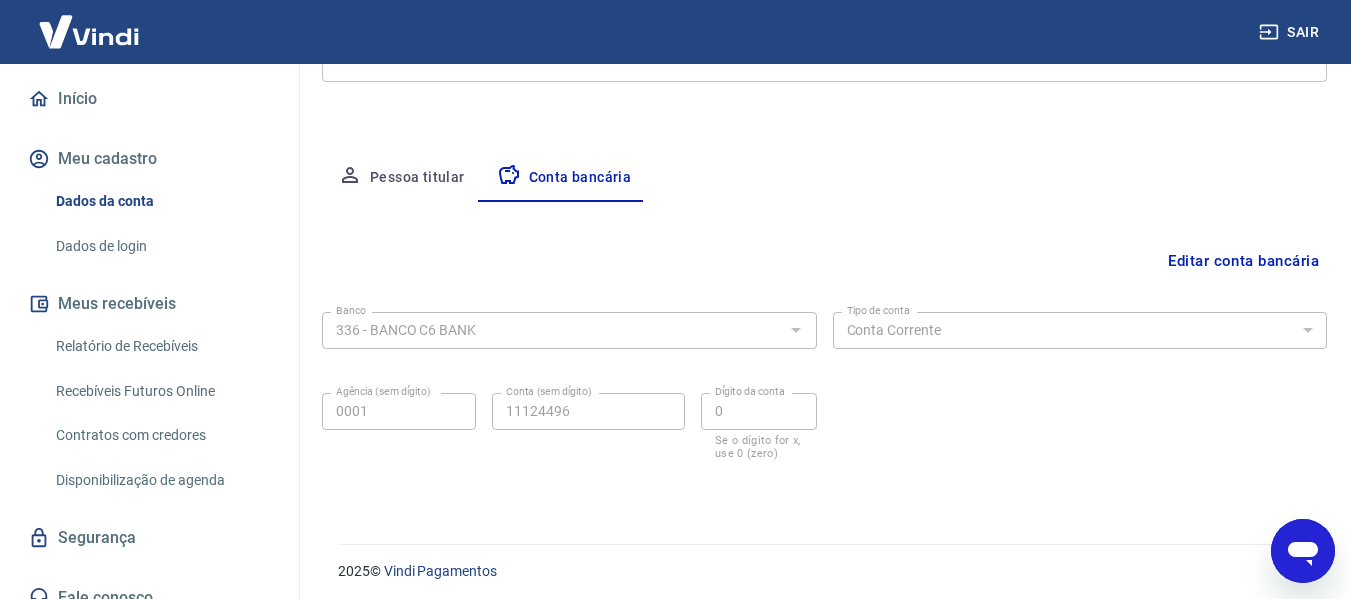 scroll, scrollTop: 312, scrollLeft: 0, axis: vertical 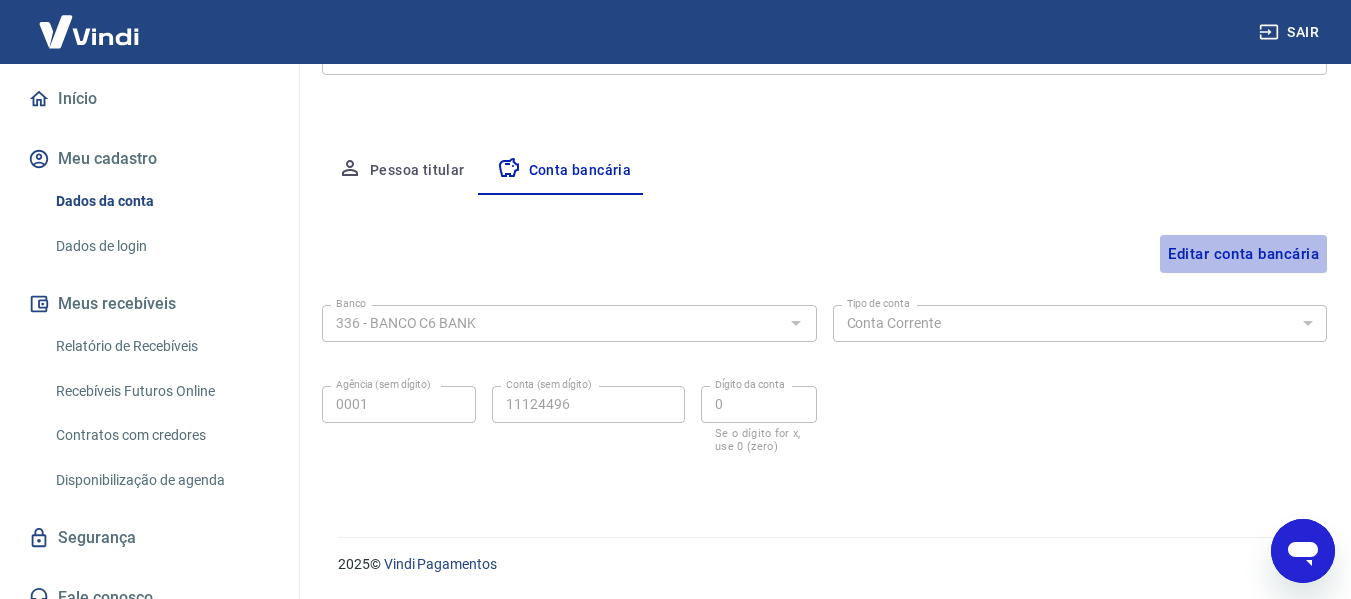 click on "Editar conta bancária" at bounding box center [1243, 254] 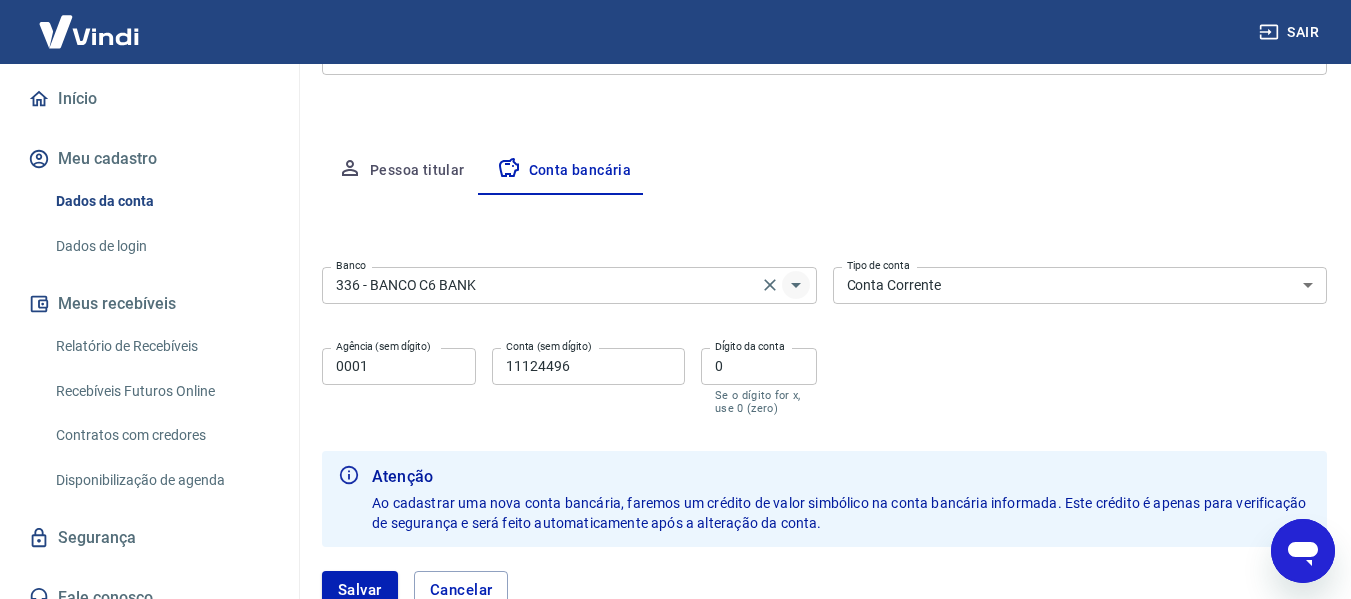 click 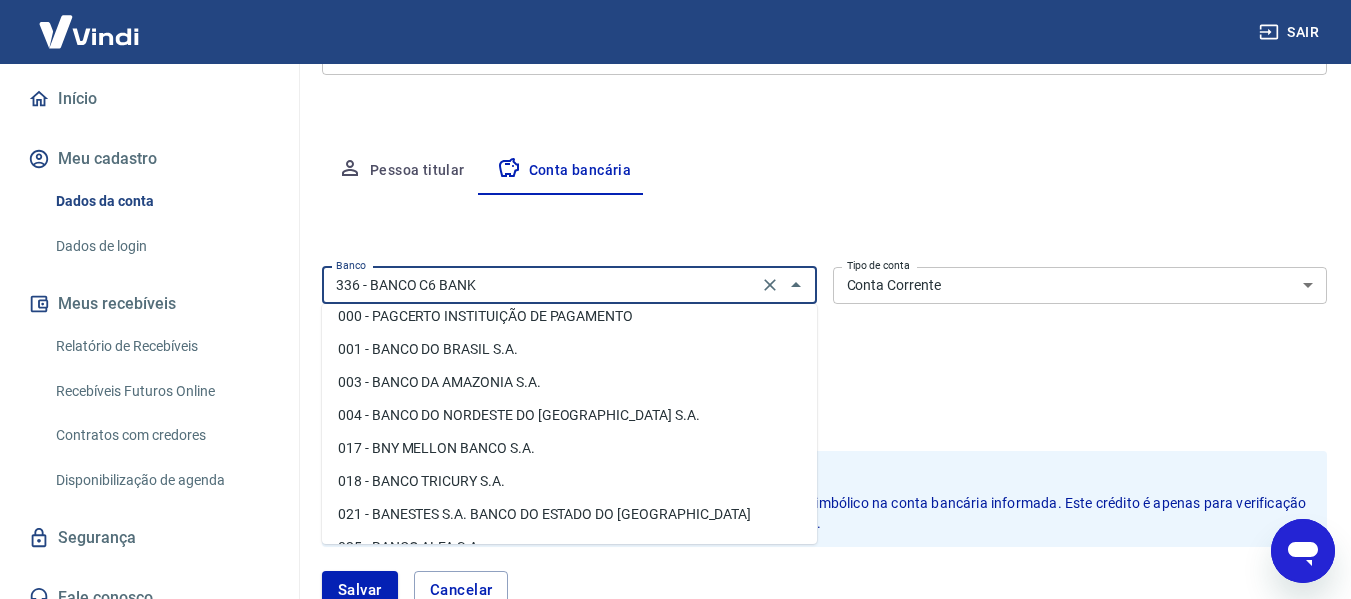 scroll, scrollTop: 0, scrollLeft: 0, axis: both 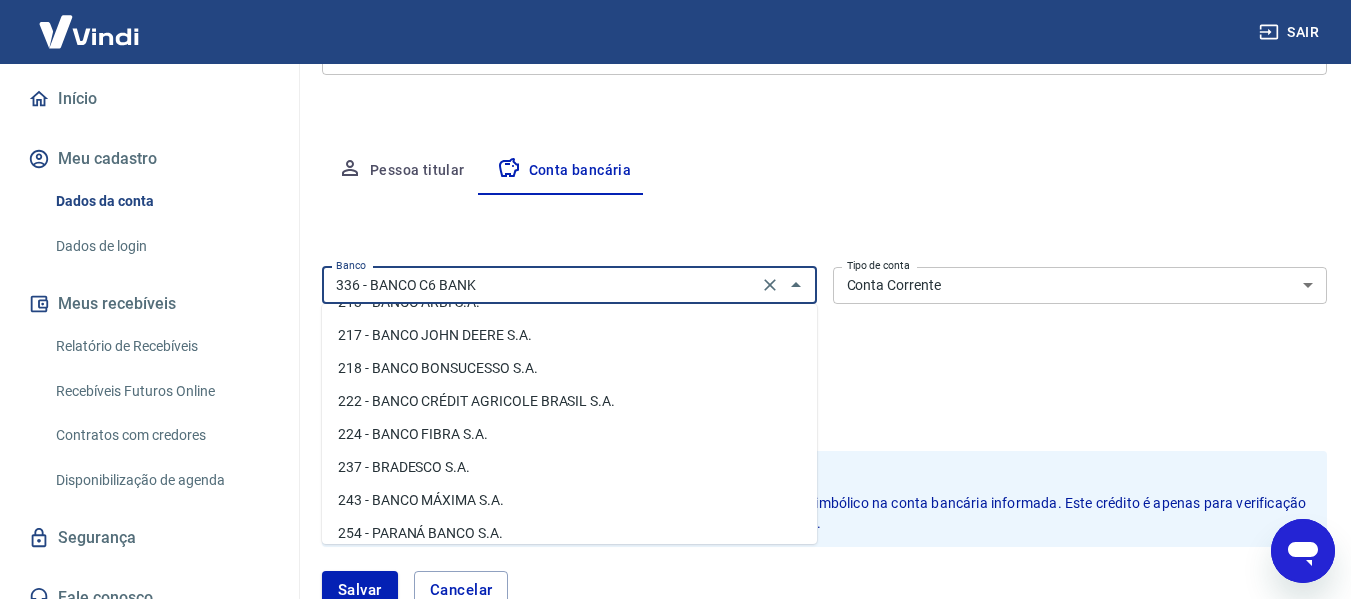 click on "237 - BRADESCO S.A." at bounding box center [569, 467] 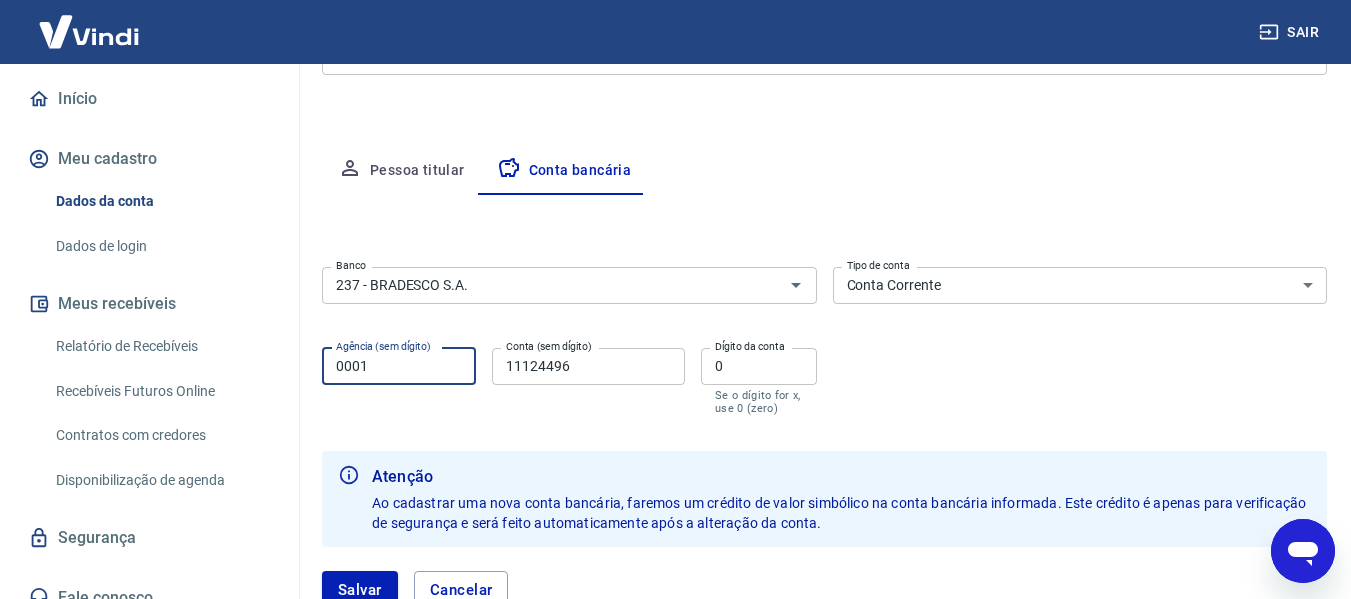 click on "0001" at bounding box center (399, 366) 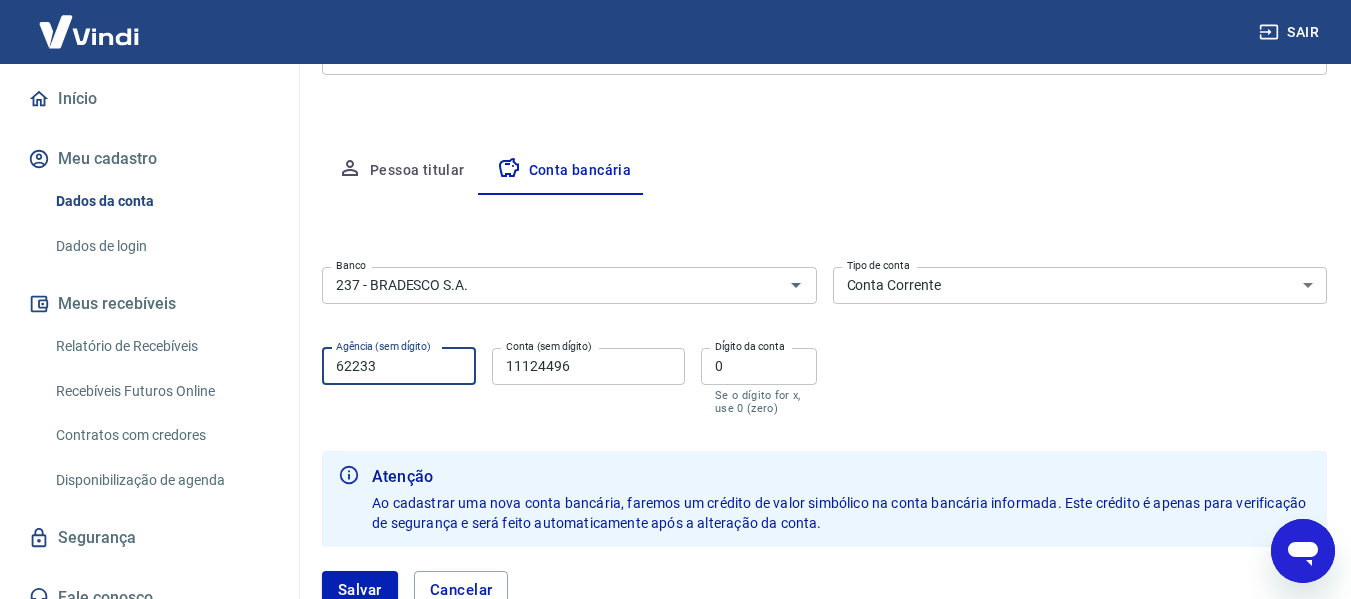 type on "62233" 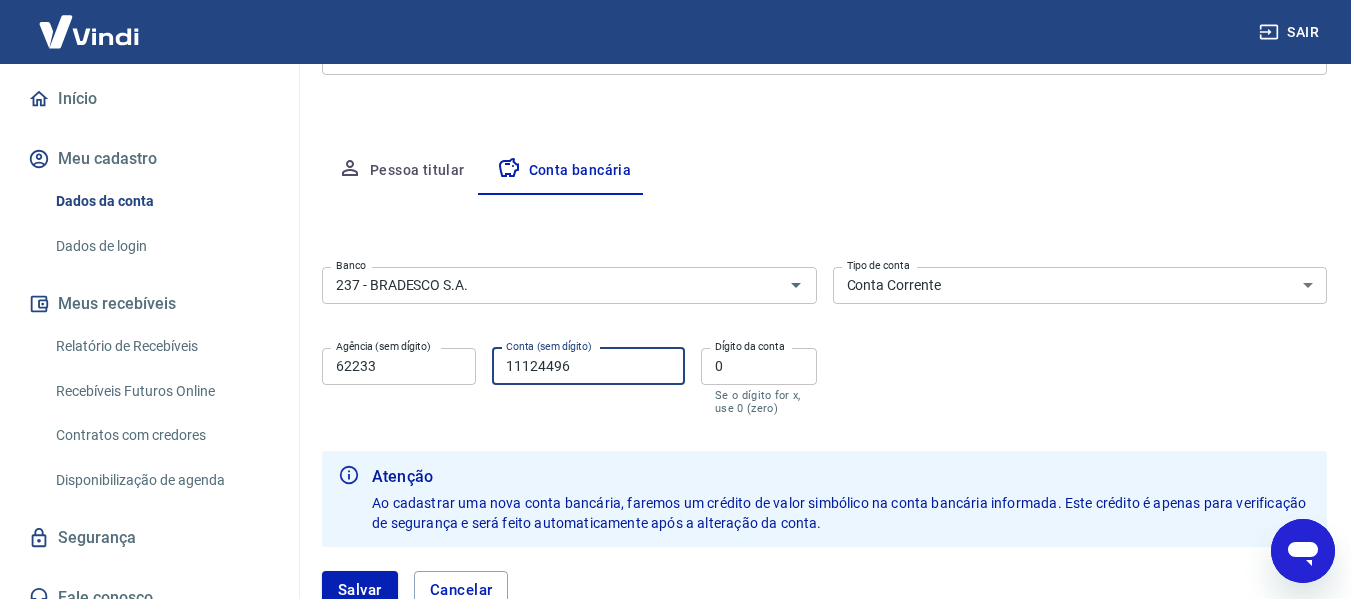 click on "11124496" at bounding box center [588, 366] 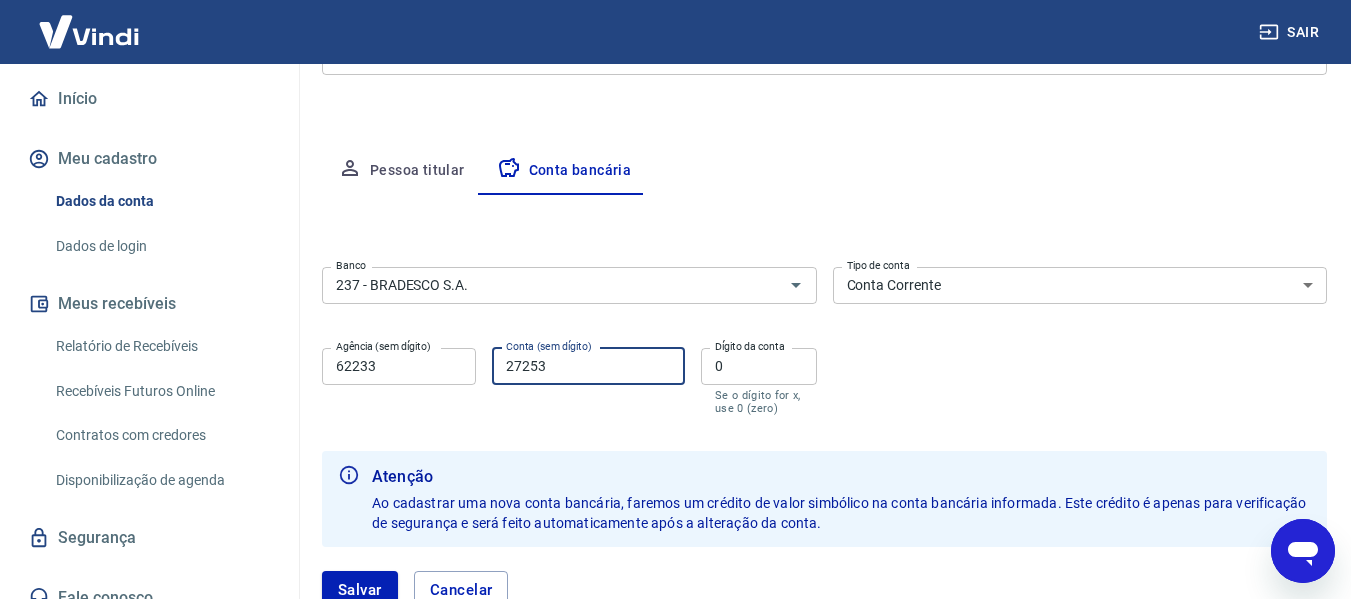 type on "27253" 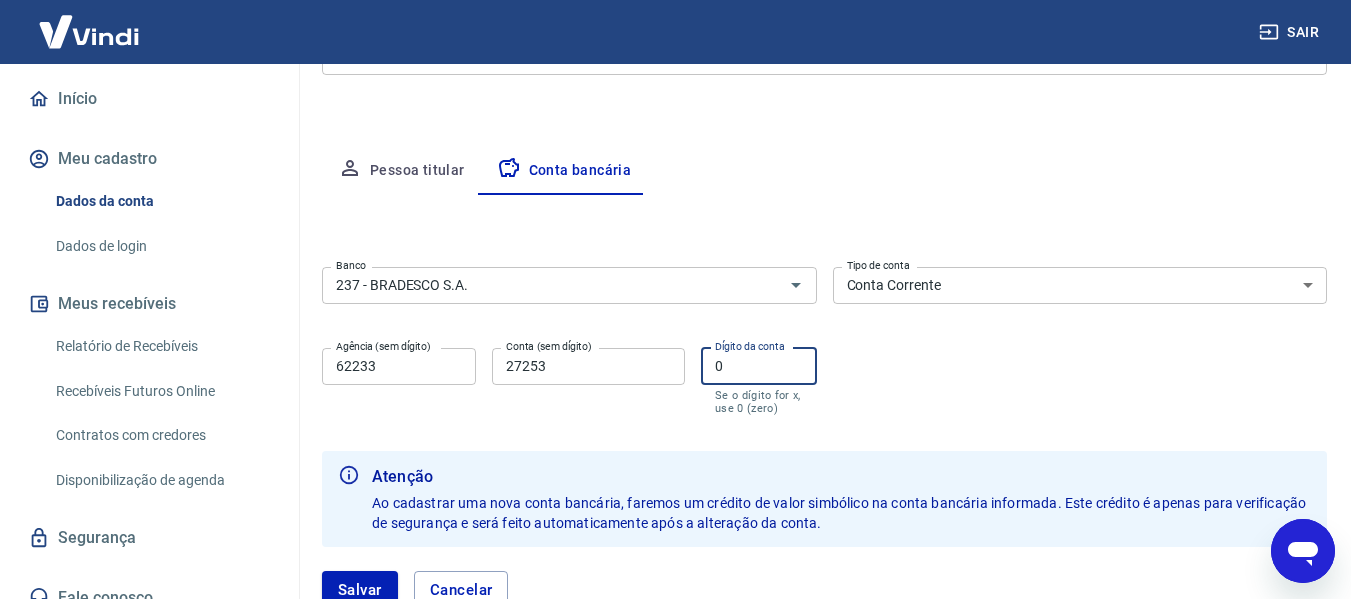 click on "0" at bounding box center [759, 366] 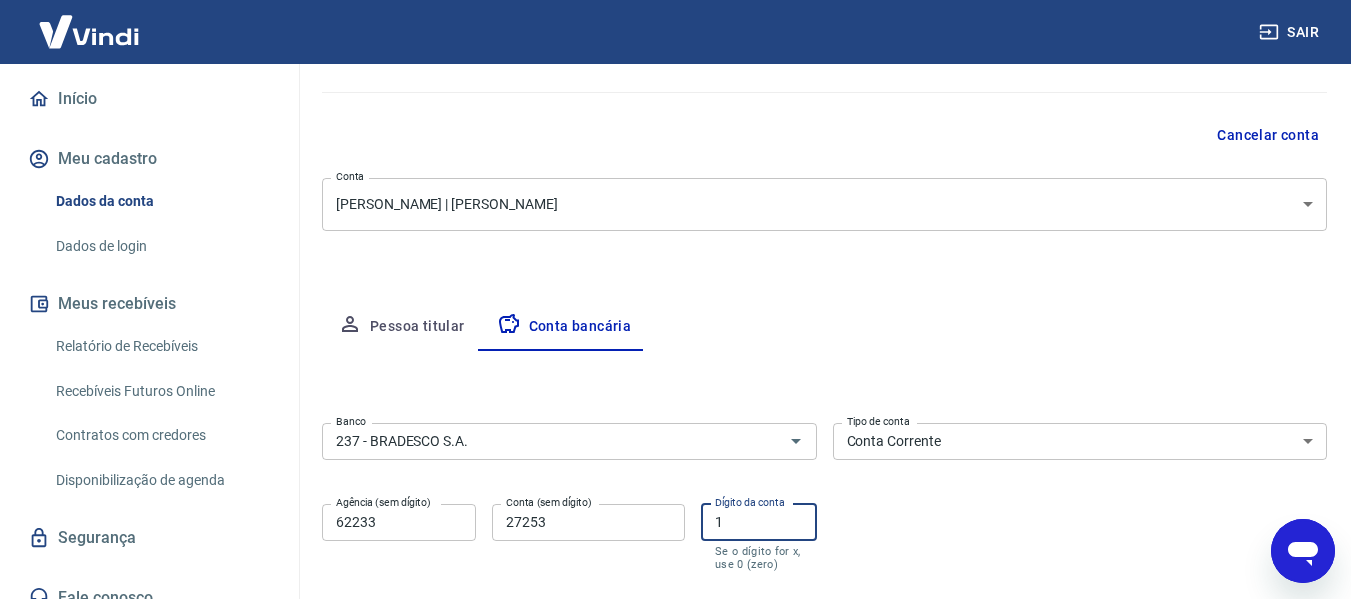 scroll, scrollTop: 56, scrollLeft: 0, axis: vertical 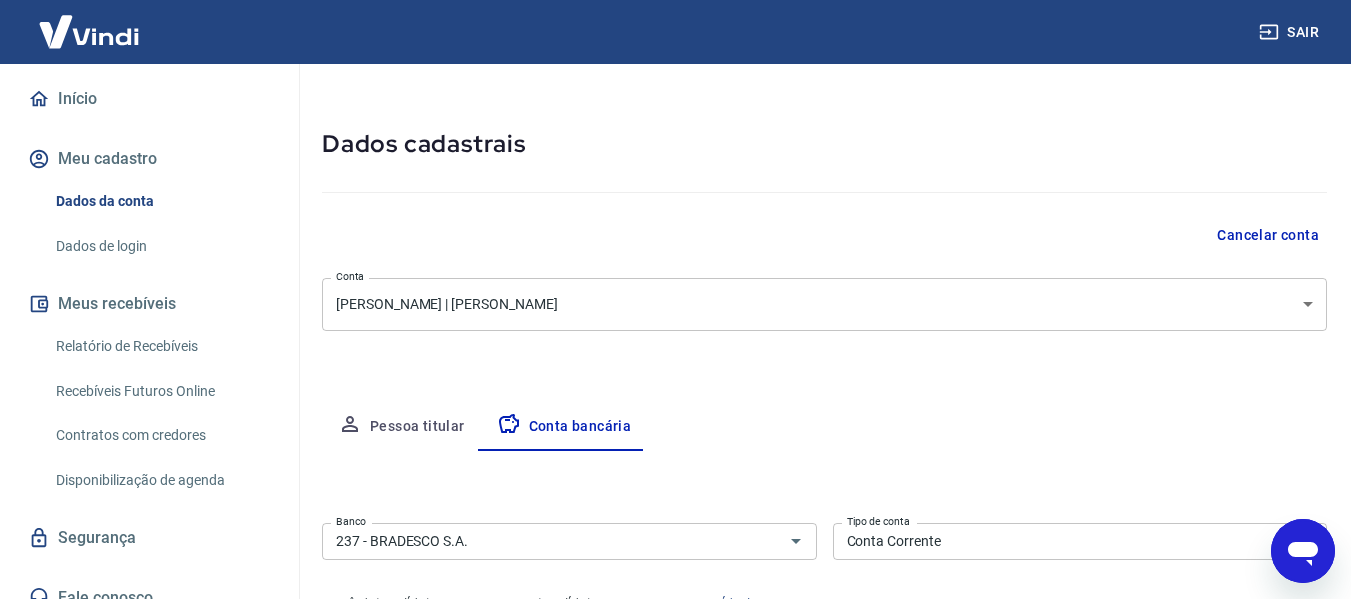 type on "1" 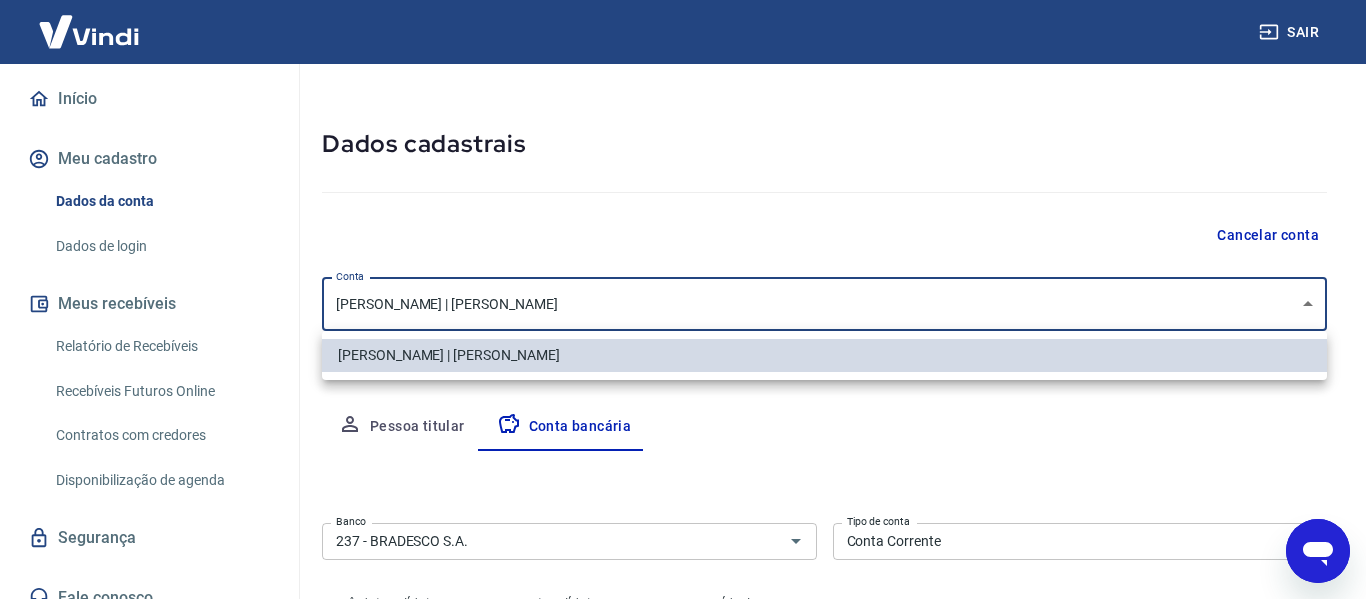 click on "Sair John Skull | Manoel Castro manoel.castro.silva@gmail.com Início Meu cadastro Dados da conta Dados de login Meus recebíveis Relatório de Recebíveis Recebíveis Futuros Online Contratos com credores Disponibilização de agenda Segurança Fale conosco Meu cadastro / Dados cadastrais Dados cadastrais Cancelar conta Conta John Skull | Manoel Castro [object Object] Conta Pessoa titular Conta bancária Editar conta bancária Banco 237 - BRADESCO S.A. Banco Tipo de conta Conta Corrente Conta Poupança Tipo de conta Agência (sem dígito) 62233 Agência (sem dígito) Conta (sem dígito) 27253 Conta (sem dígito) Dígito da conta 1 Dígito da conta Se o dígito for x, use 0 (zero) Atenção Ao cadastrar uma nova conta bancária, faremos um crédito de valor simbólico na conta bancária informada. Este crédito é apenas para verificação de segurança e será feito automaticamente após a alteração da conta. Salvar Cancelar 2025  ©   Vindi Pagamentos John Skull | Manoel Castro" at bounding box center (683, 243) 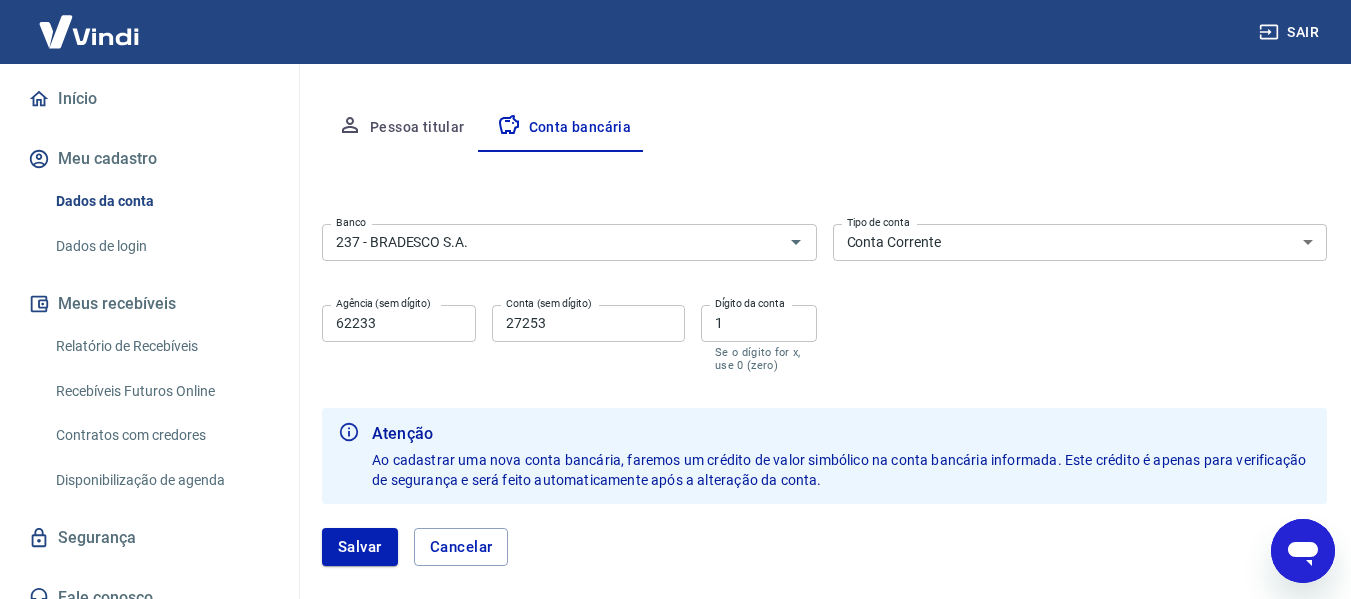 scroll, scrollTop: 356, scrollLeft: 0, axis: vertical 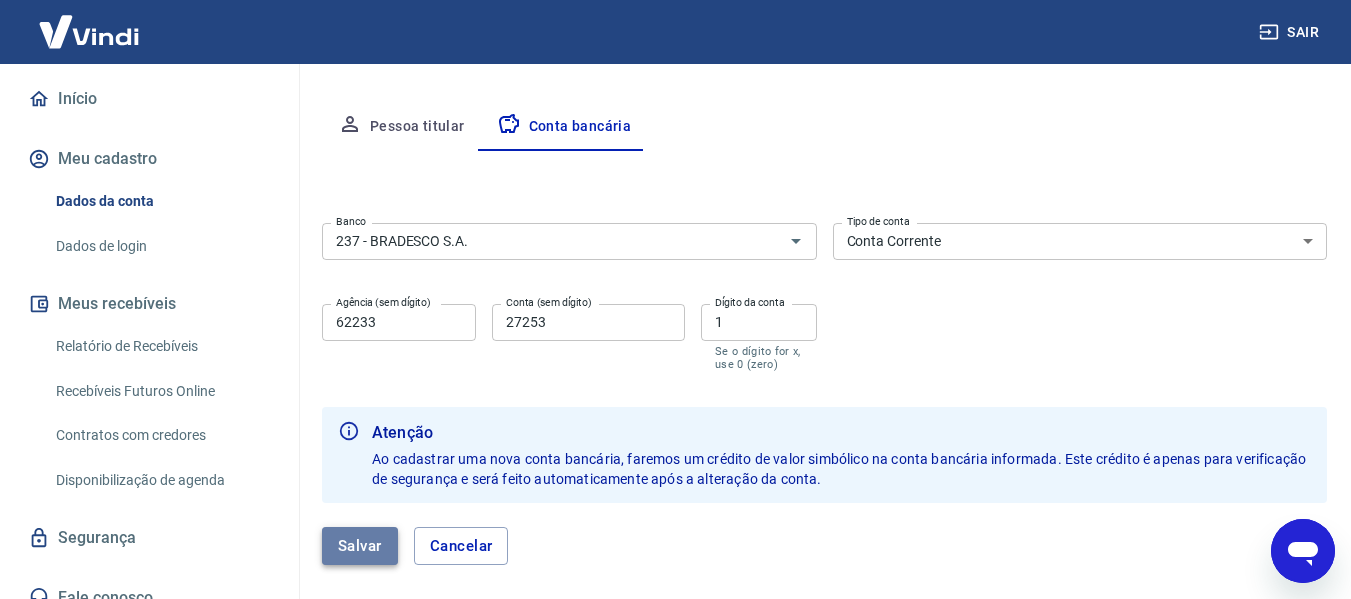 click on "Salvar" at bounding box center [360, 546] 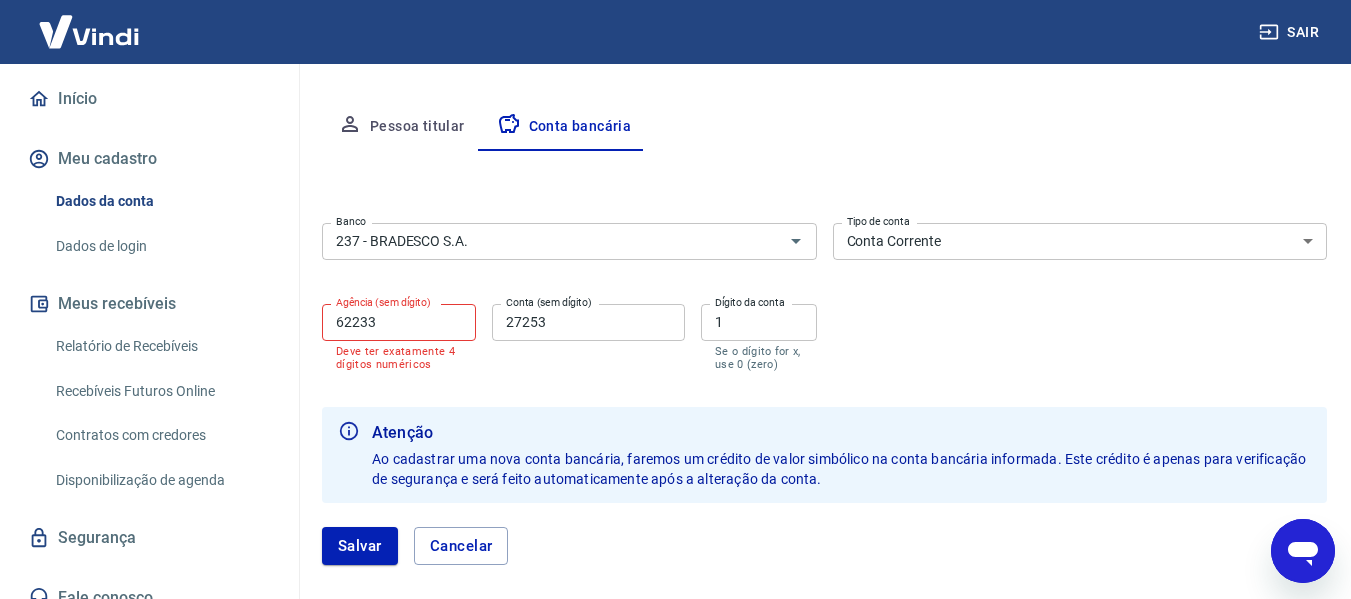 click on "62233" at bounding box center [399, 322] 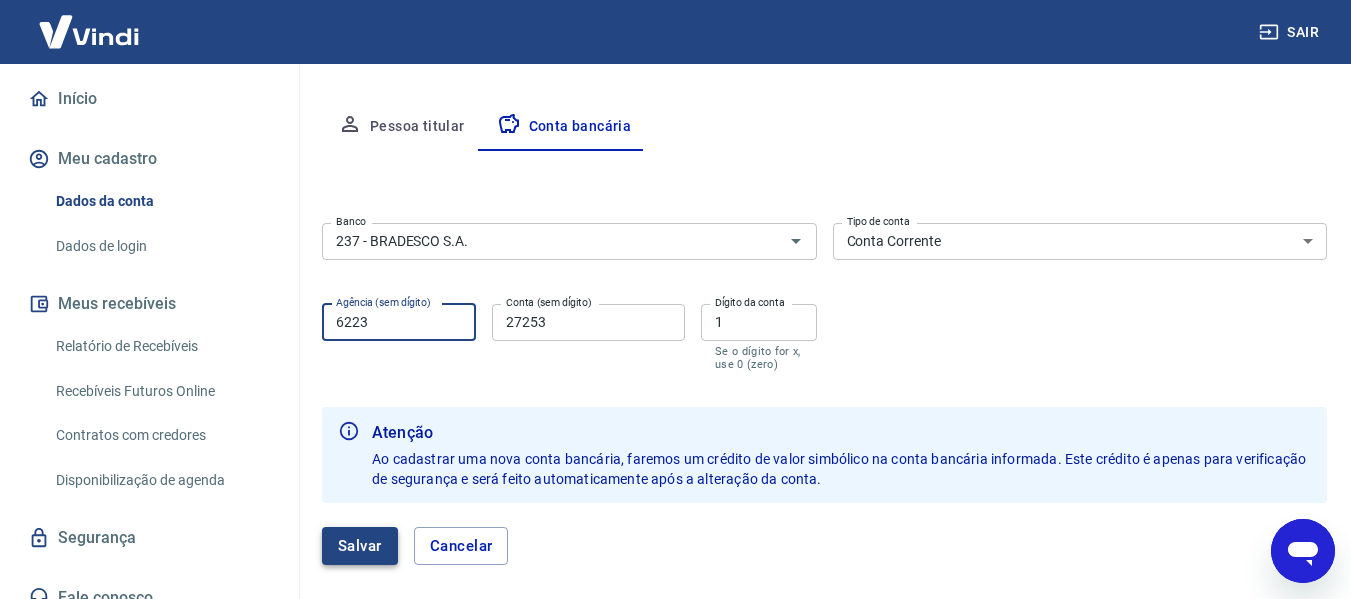 type on "6223" 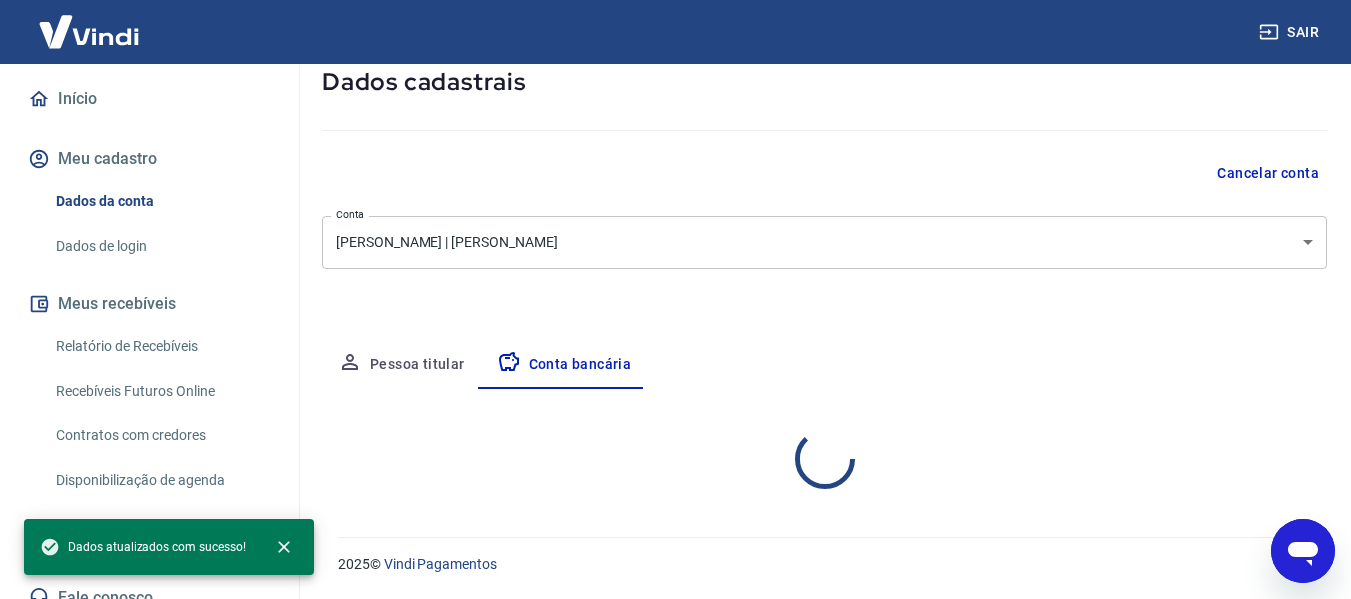 select on "1" 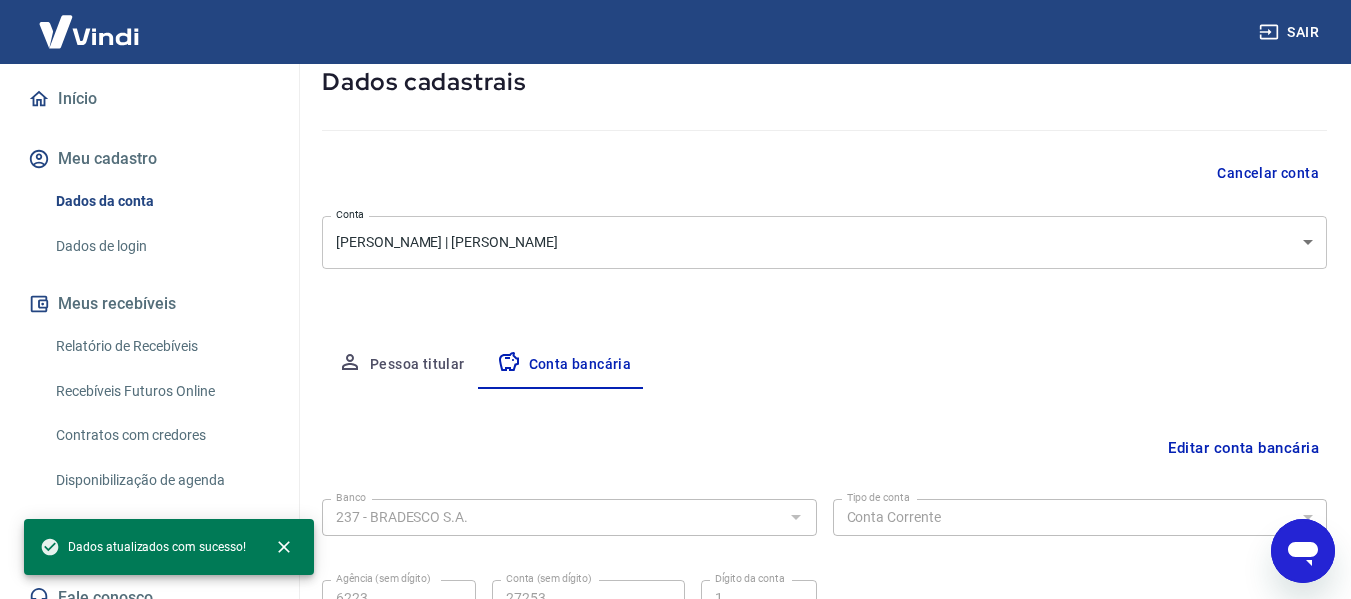 scroll, scrollTop: 312, scrollLeft: 0, axis: vertical 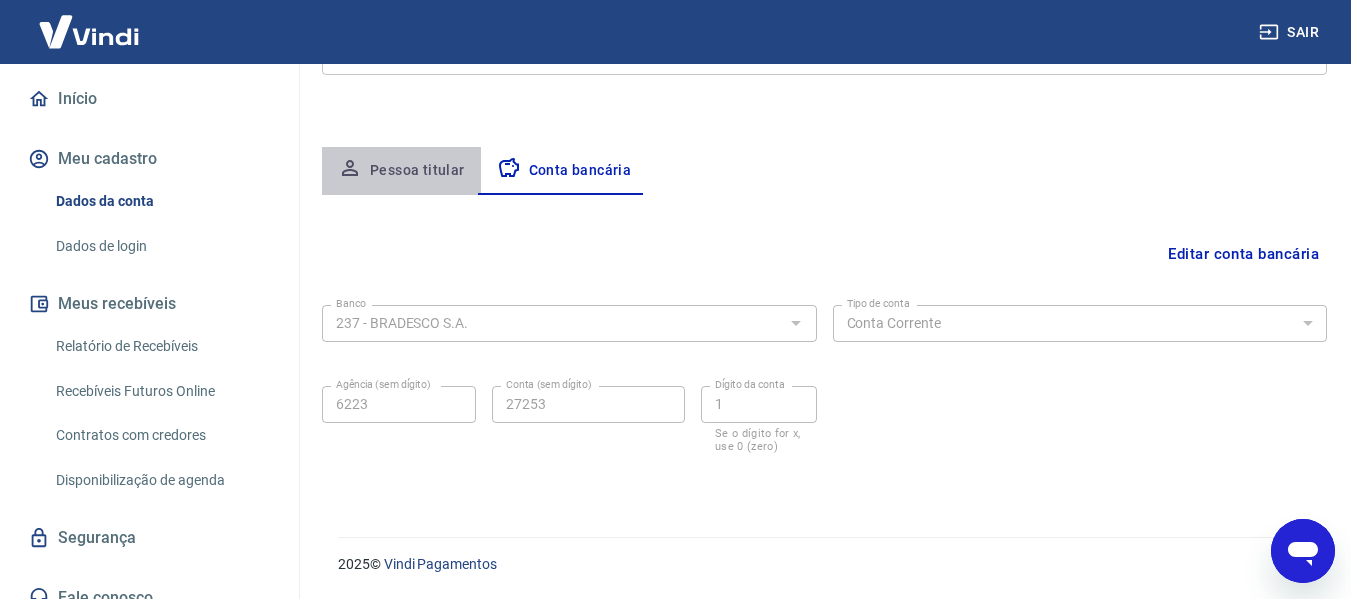 click on "Pessoa titular" at bounding box center [401, 171] 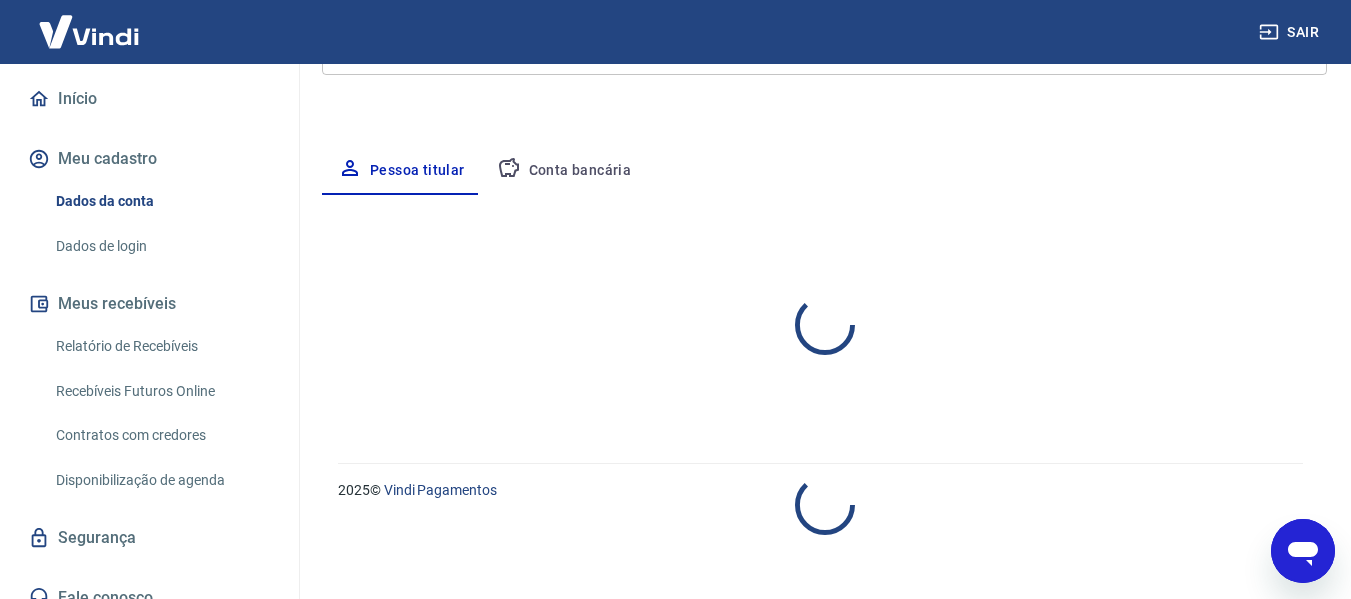 select on "SP" 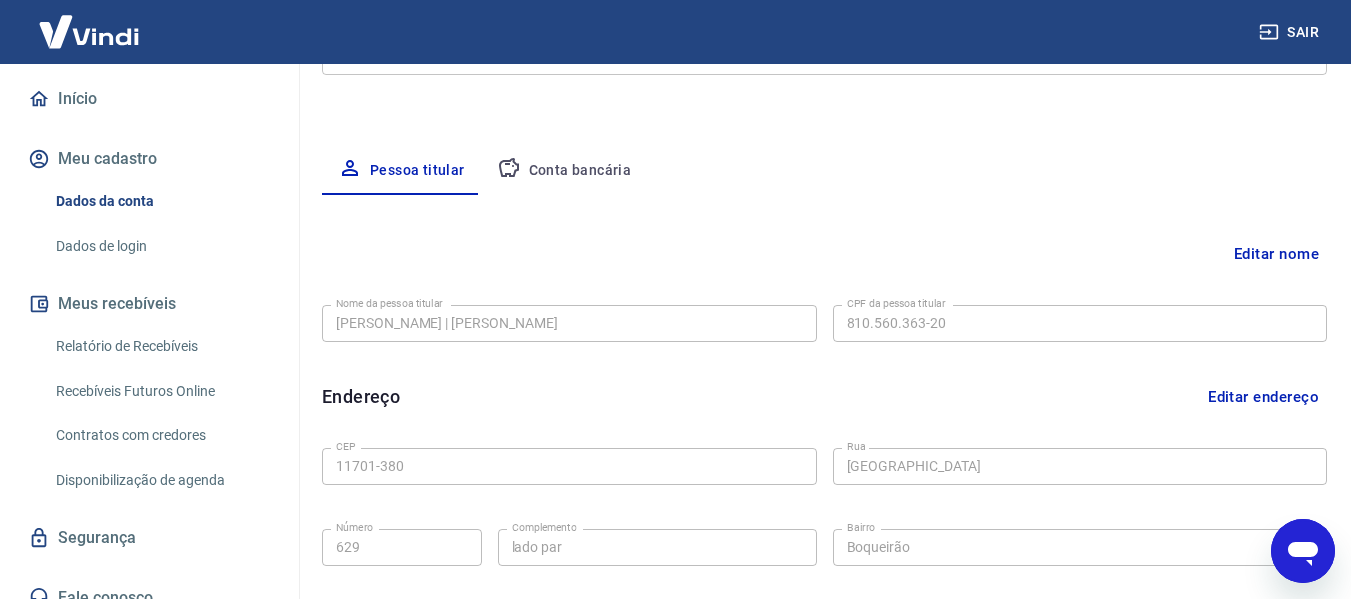 click on "Conta bancária" at bounding box center [564, 171] 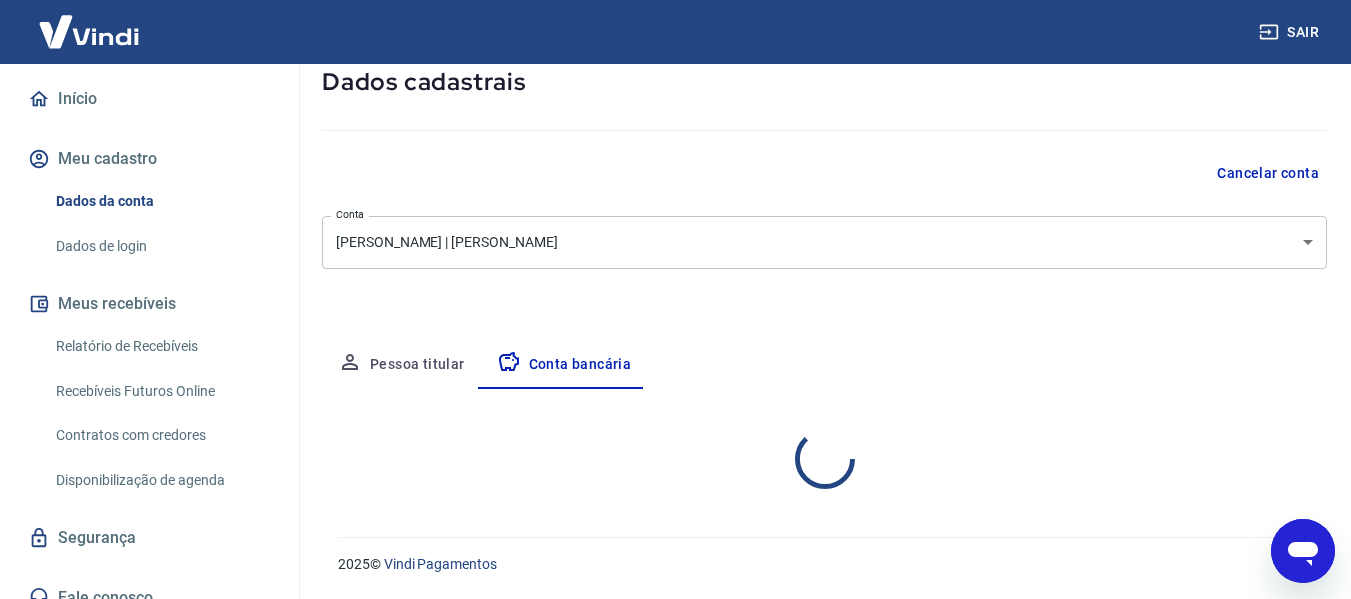 select on "1" 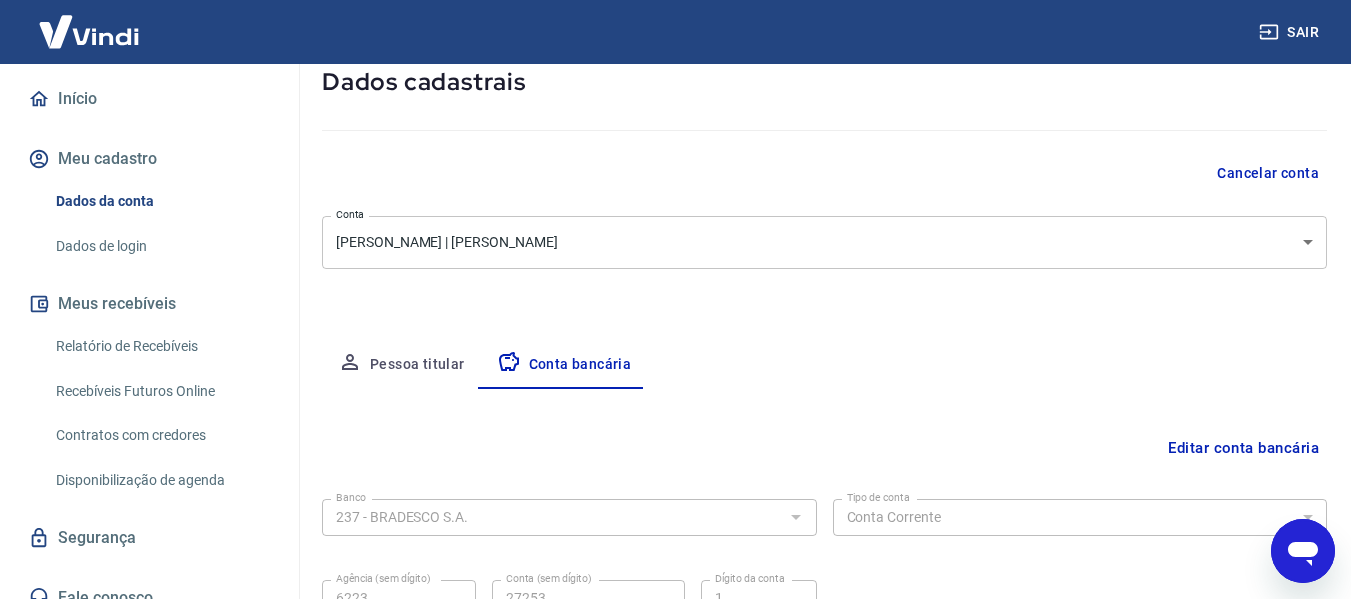 scroll, scrollTop: 312, scrollLeft: 0, axis: vertical 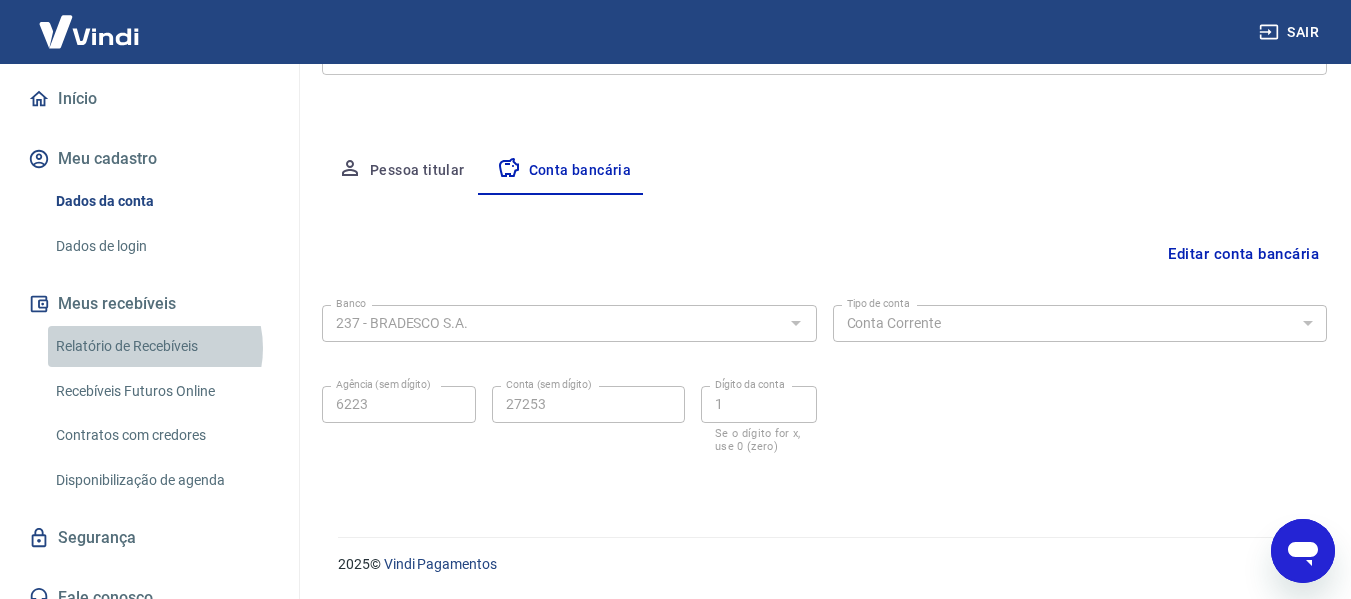 click on "Relatório de Recebíveis" at bounding box center (161, 346) 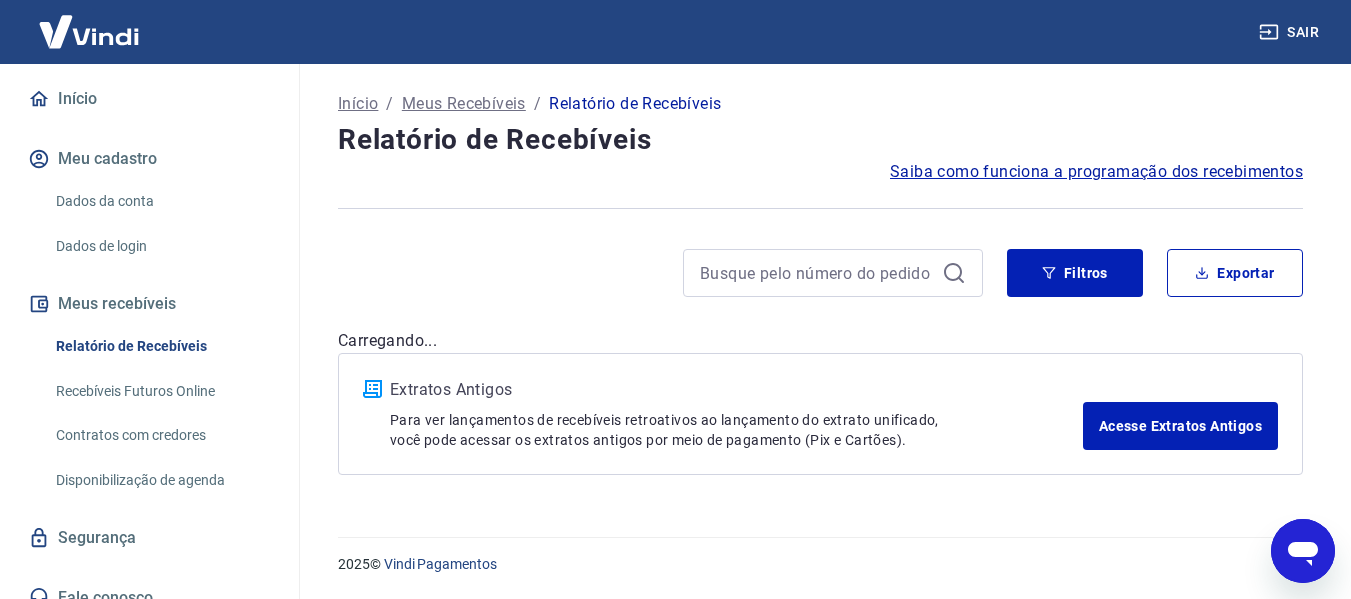 scroll, scrollTop: 0, scrollLeft: 0, axis: both 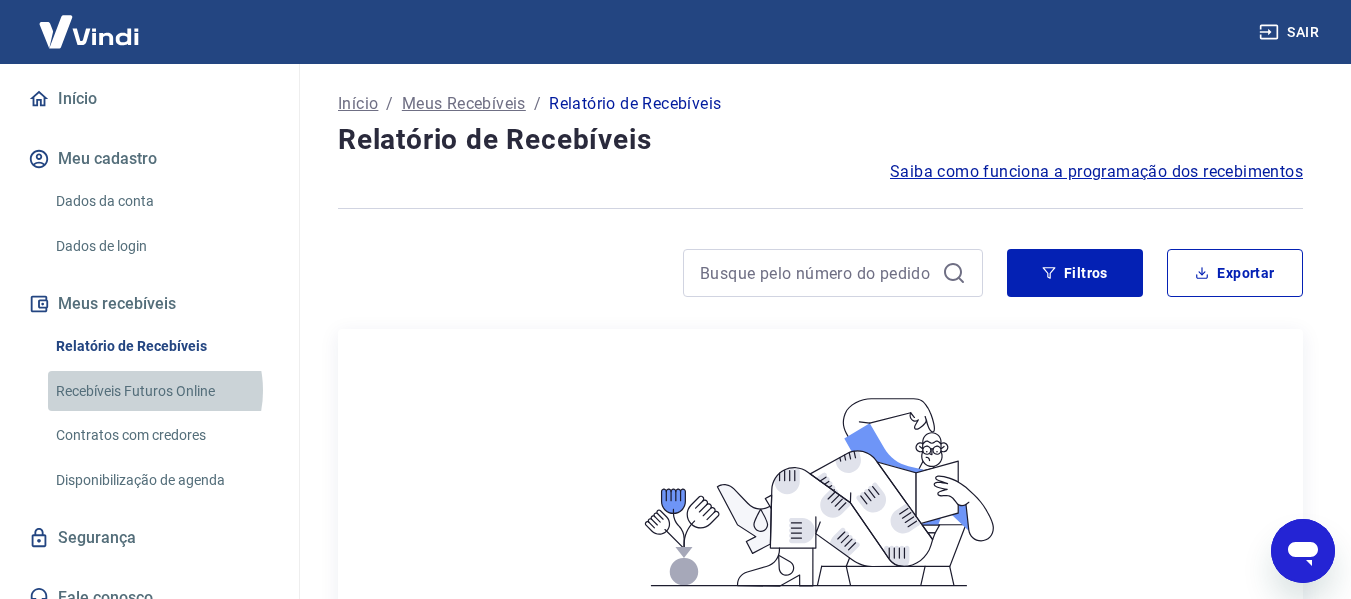 click on "Recebíveis Futuros Online" at bounding box center (161, 391) 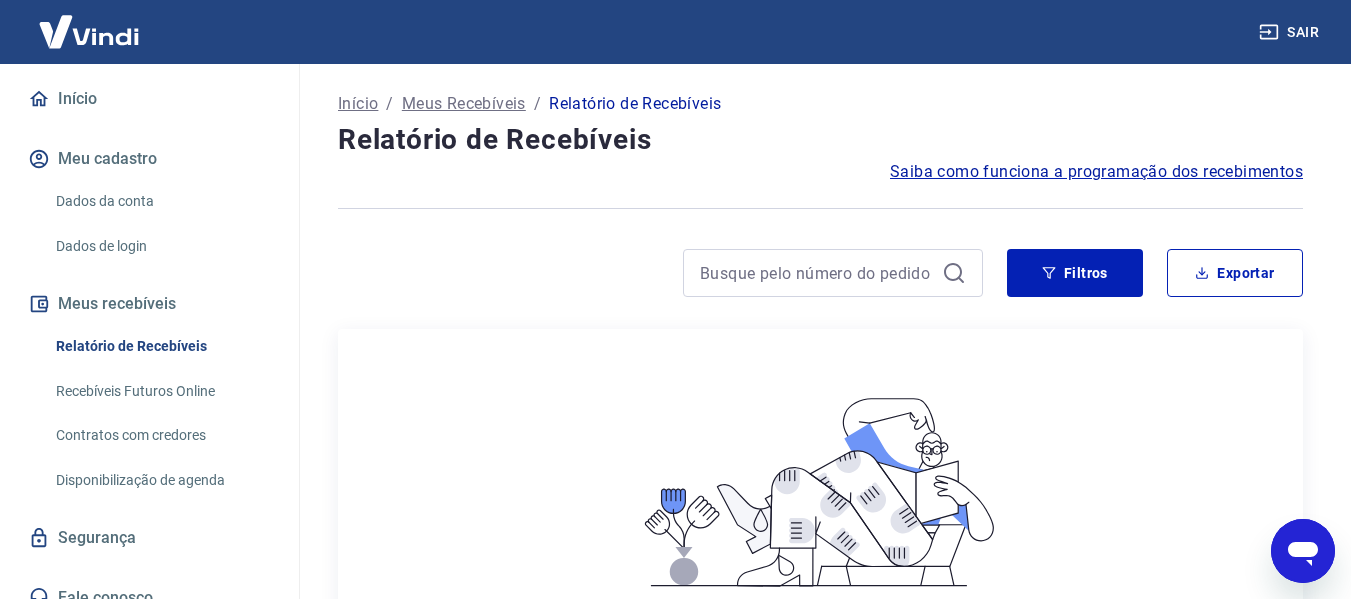 type on "x" 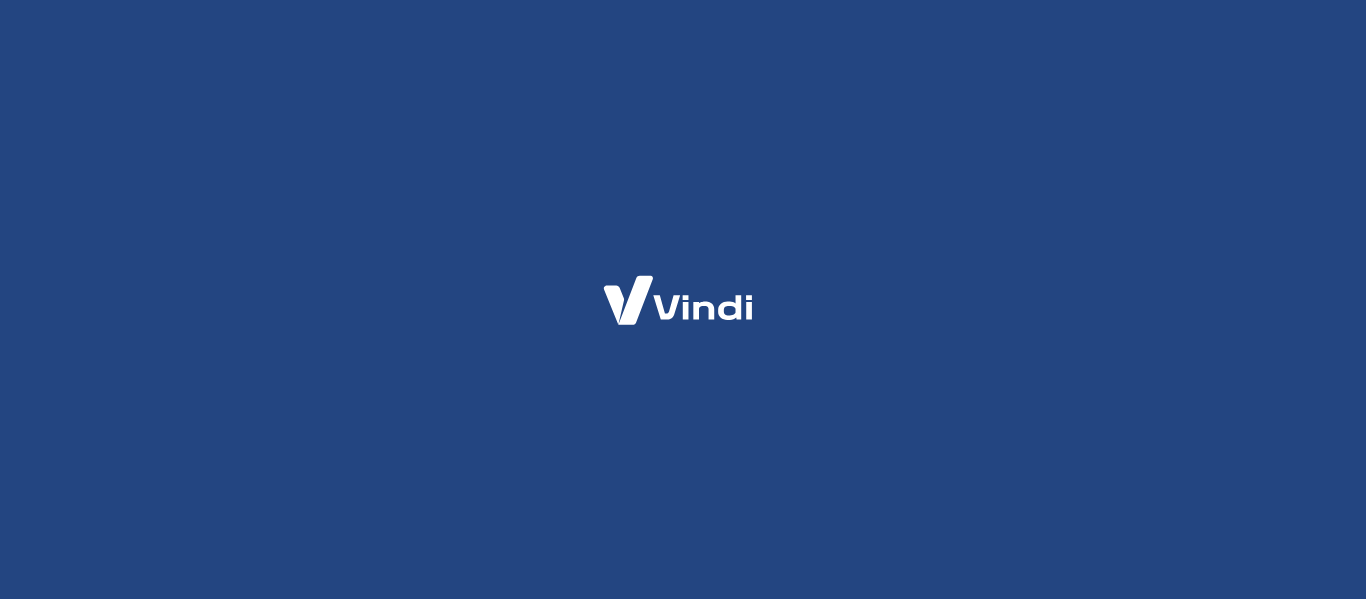 scroll, scrollTop: 0, scrollLeft: 0, axis: both 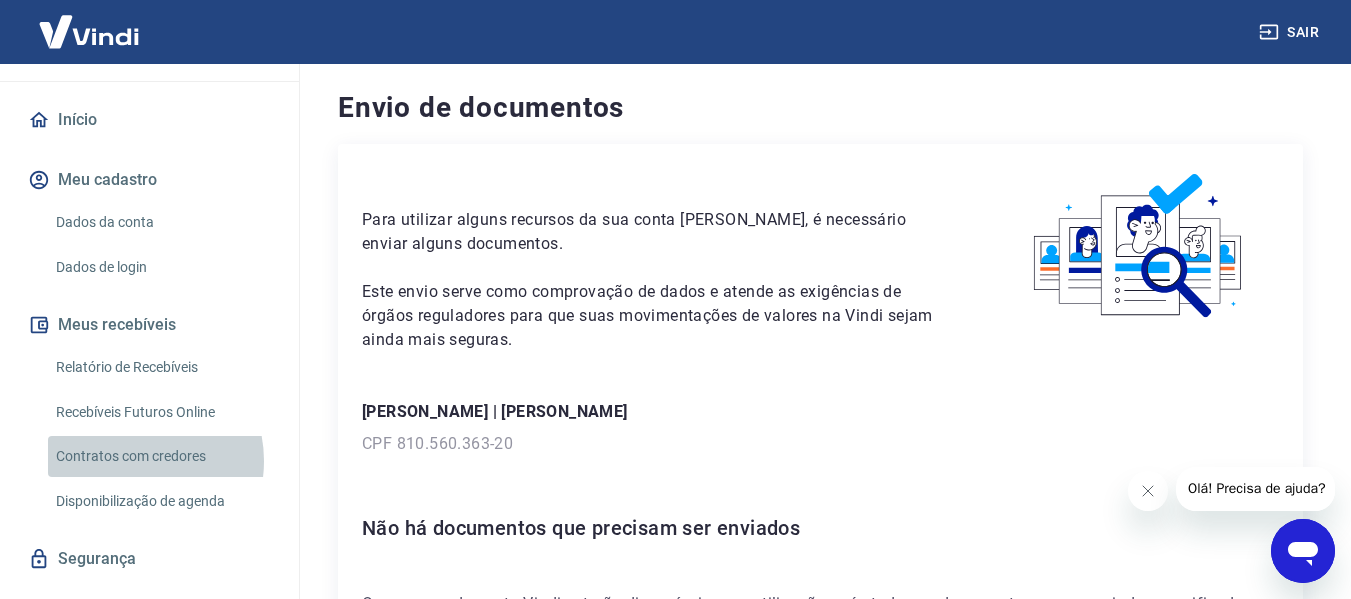 click on "Contratos com credores" at bounding box center (161, 456) 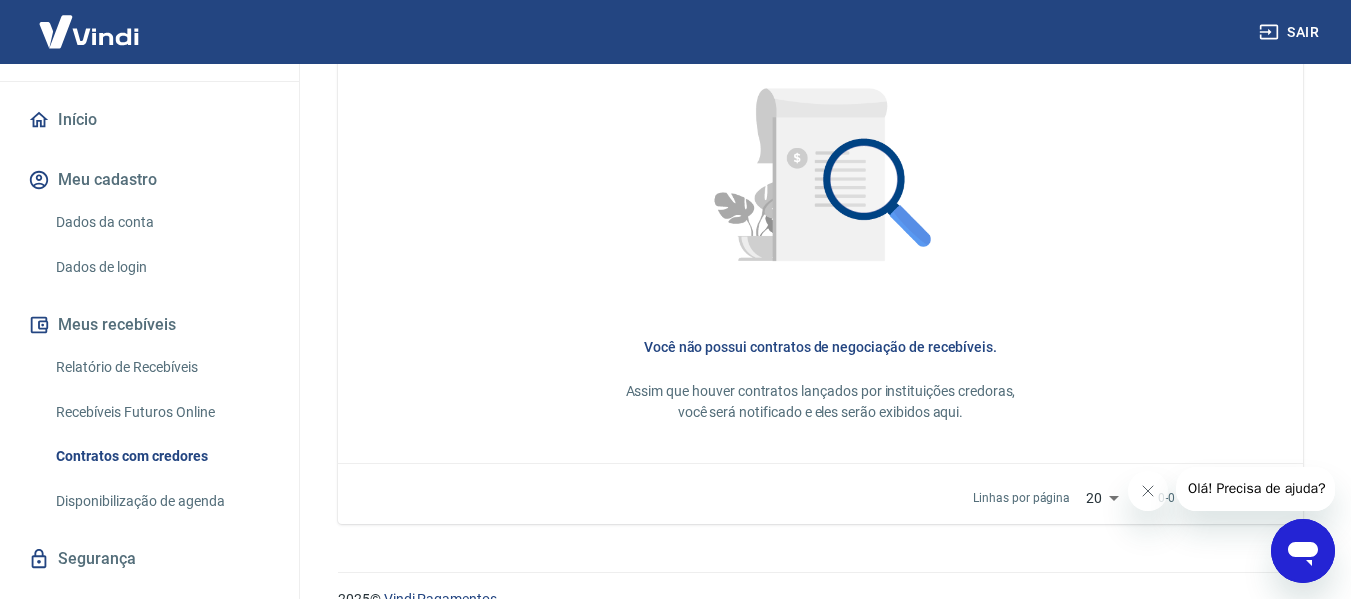 scroll, scrollTop: 995, scrollLeft: 0, axis: vertical 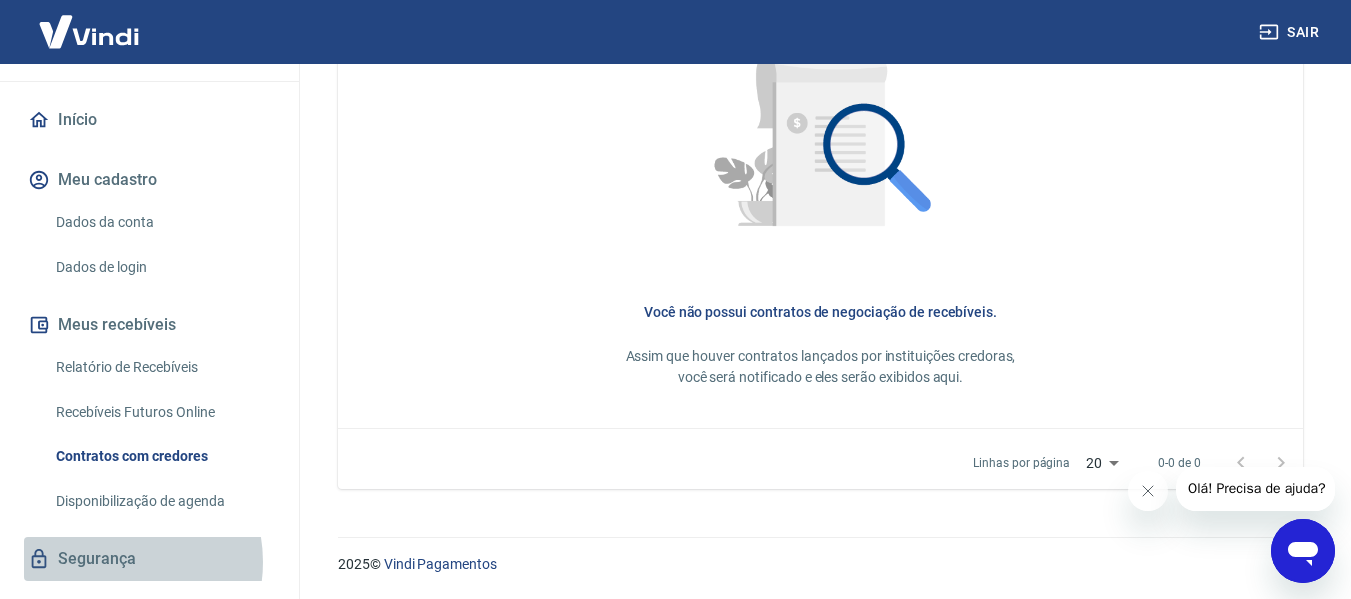 click on "Segurança" at bounding box center [149, 559] 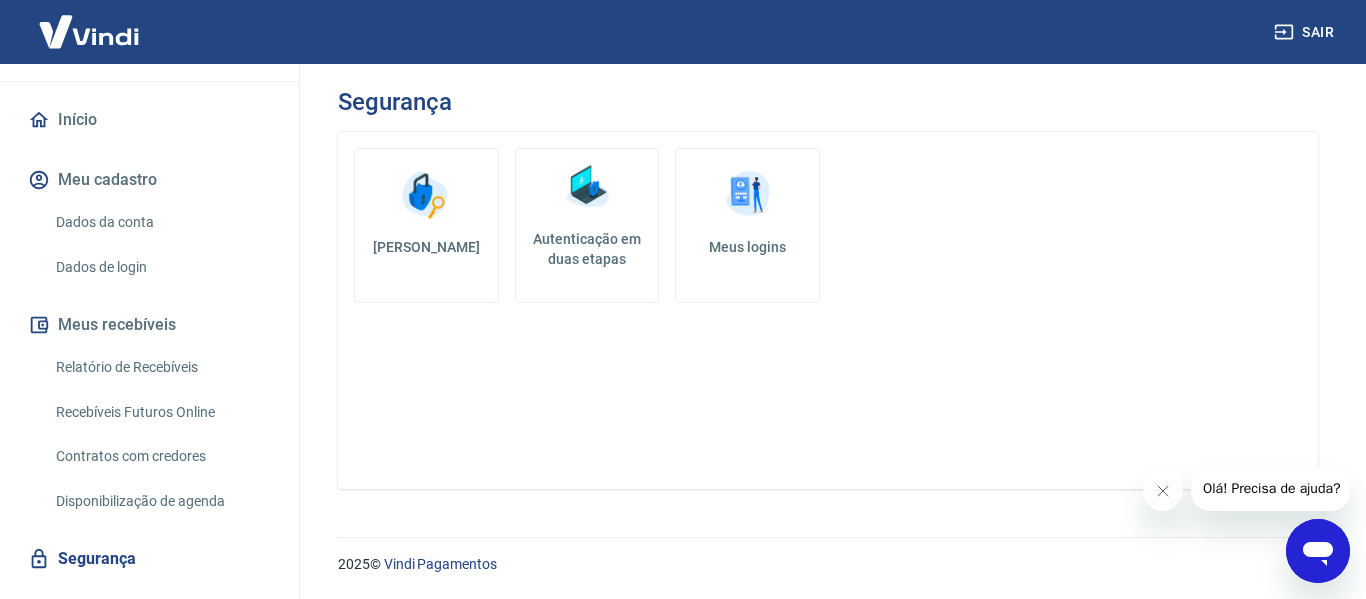click on "Meus logins" at bounding box center (747, 225) 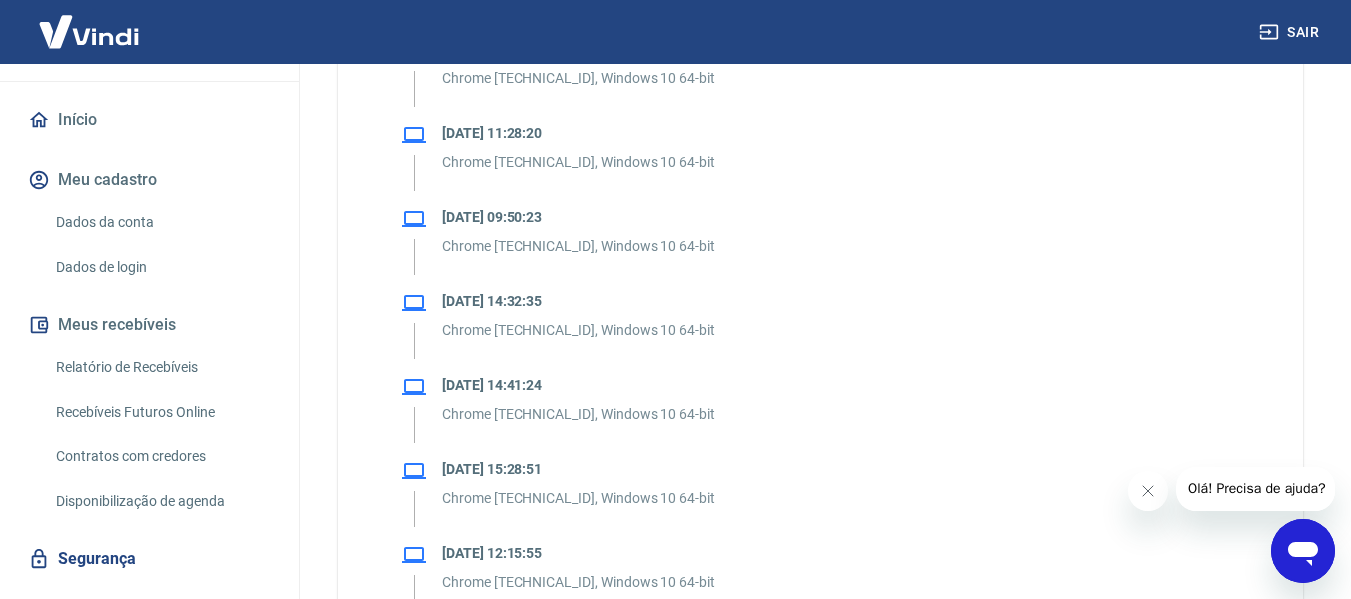 scroll, scrollTop: 1867, scrollLeft: 0, axis: vertical 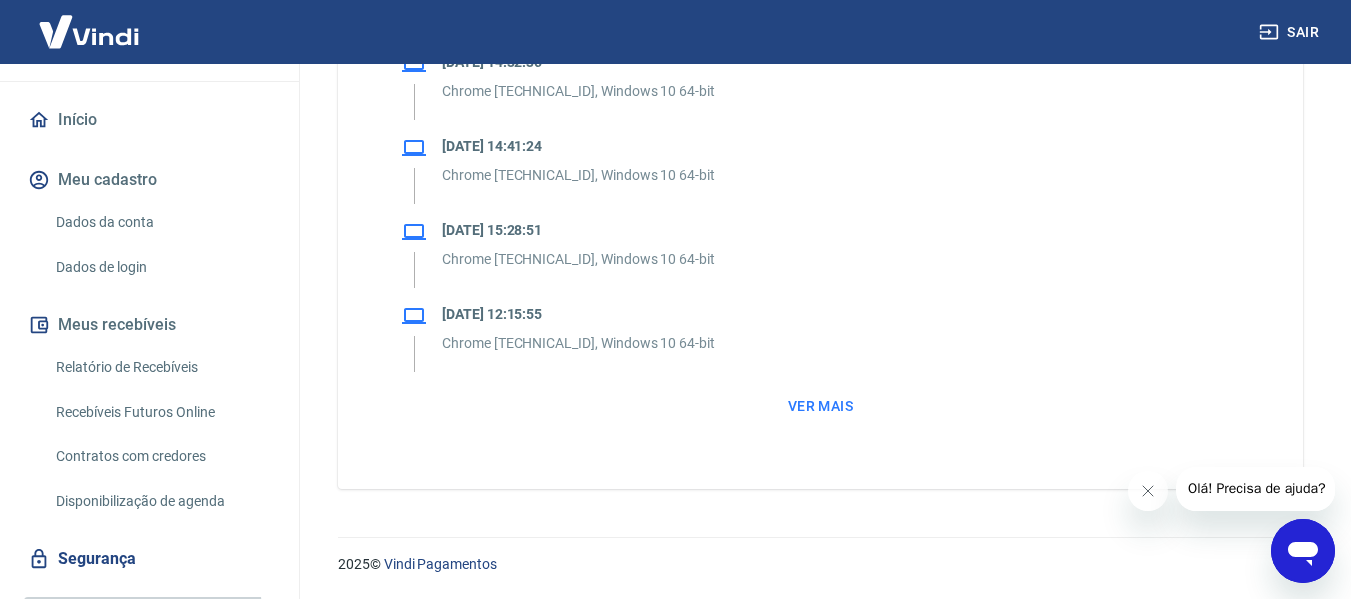 click on "Fale conosco" at bounding box center [149, 619] 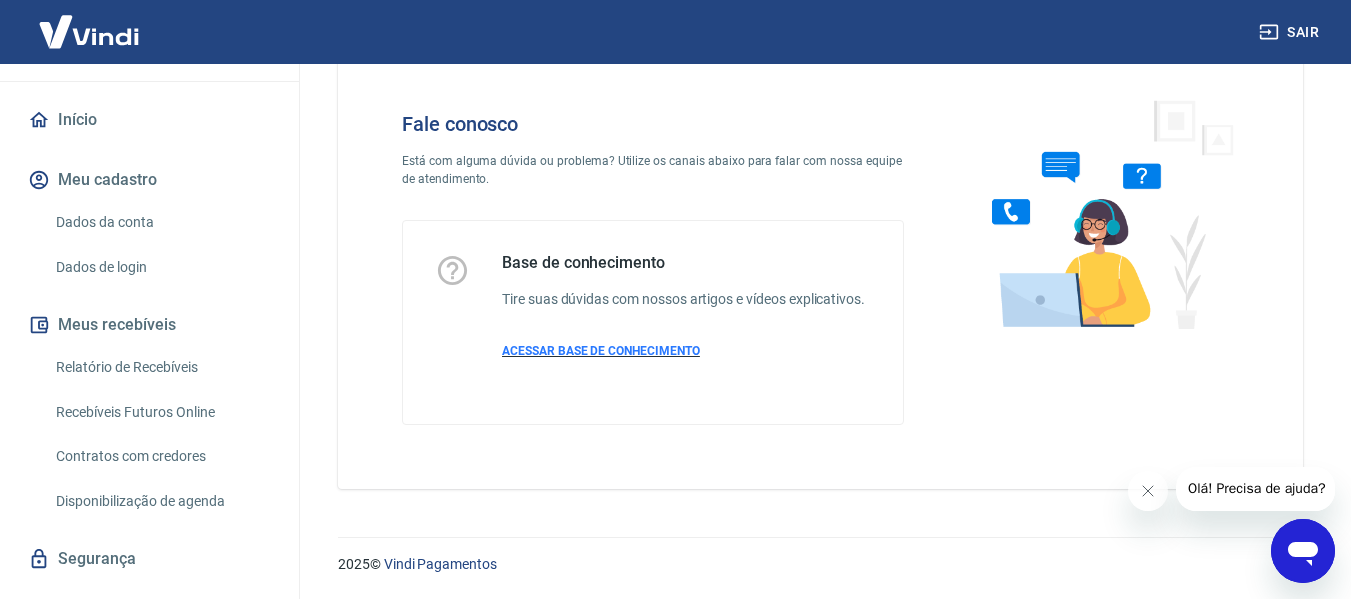 click on "ACESSAR BASE DE CONHECIMENTO" at bounding box center [601, 351] 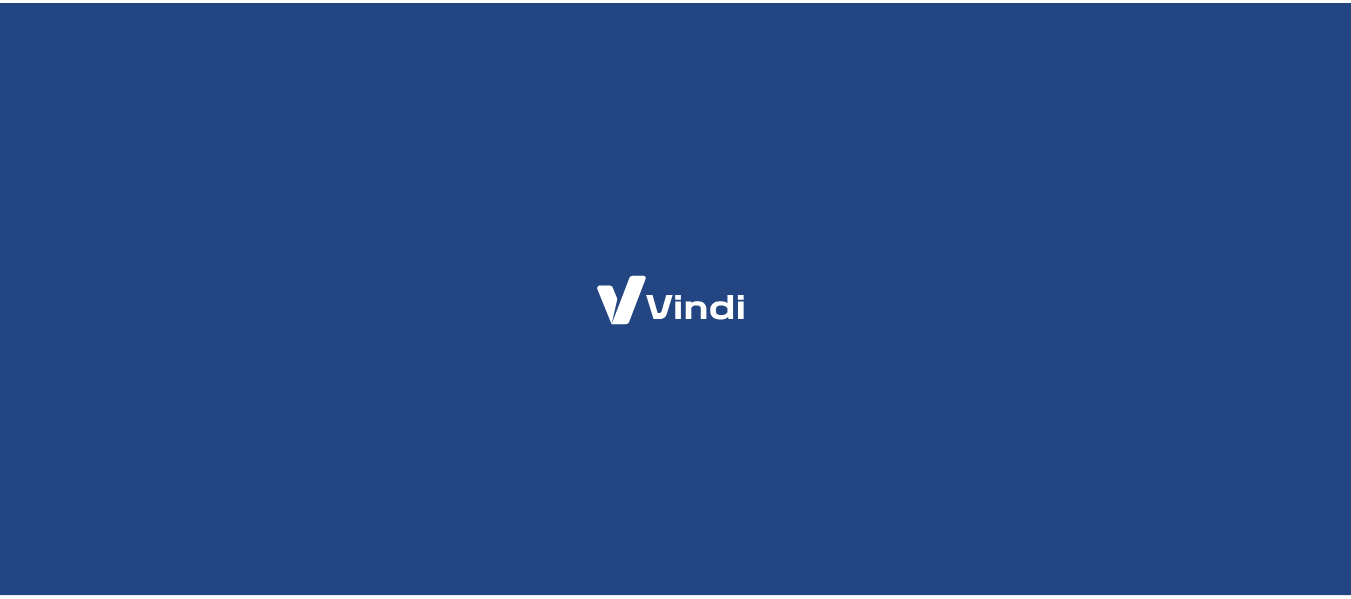 scroll, scrollTop: 0, scrollLeft: 0, axis: both 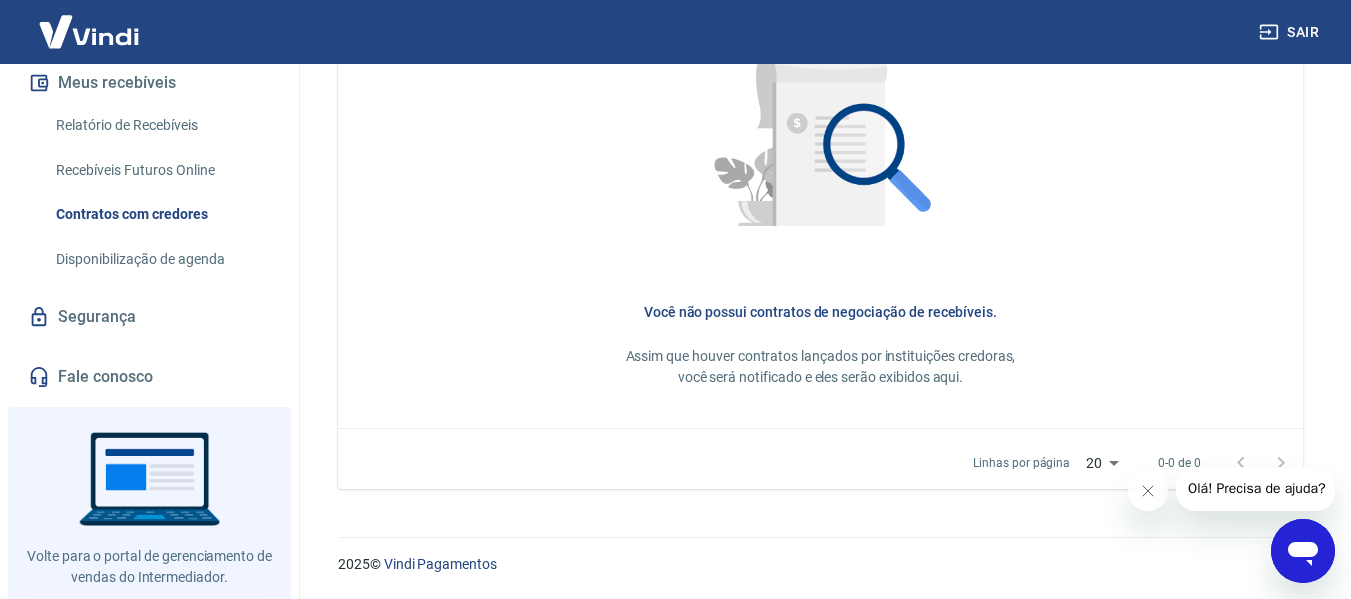 click on "Voltar para  Intermediador" at bounding box center (150, 622) 